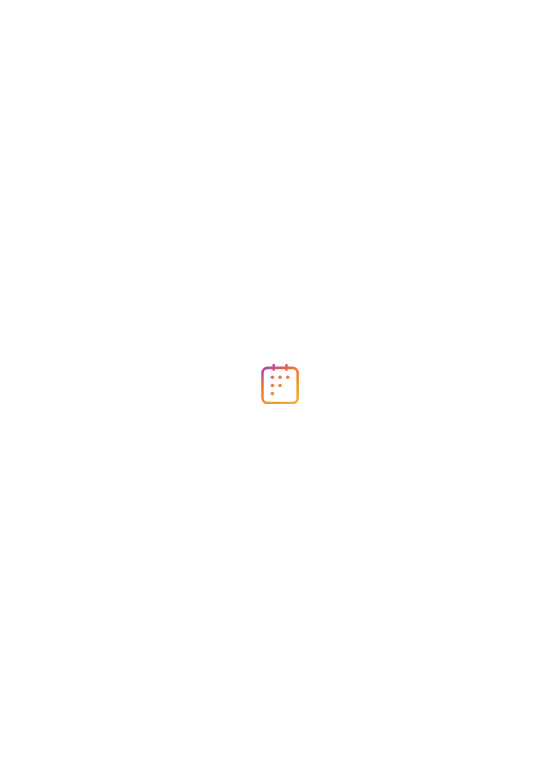 scroll, scrollTop: 0, scrollLeft: 0, axis: both 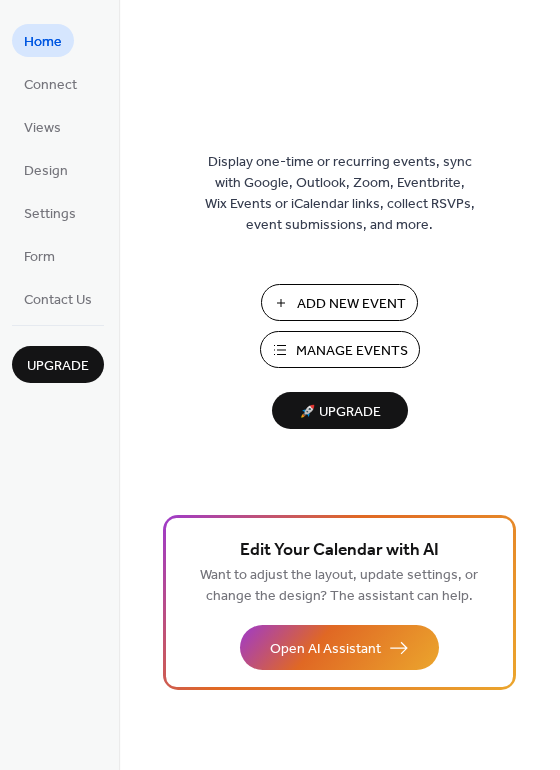 click on "Manage Events" at bounding box center (352, 351) 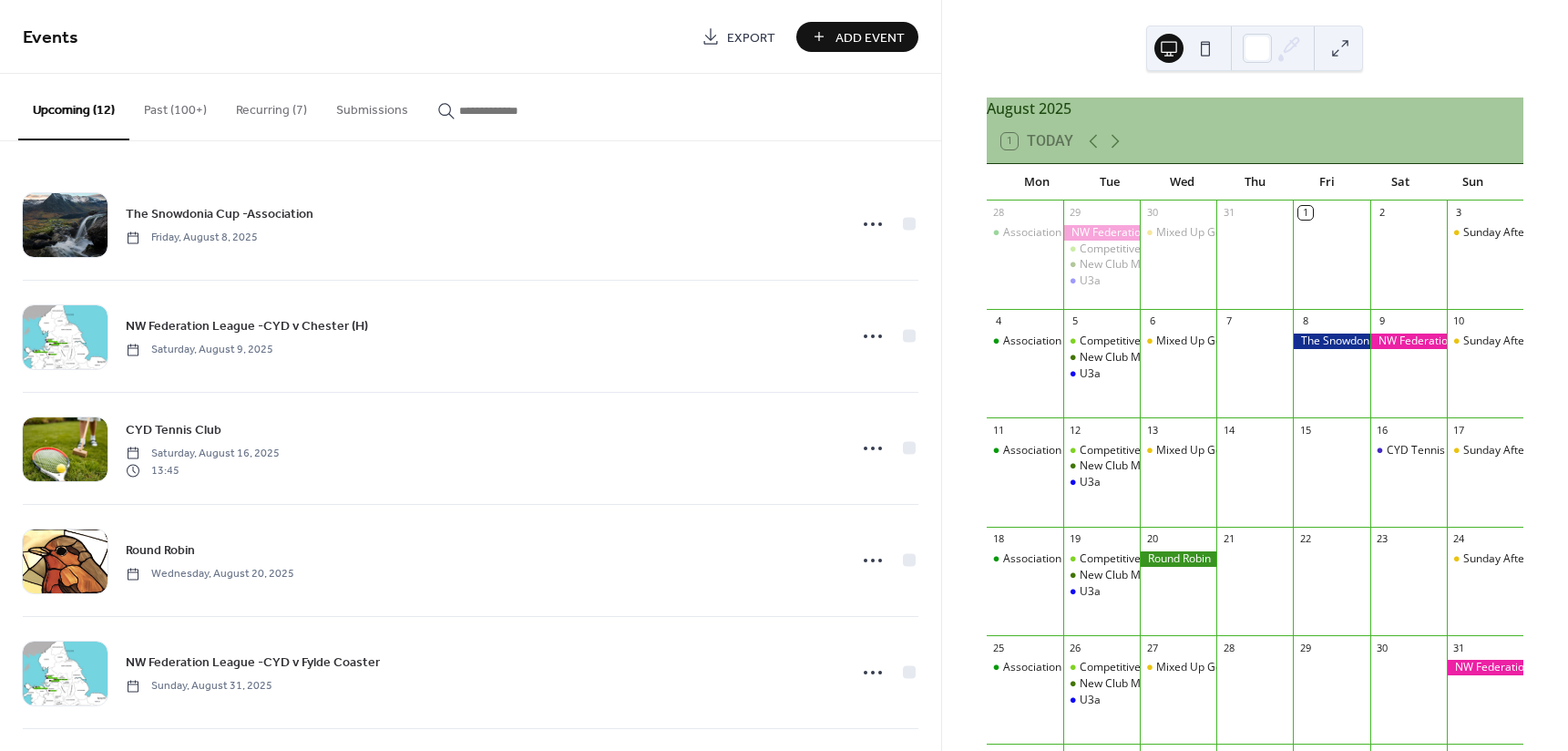 scroll, scrollTop: 0, scrollLeft: 0, axis: both 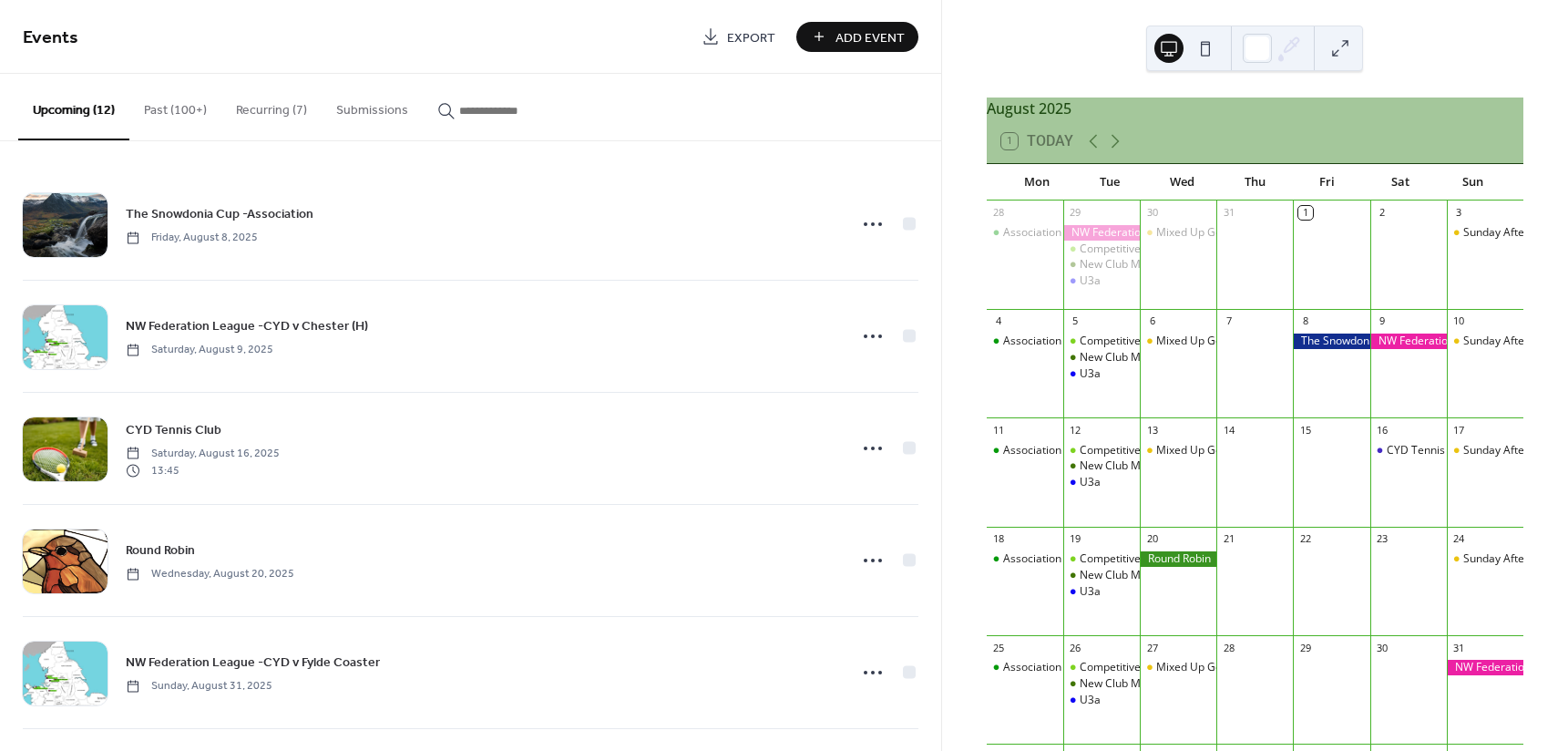 click on "Add Event" at bounding box center (870, 37) 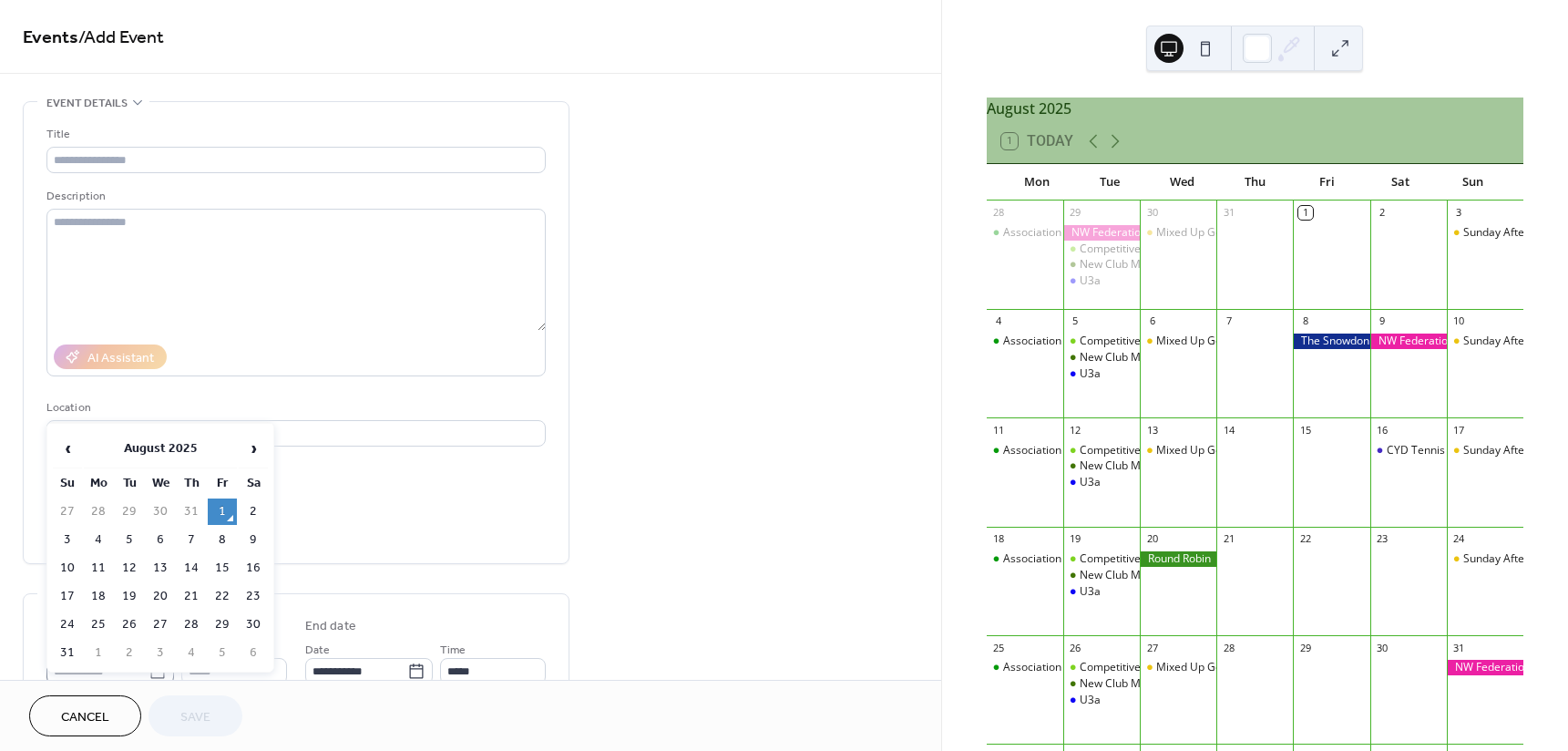 click 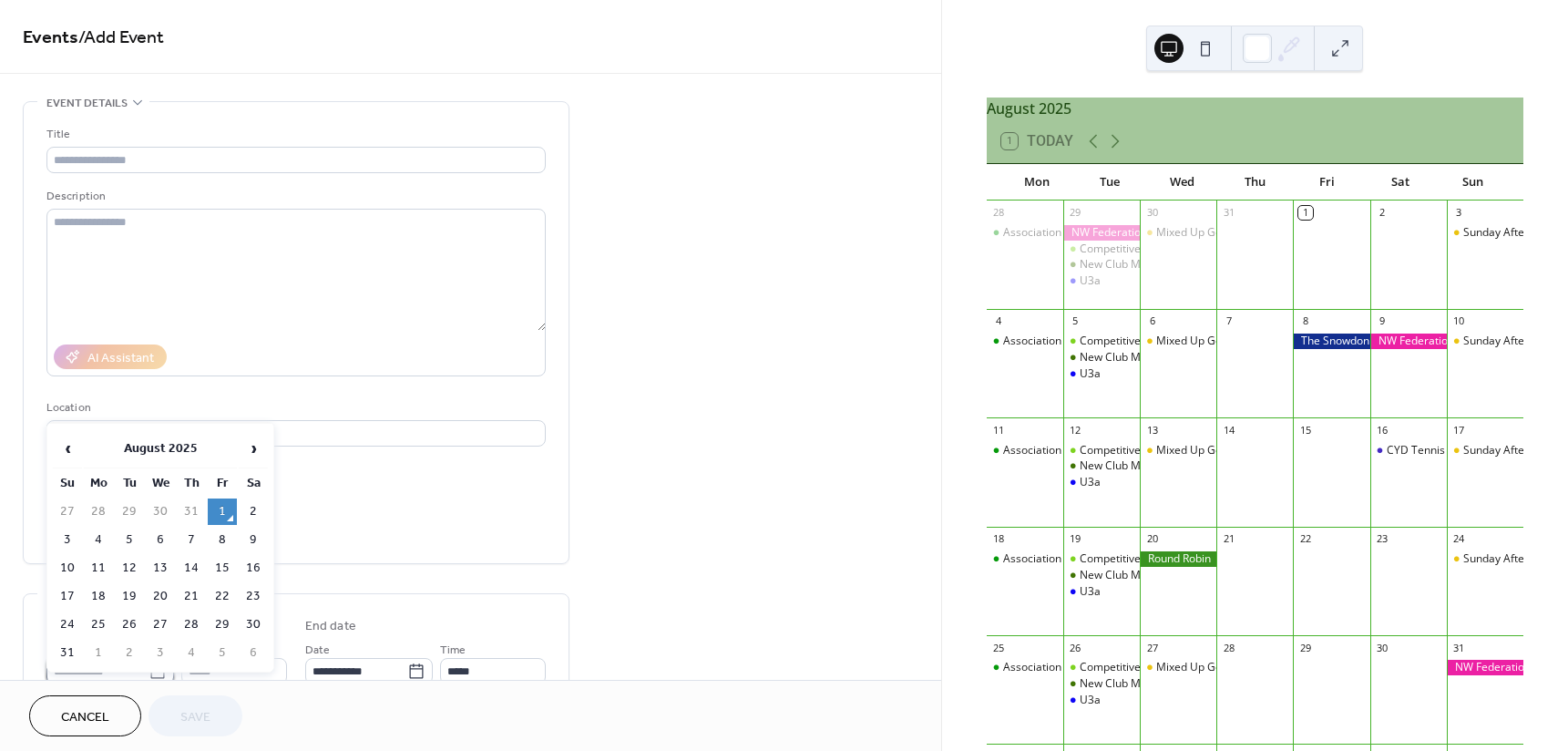 click on "**********" at bounding box center (97, 671) 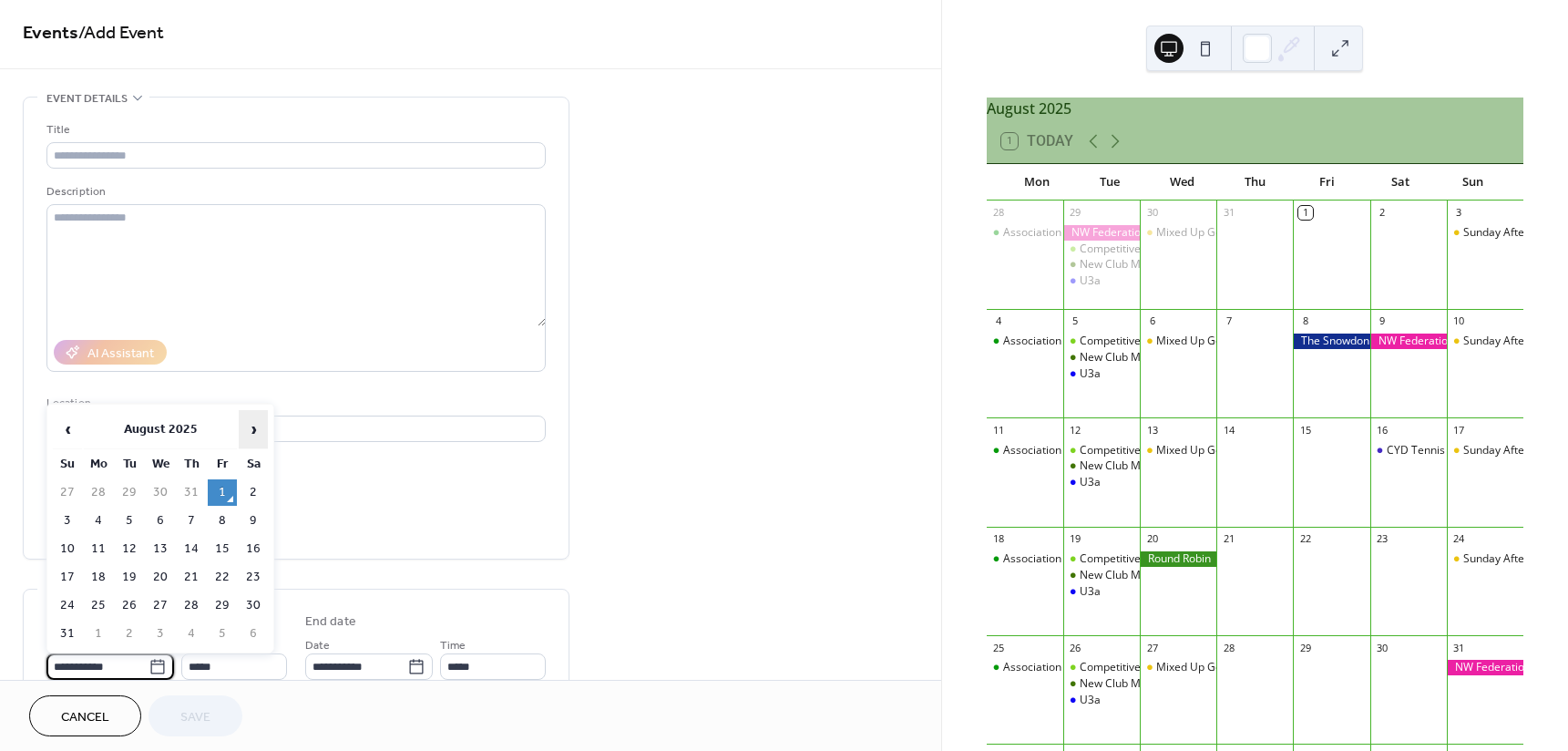 click on "›" at bounding box center (253, 429) 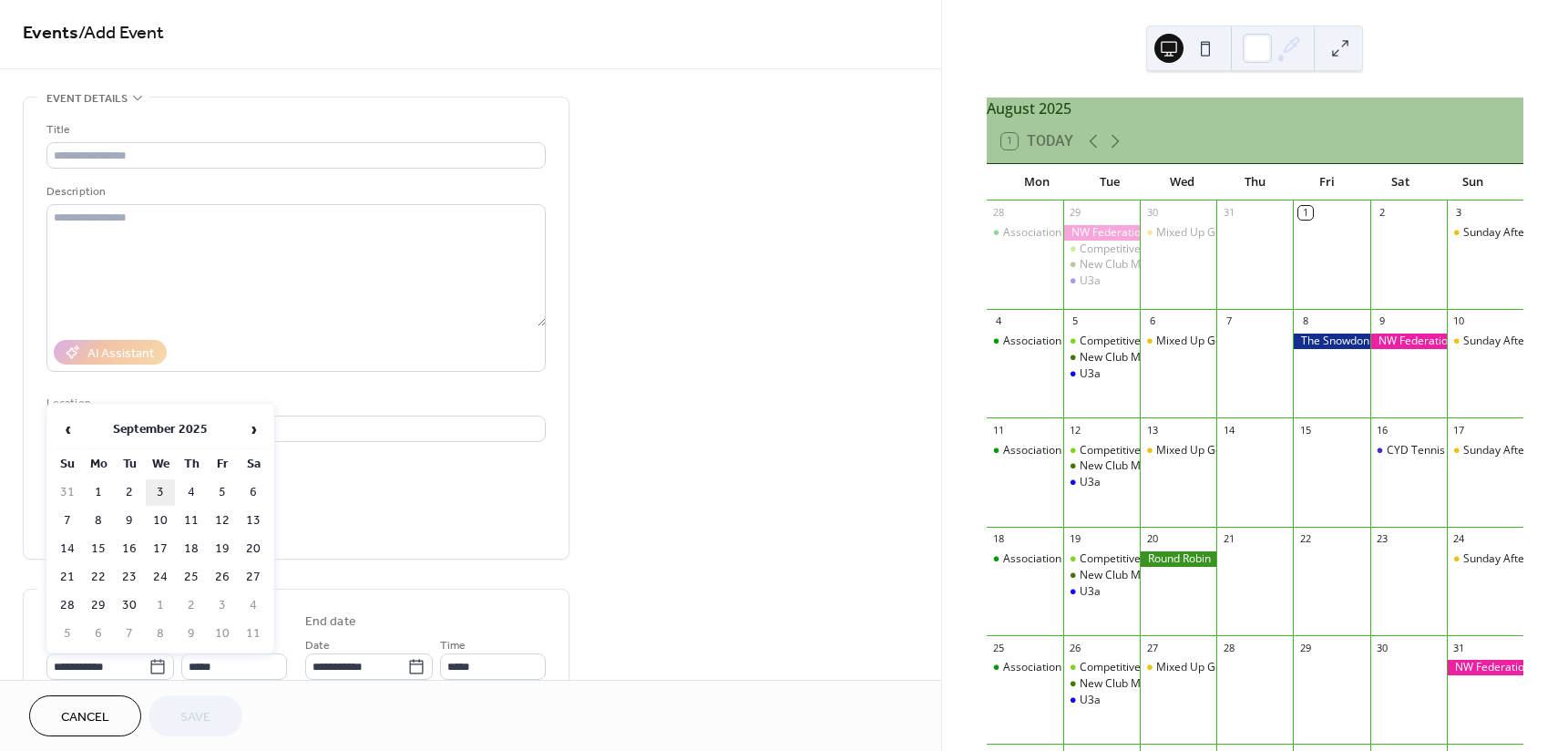 click on "3" at bounding box center (160, 492) 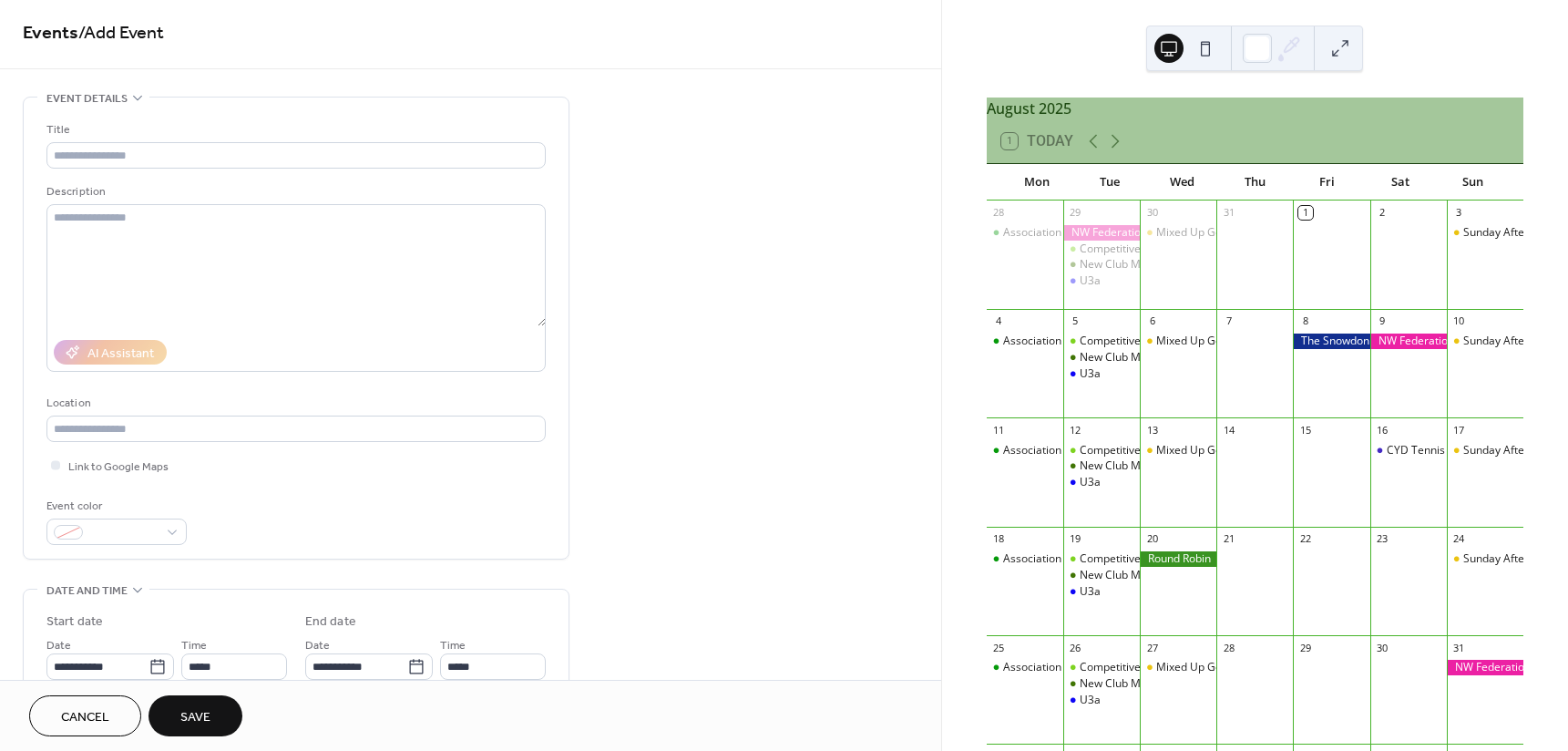 scroll, scrollTop: 308, scrollLeft: 0, axis: vertical 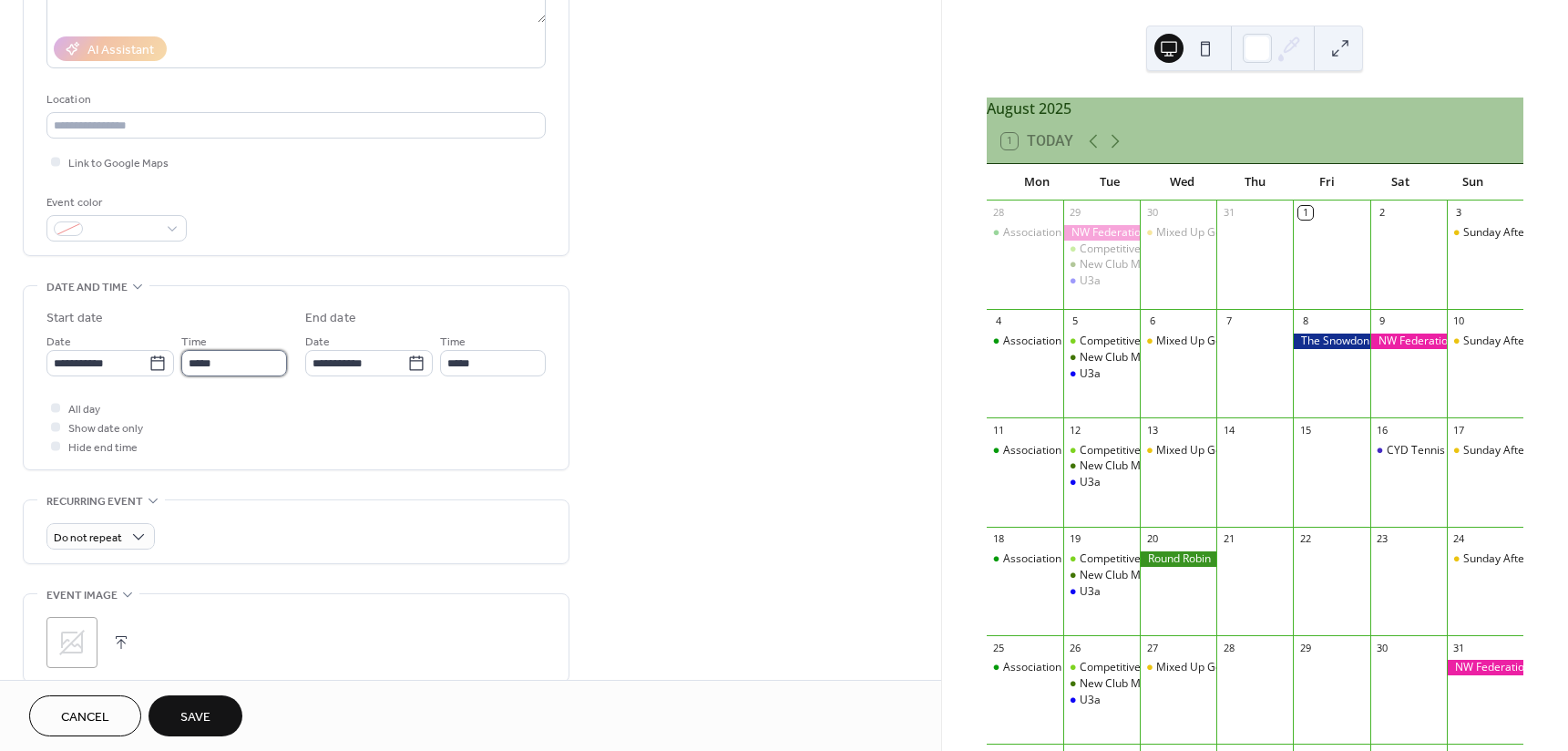 click on "*****" at bounding box center [234, 363] 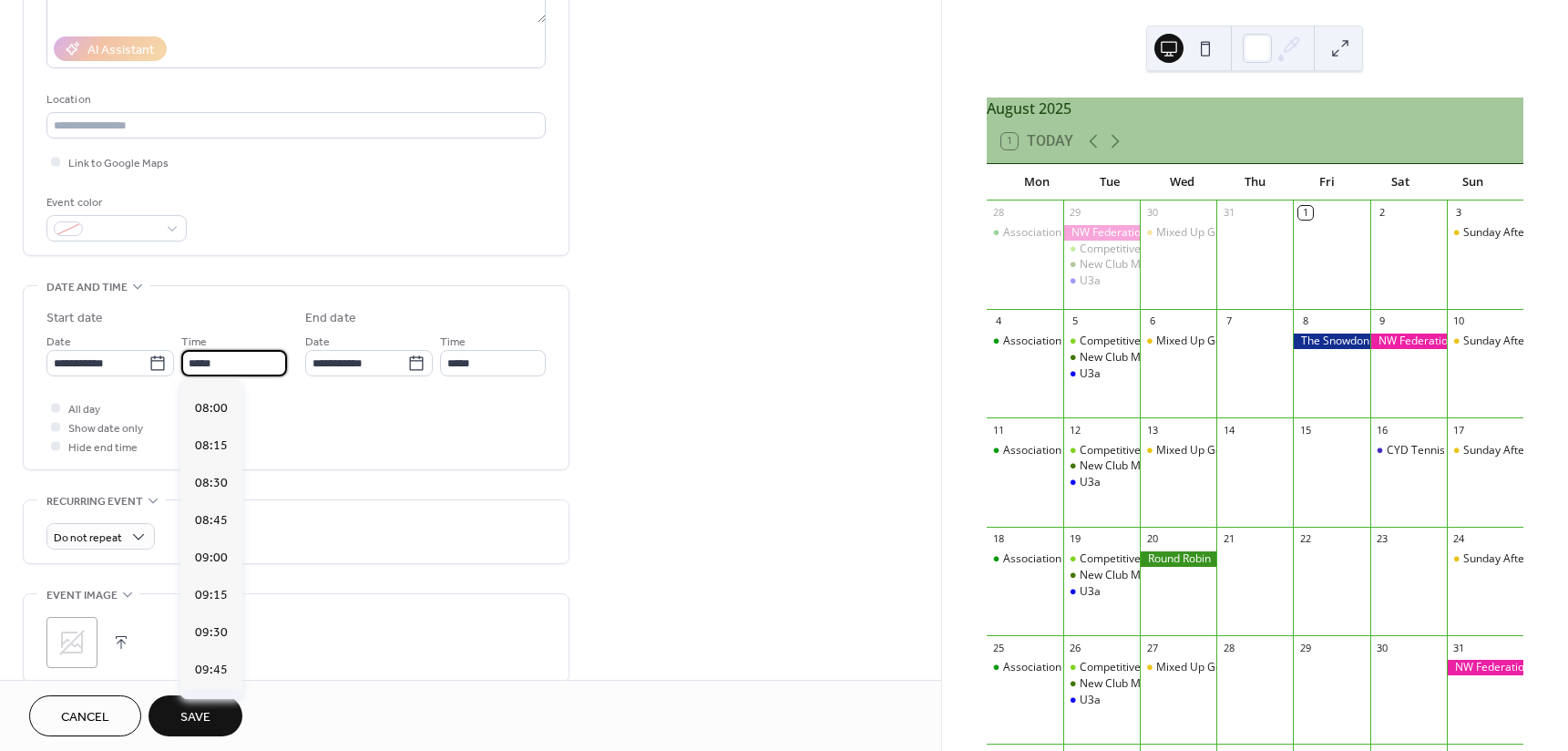 scroll, scrollTop: 1490, scrollLeft: 0, axis: vertical 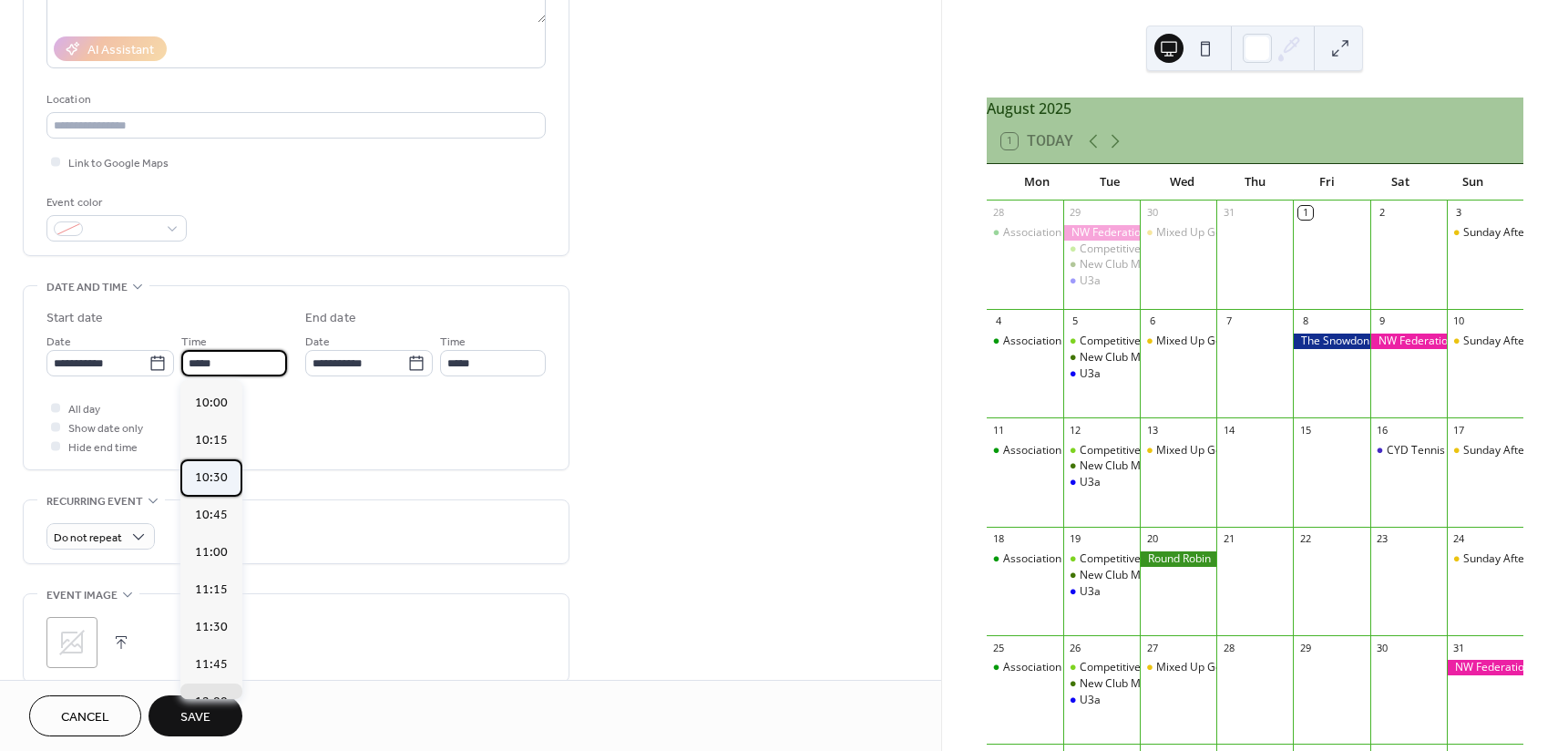 click on "10:30" at bounding box center [211, 478] 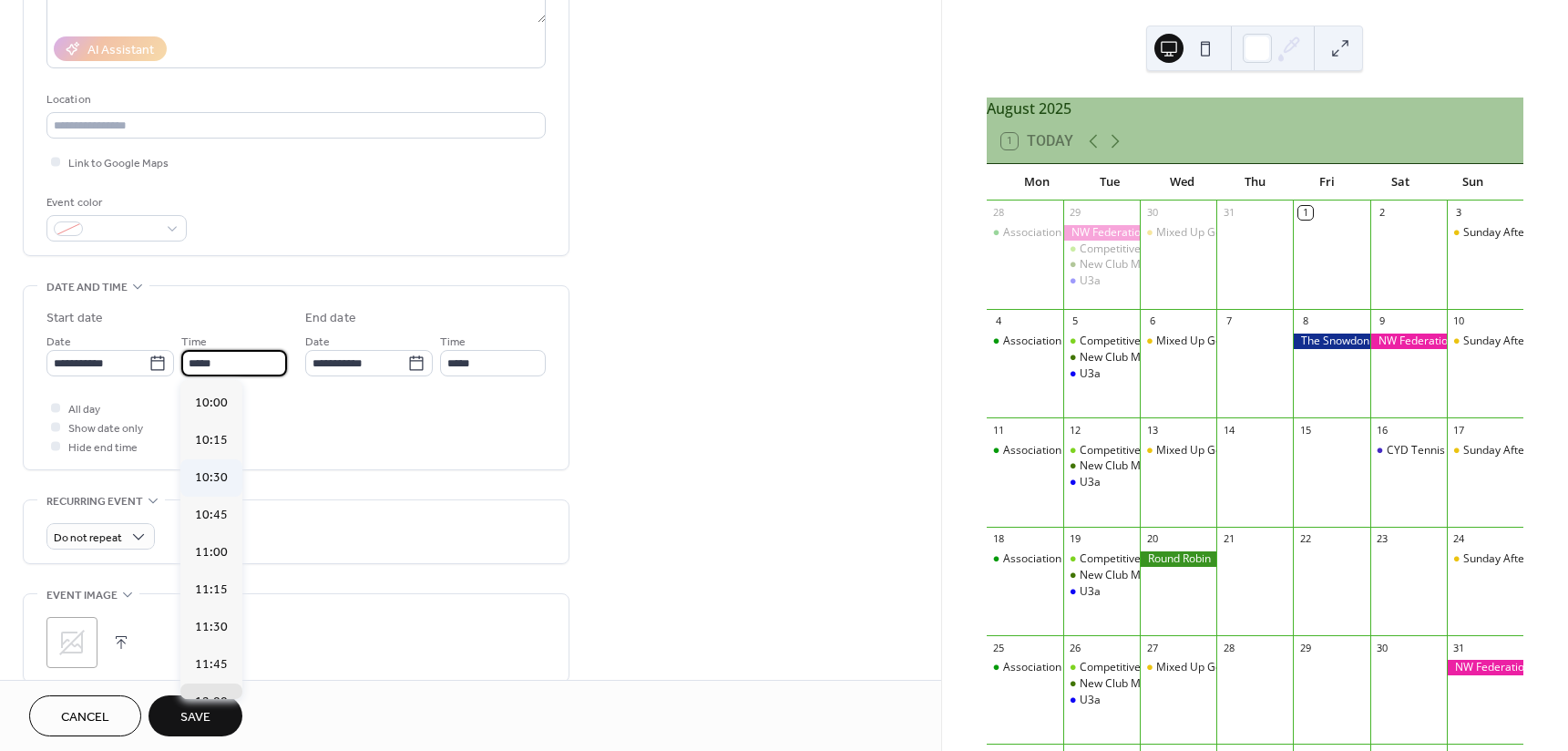 type on "*****" 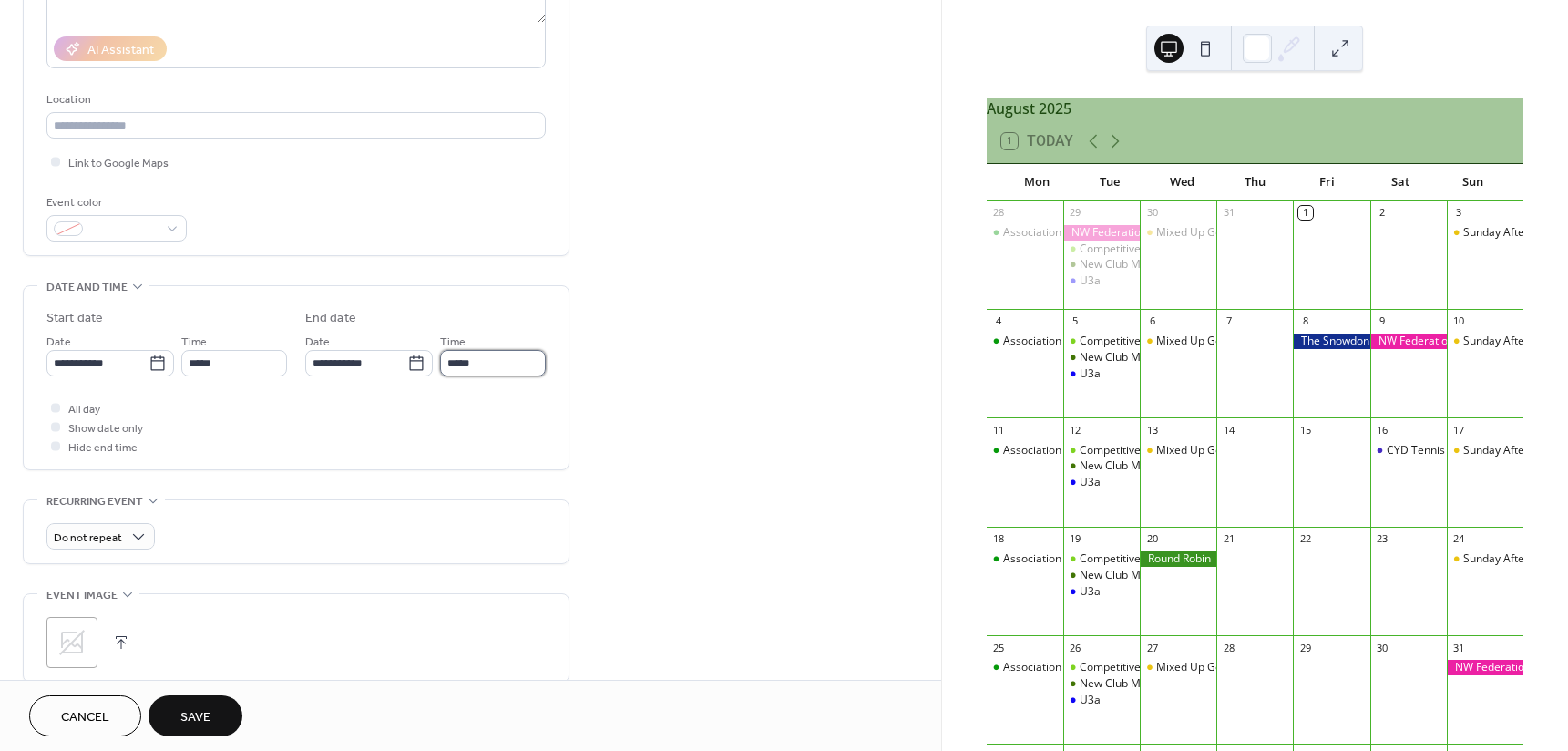 click on "*****" at bounding box center (493, 363) 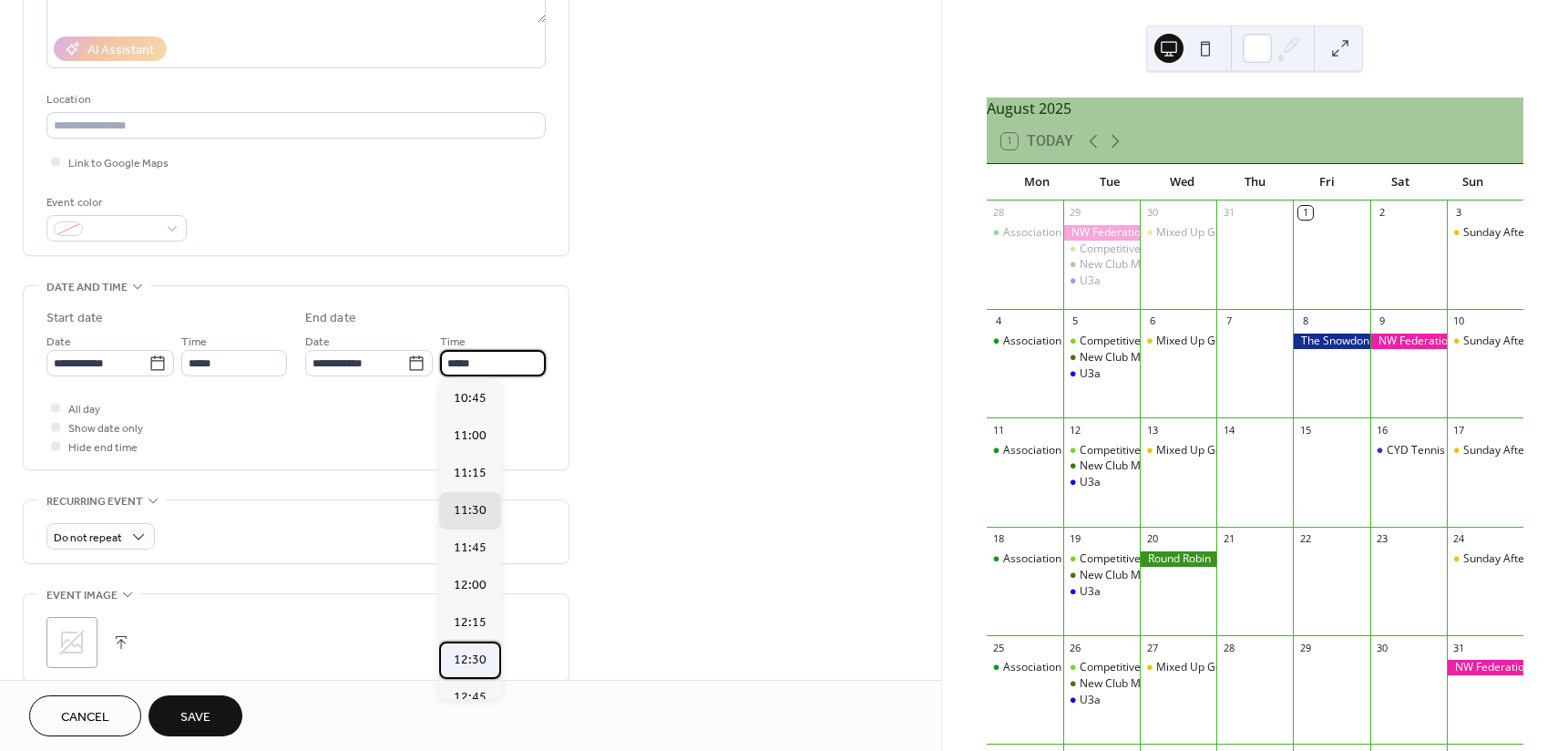 click on "12:30" at bounding box center [470, 660] 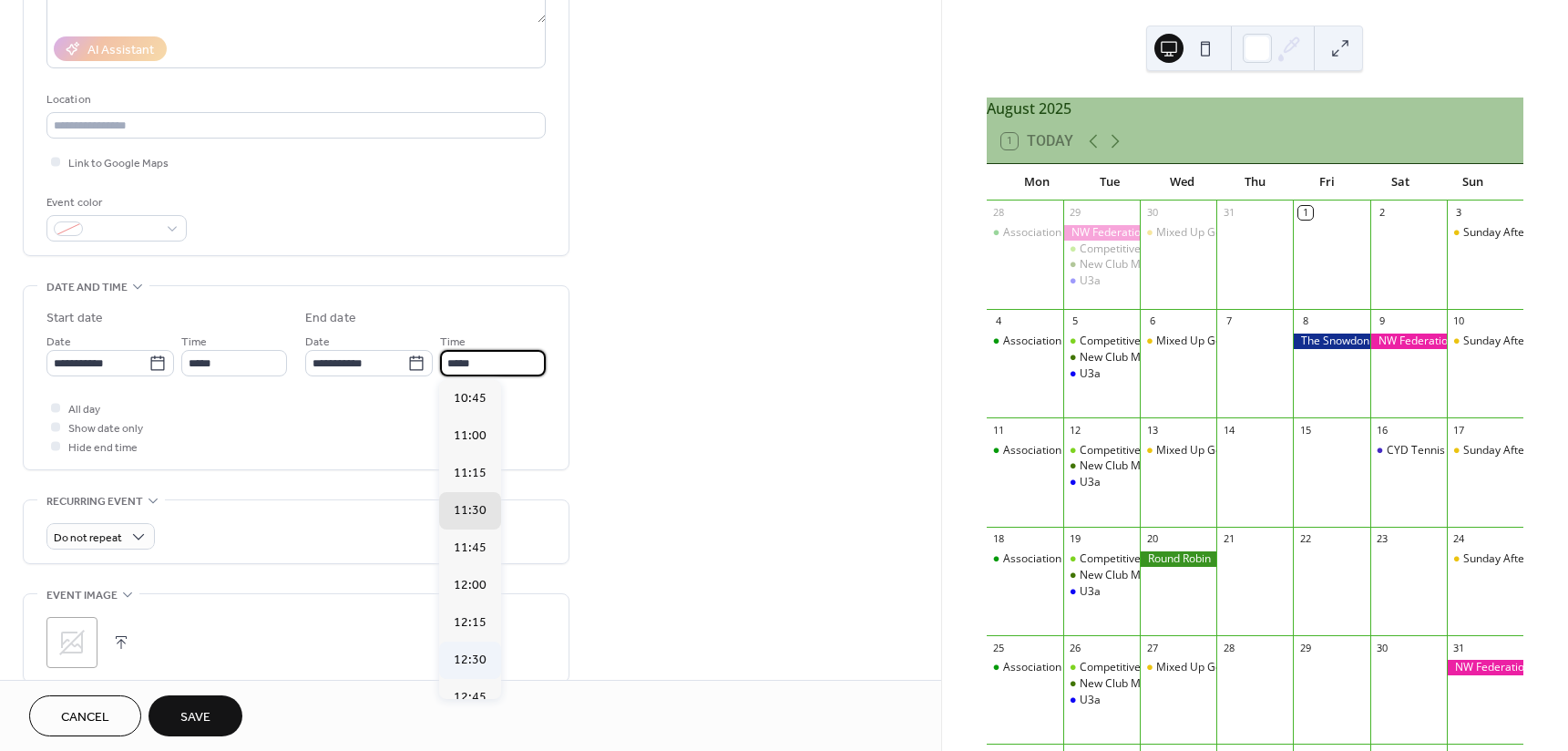 type on "*****" 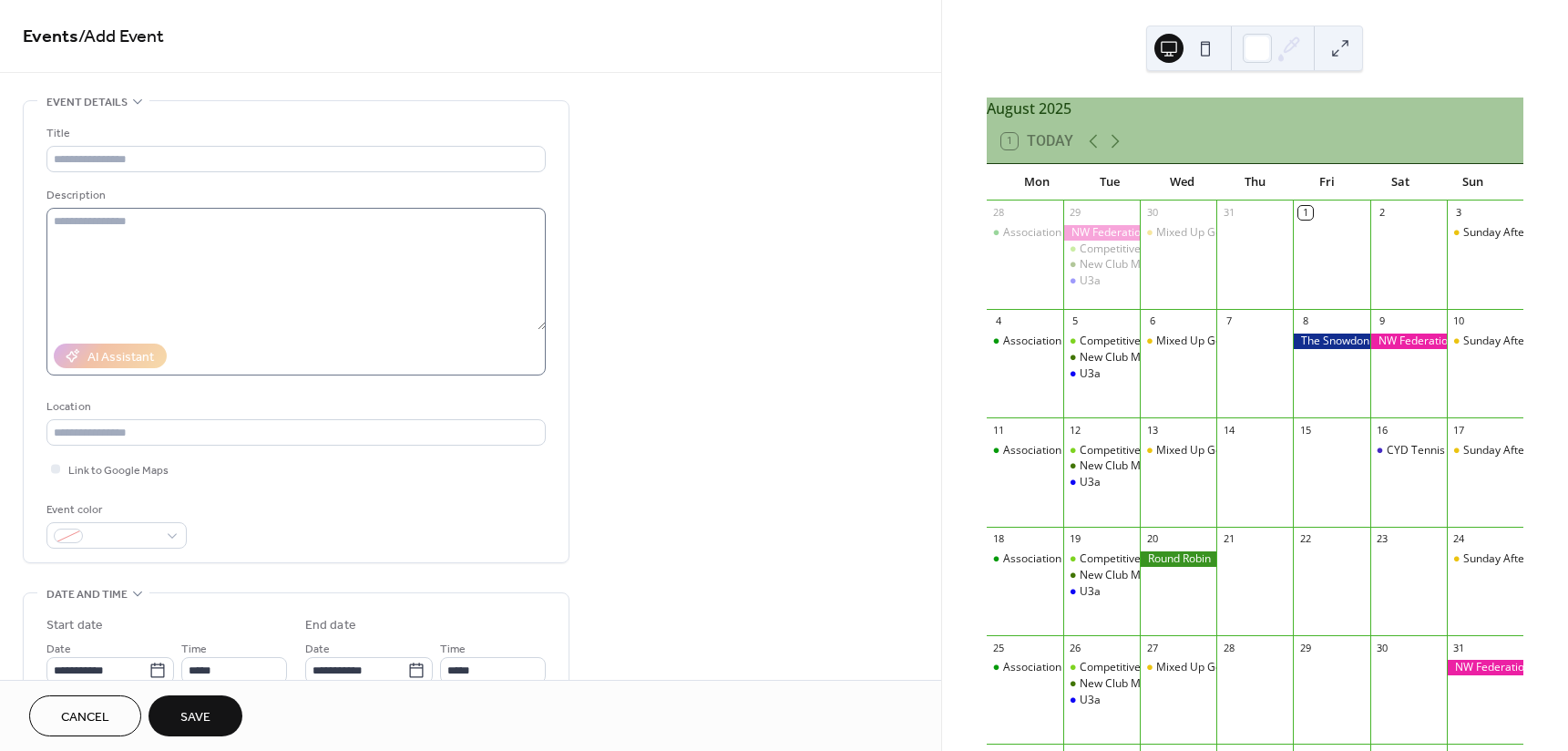 scroll, scrollTop: 0, scrollLeft: 0, axis: both 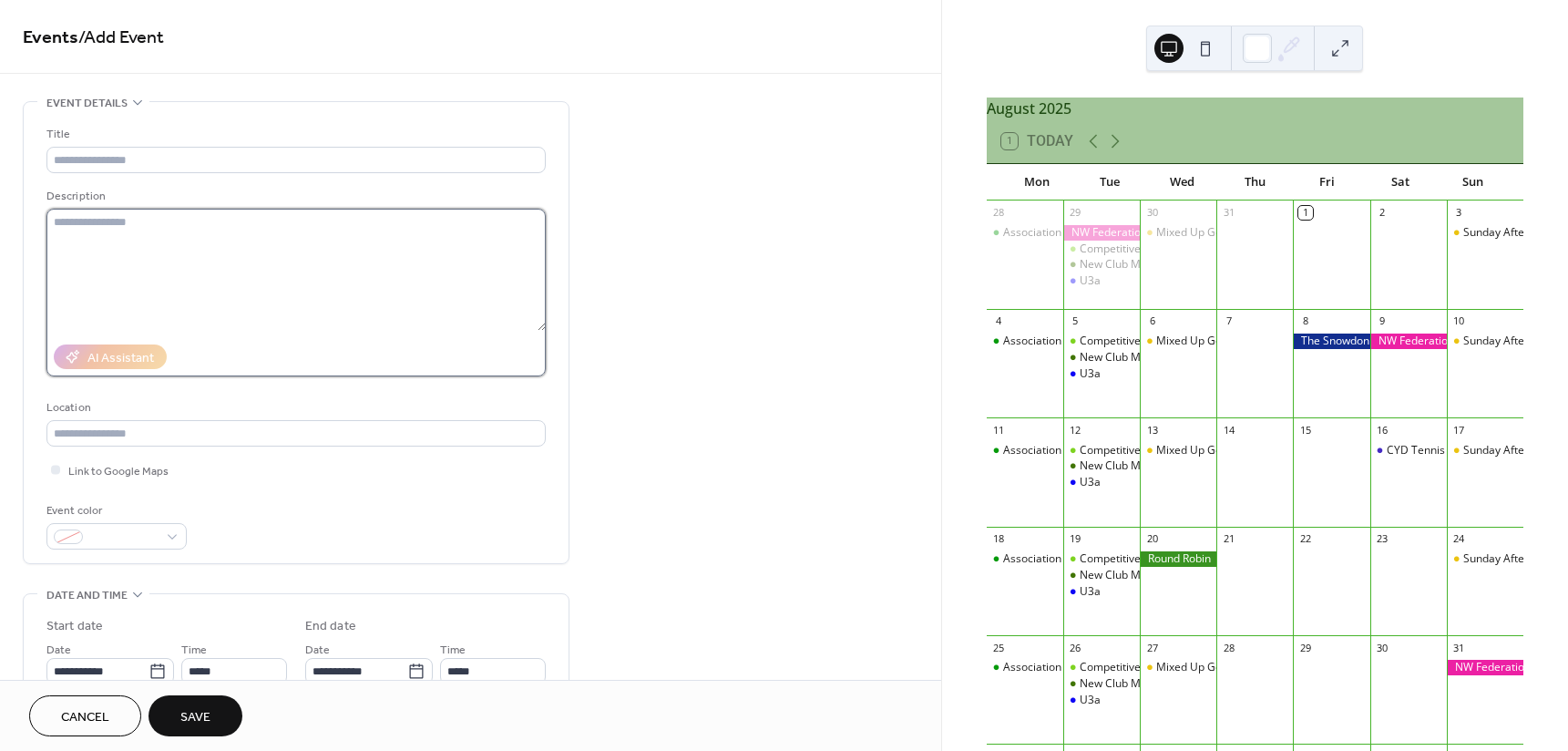 click at bounding box center [296, 270] 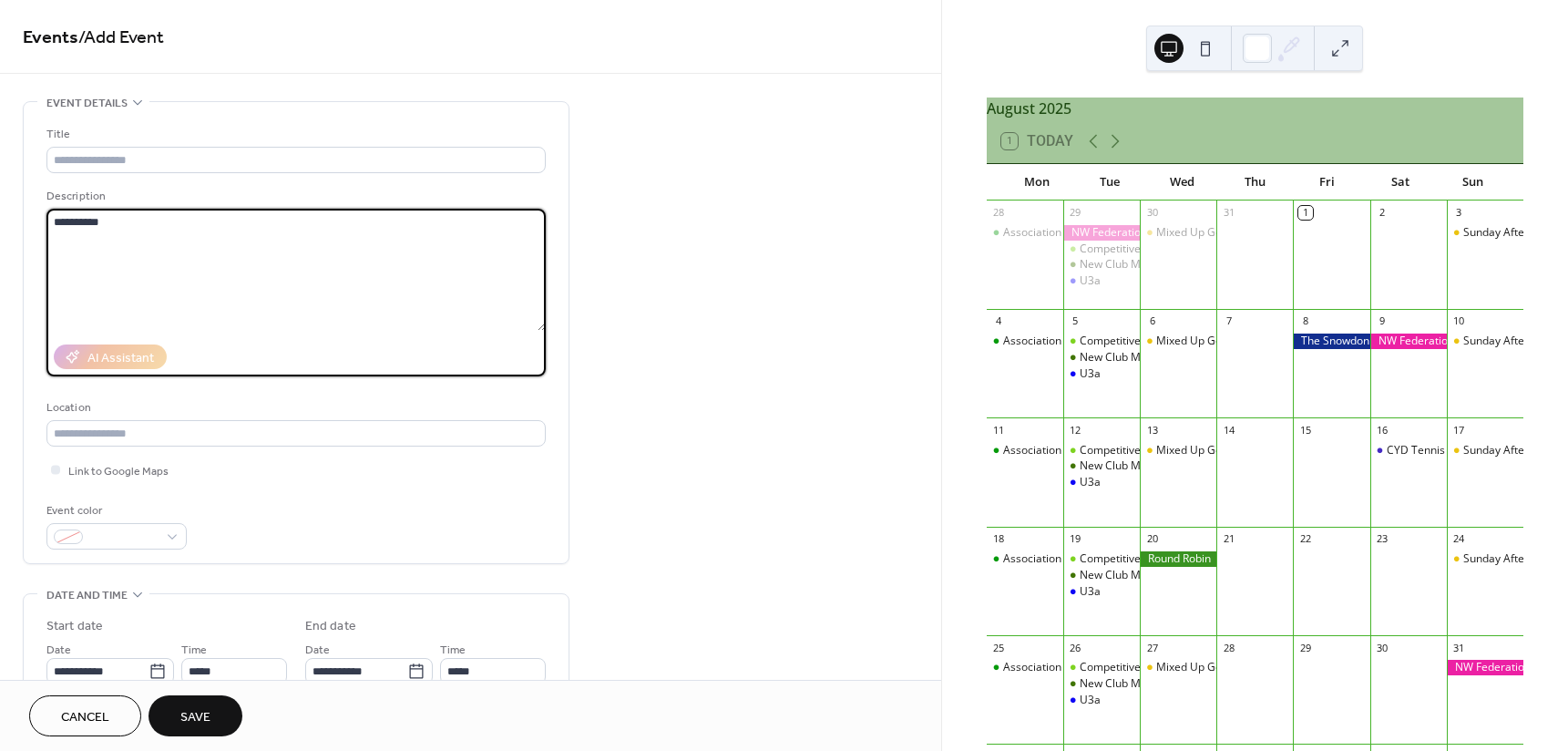 click on "*********" at bounding box center (296, 270) 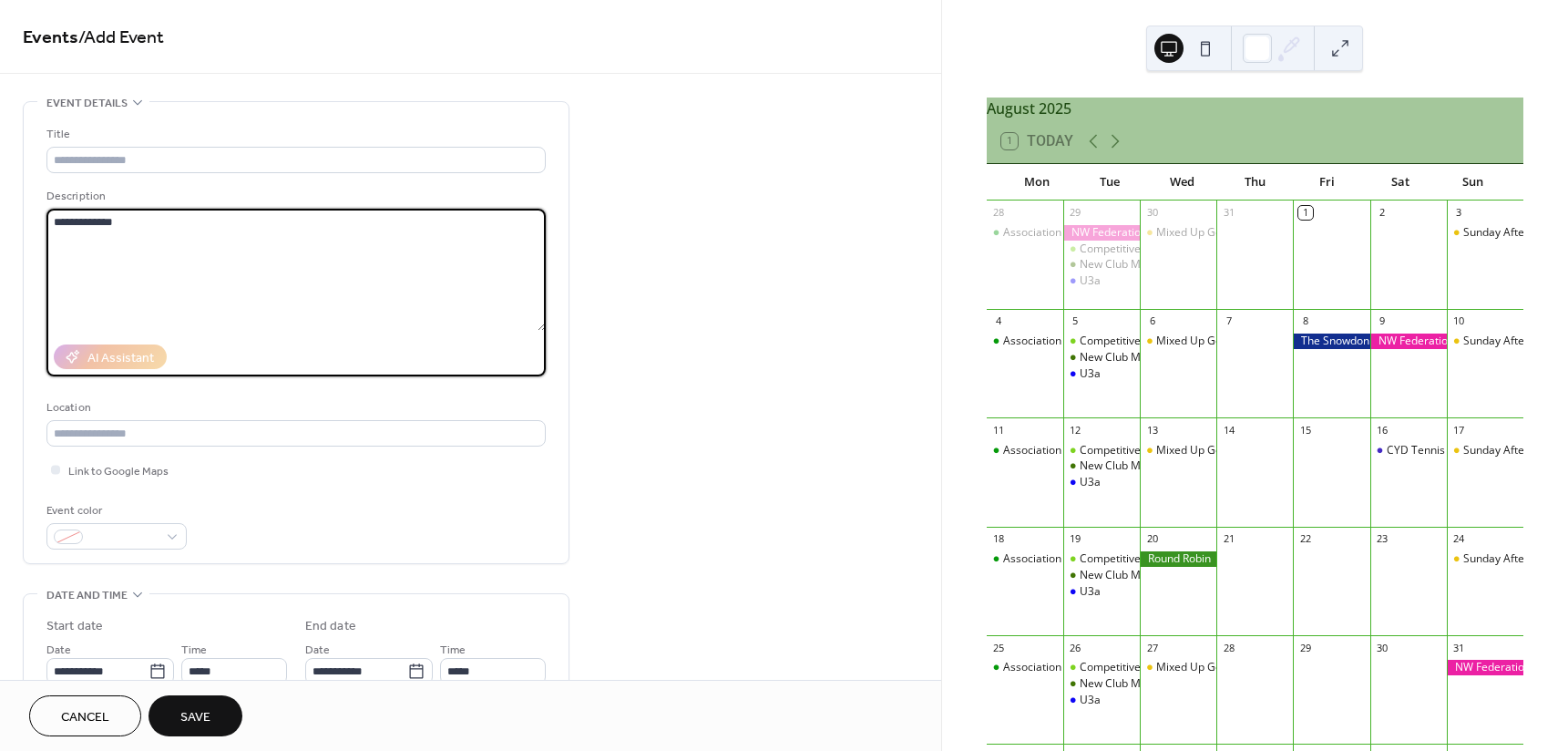 click on "**********" at bounding box center (296, 270) 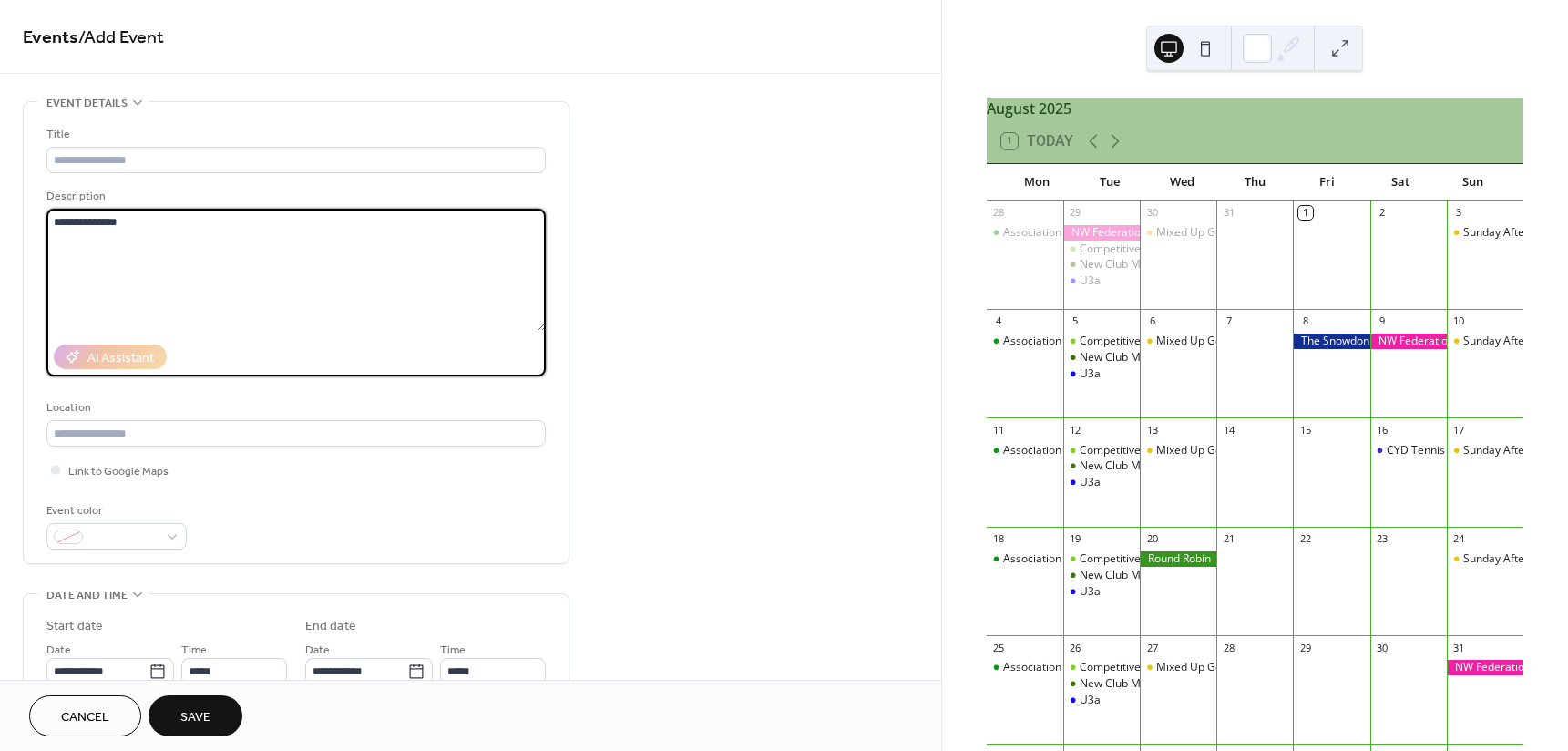 click on "**********" at bounding box center [296, 270] 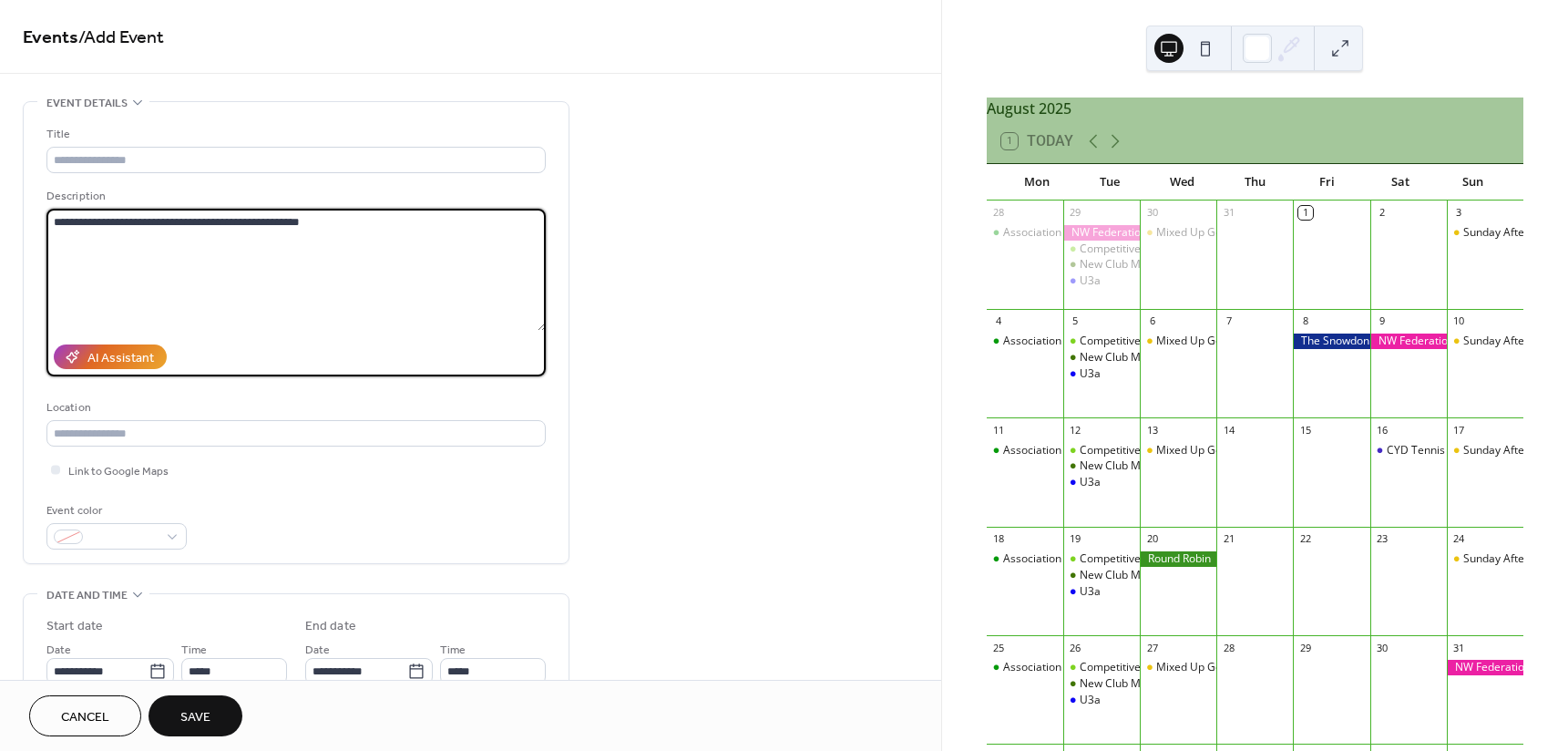 click on "**********" at bounding box center (296, 270) 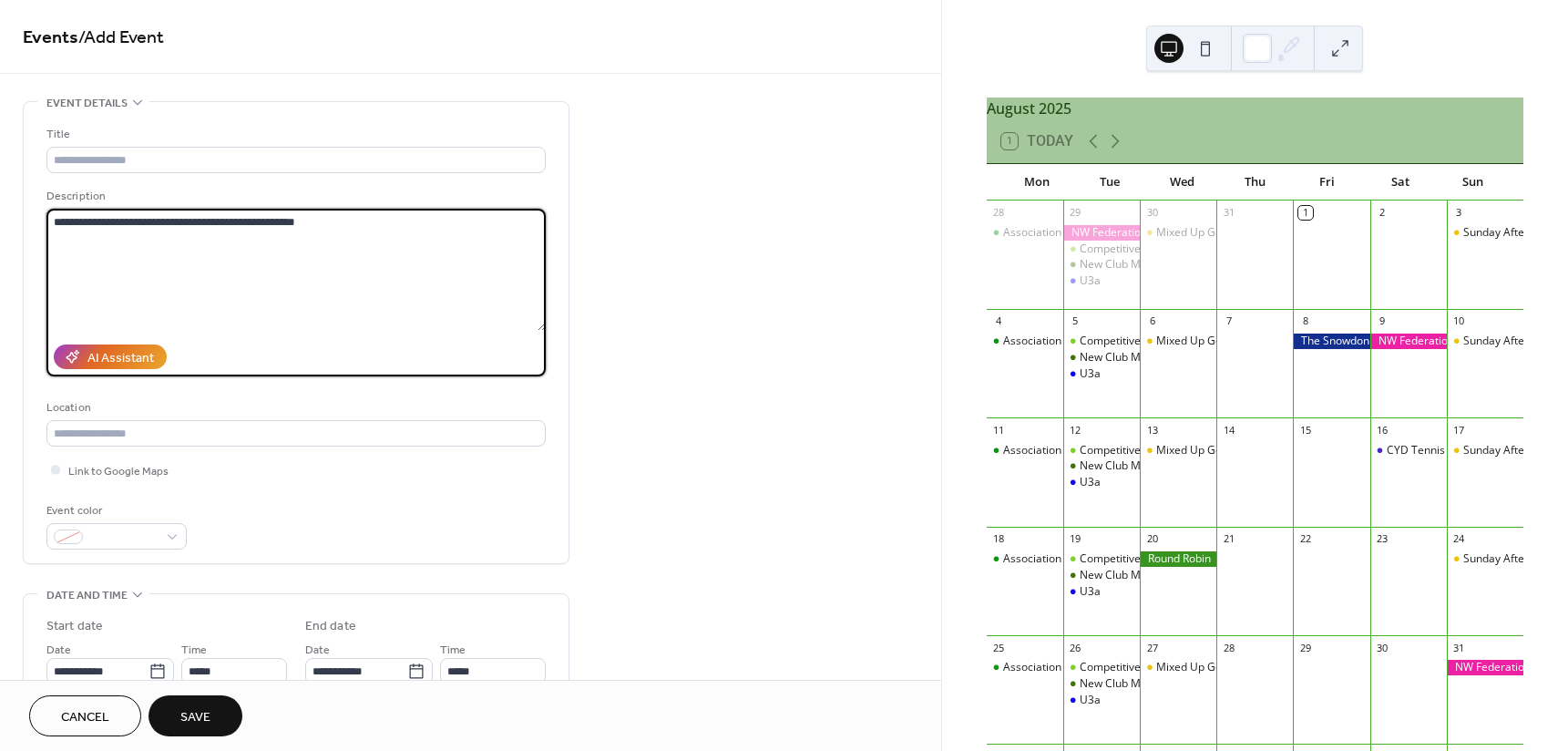 click on "**********" at bounding box center (296, 270) 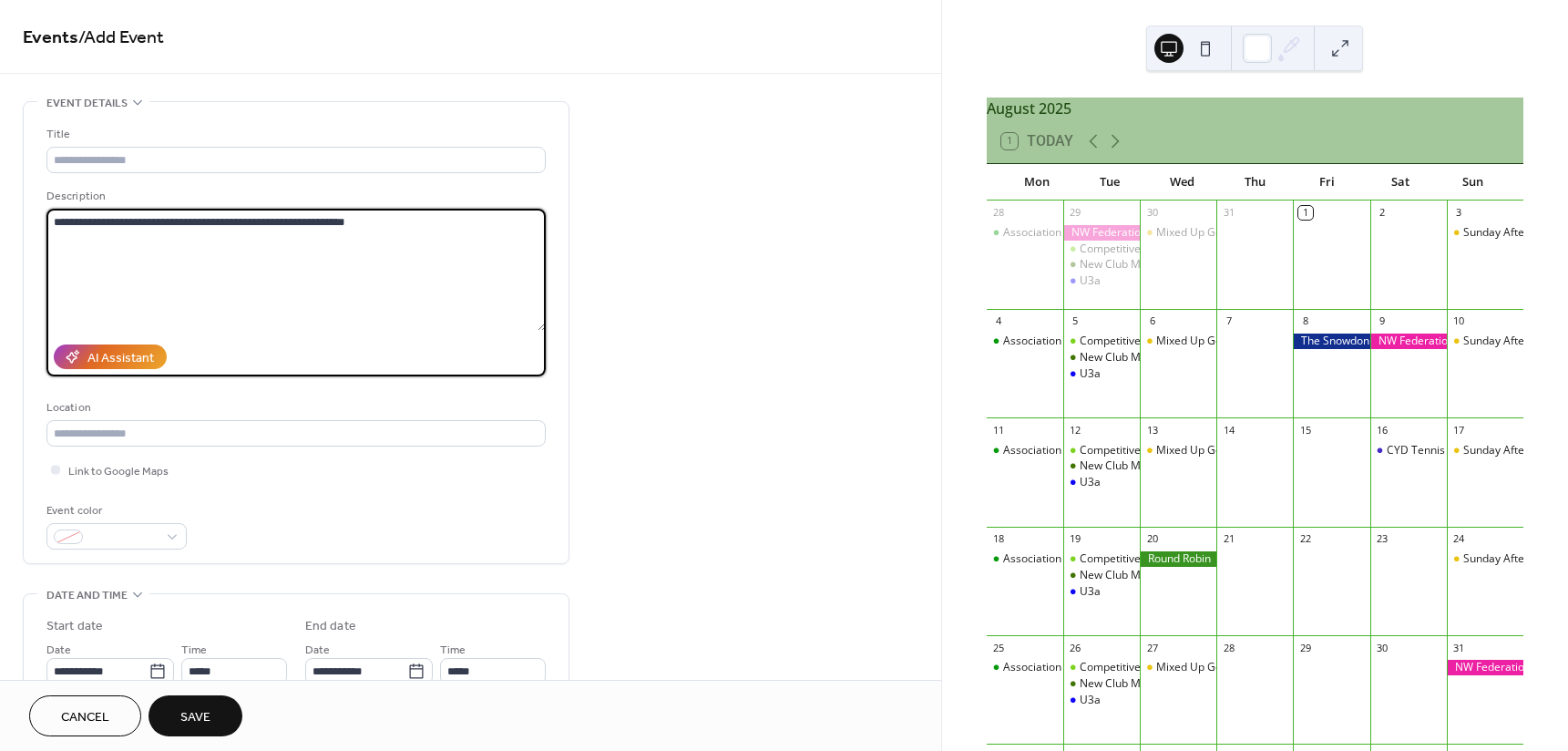 click on "**********" at bounding box center [296, 270] 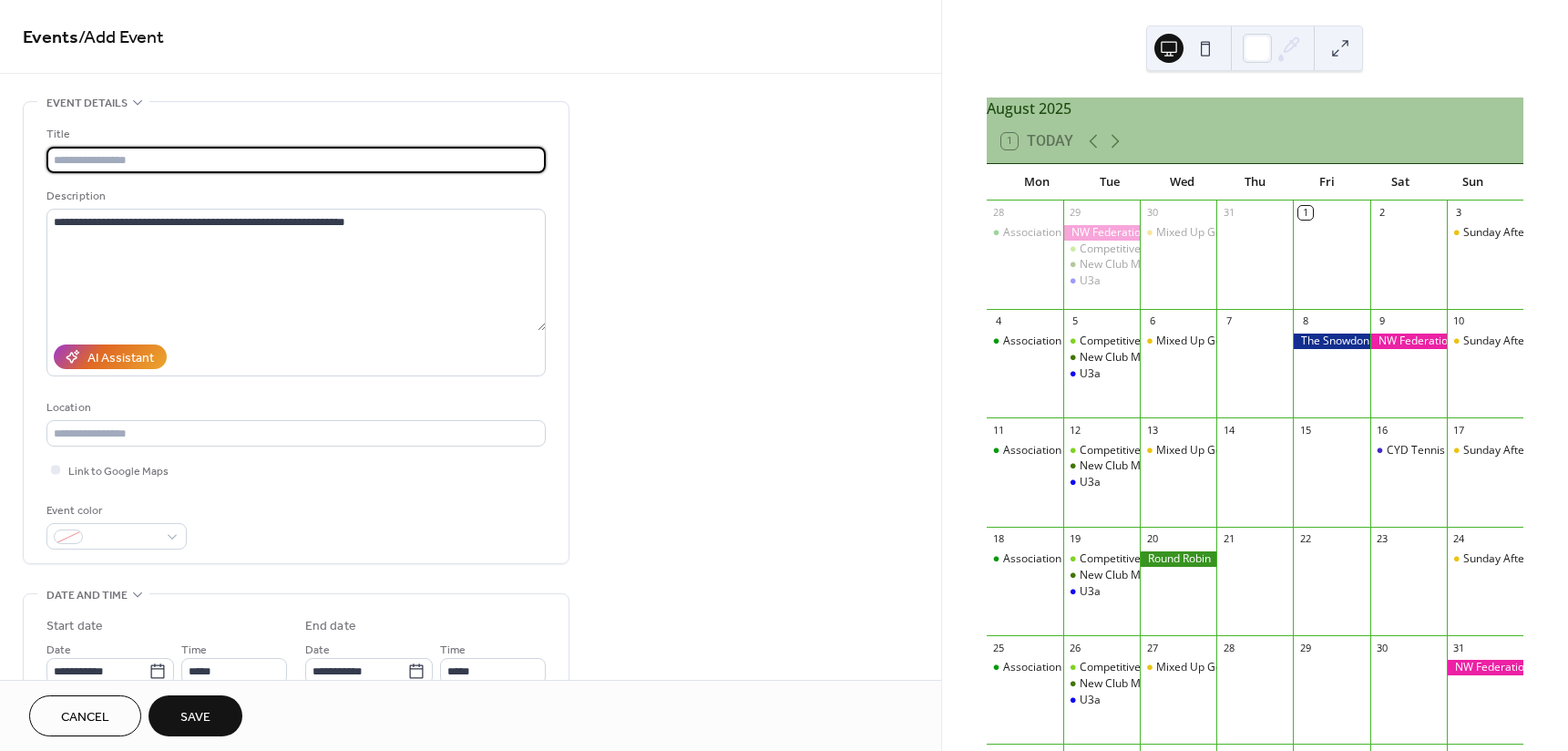 click at bounding box center (296, 159) 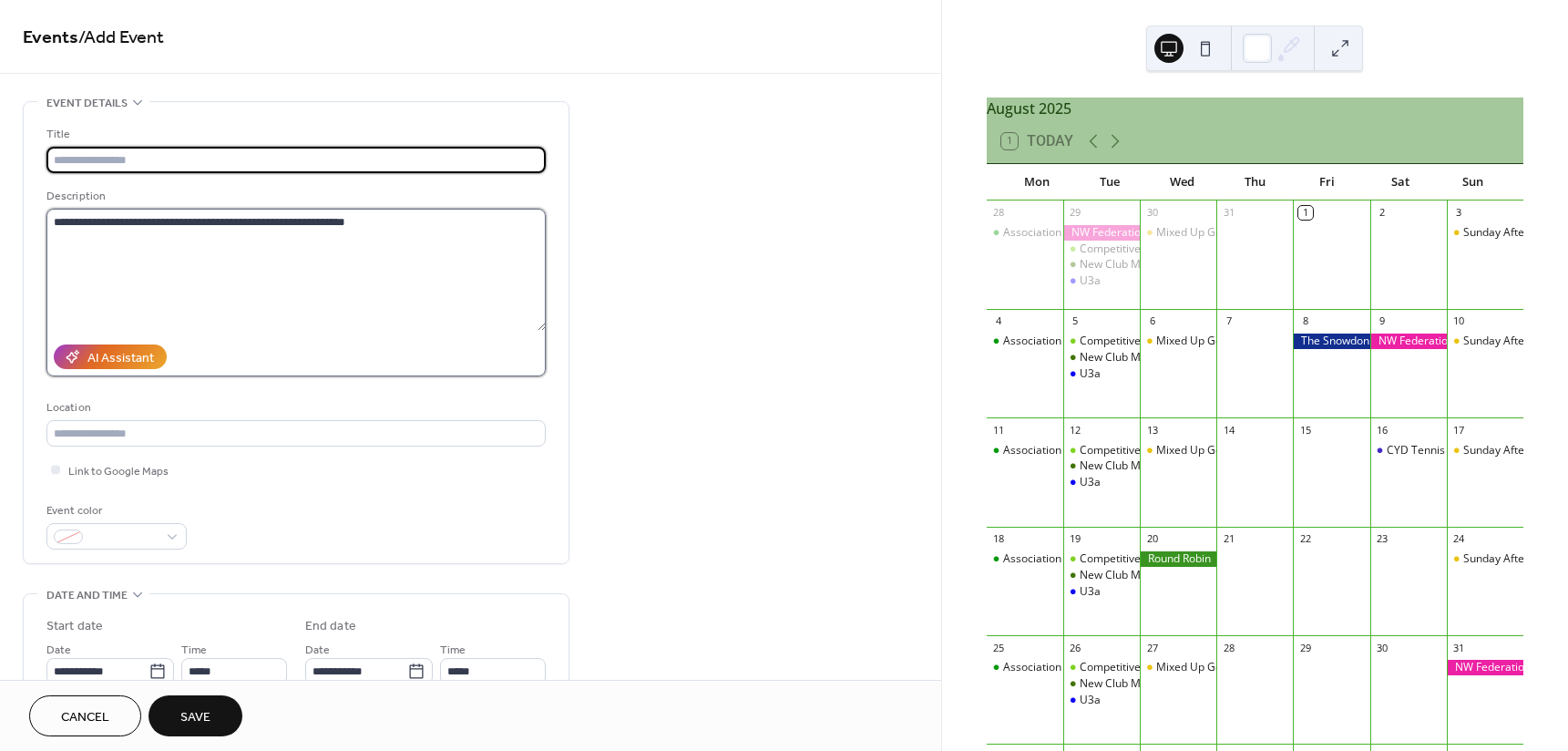 click on "**********" at bounding box center (296, 270) 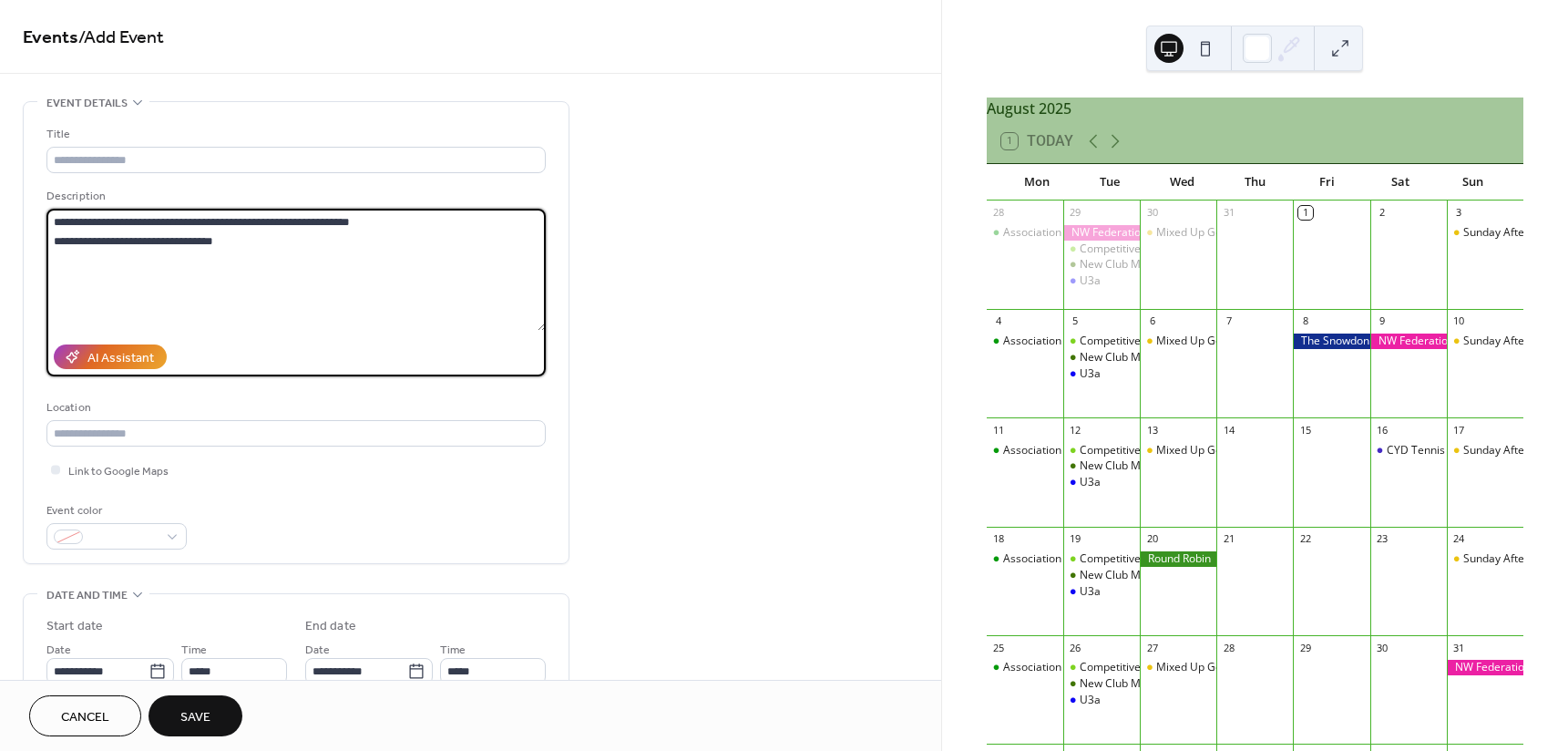 type on "**********" 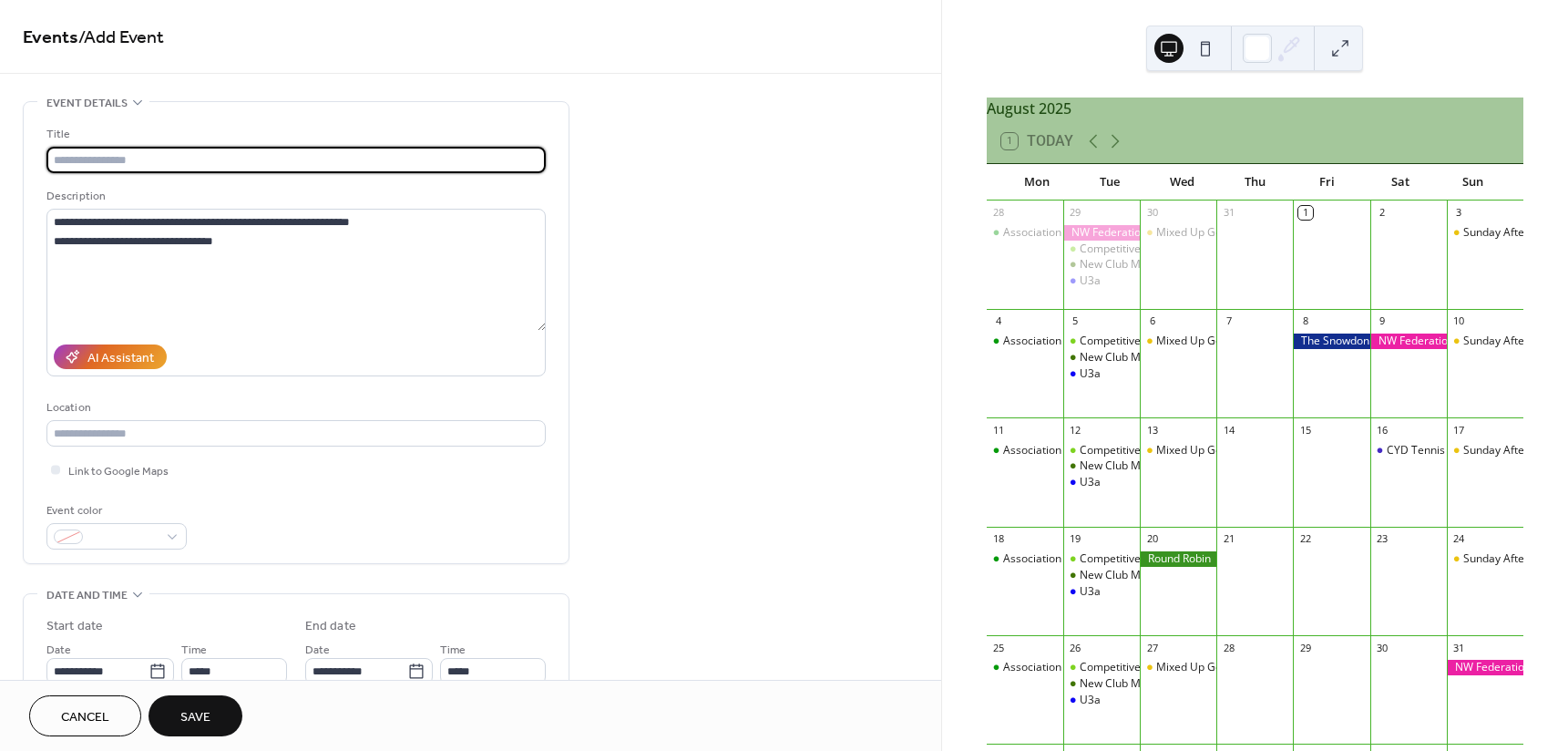 click at bounding box center (296, 159) 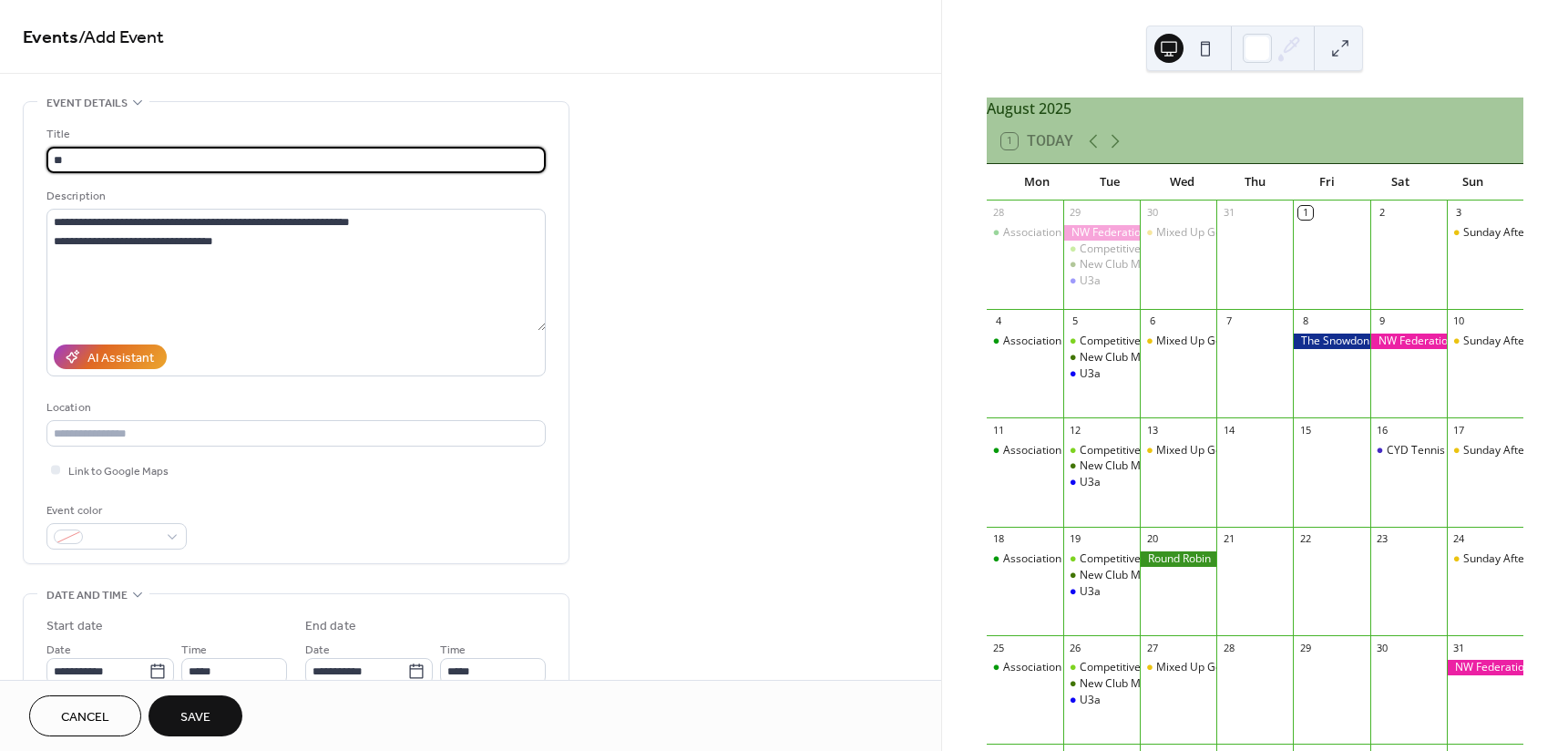 type on "*" 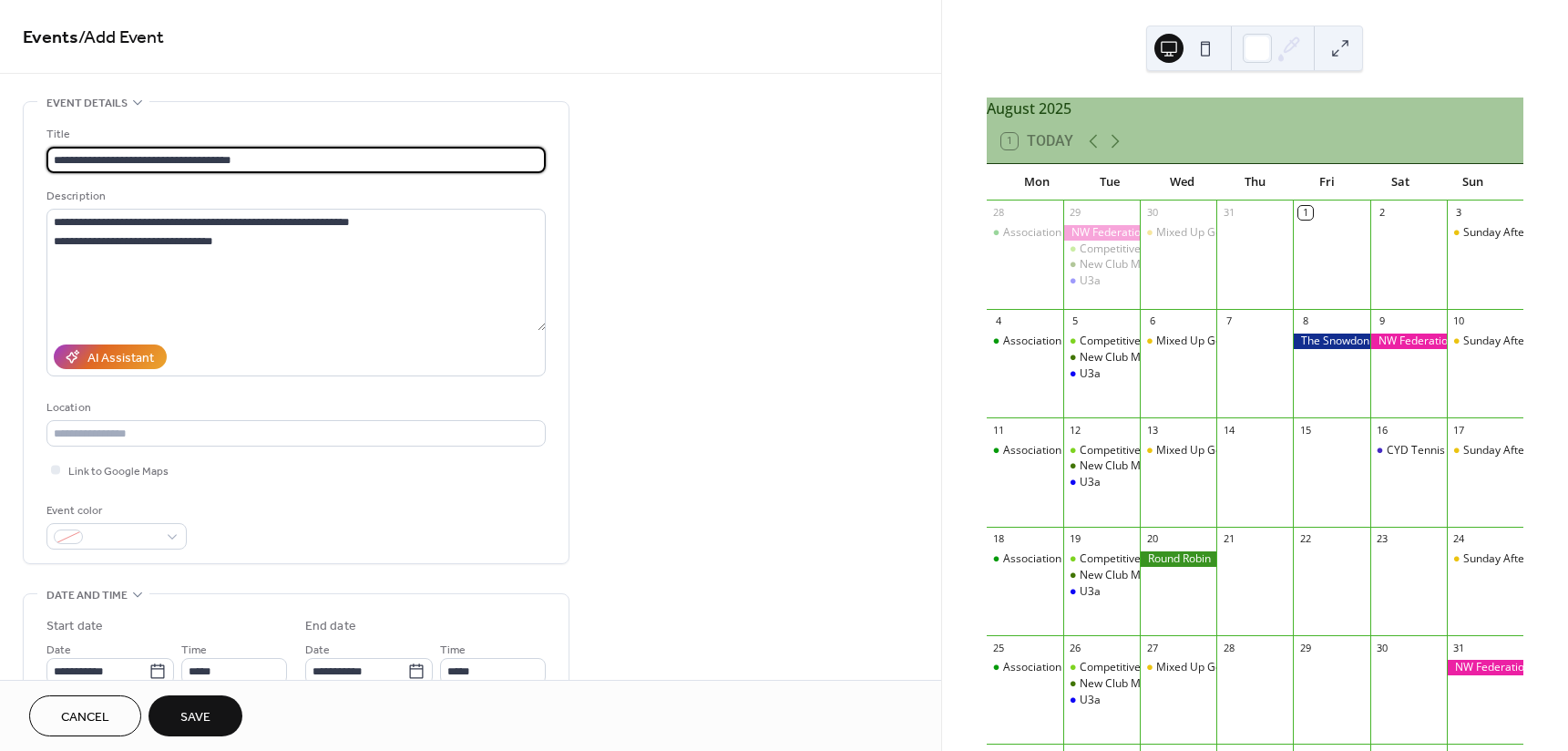 drag, startPoint x: 128, startPoint y: 159, endPoint x: 108, endPoint y: 164, distance: 20.61553 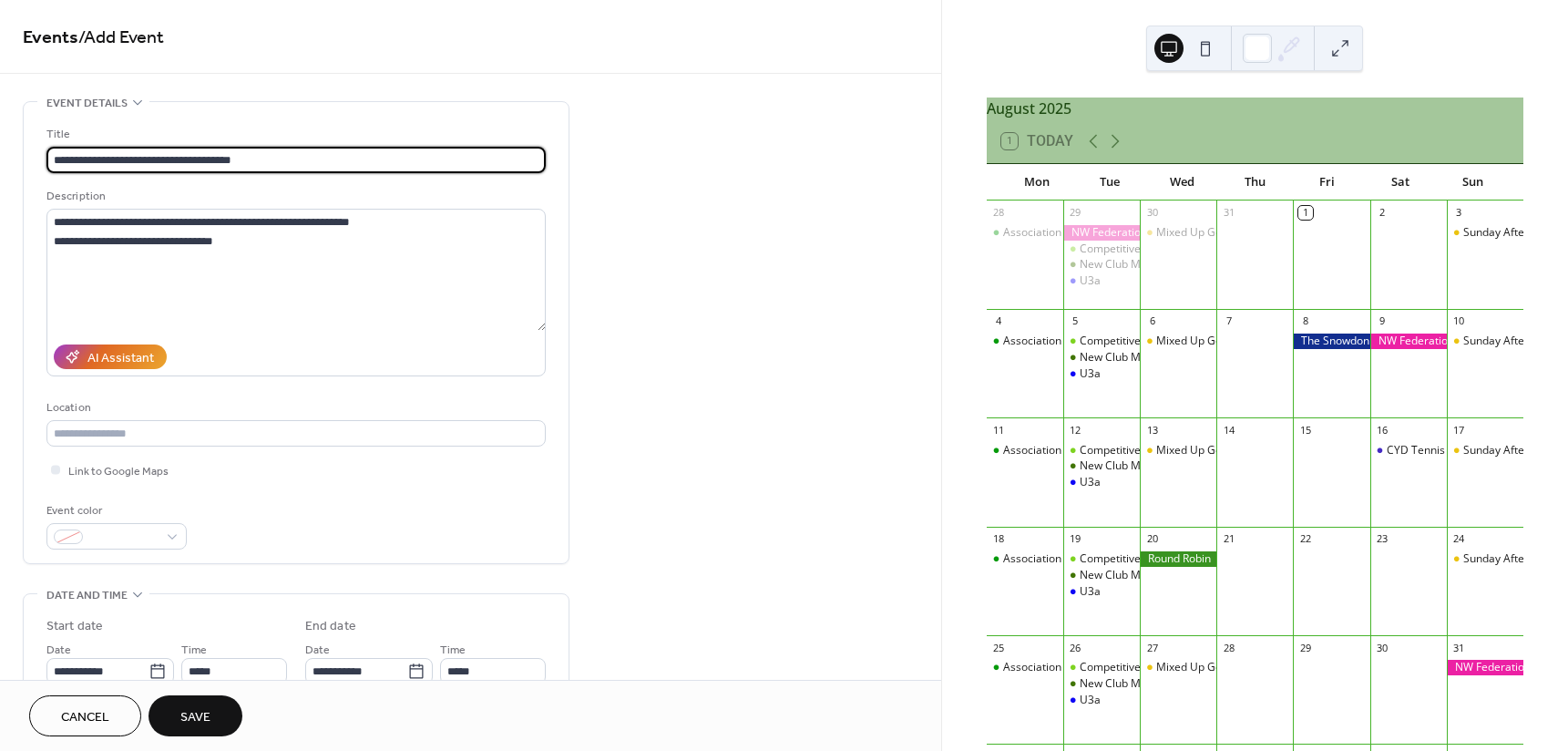 click on "**********" at bounding box center (296, 159) 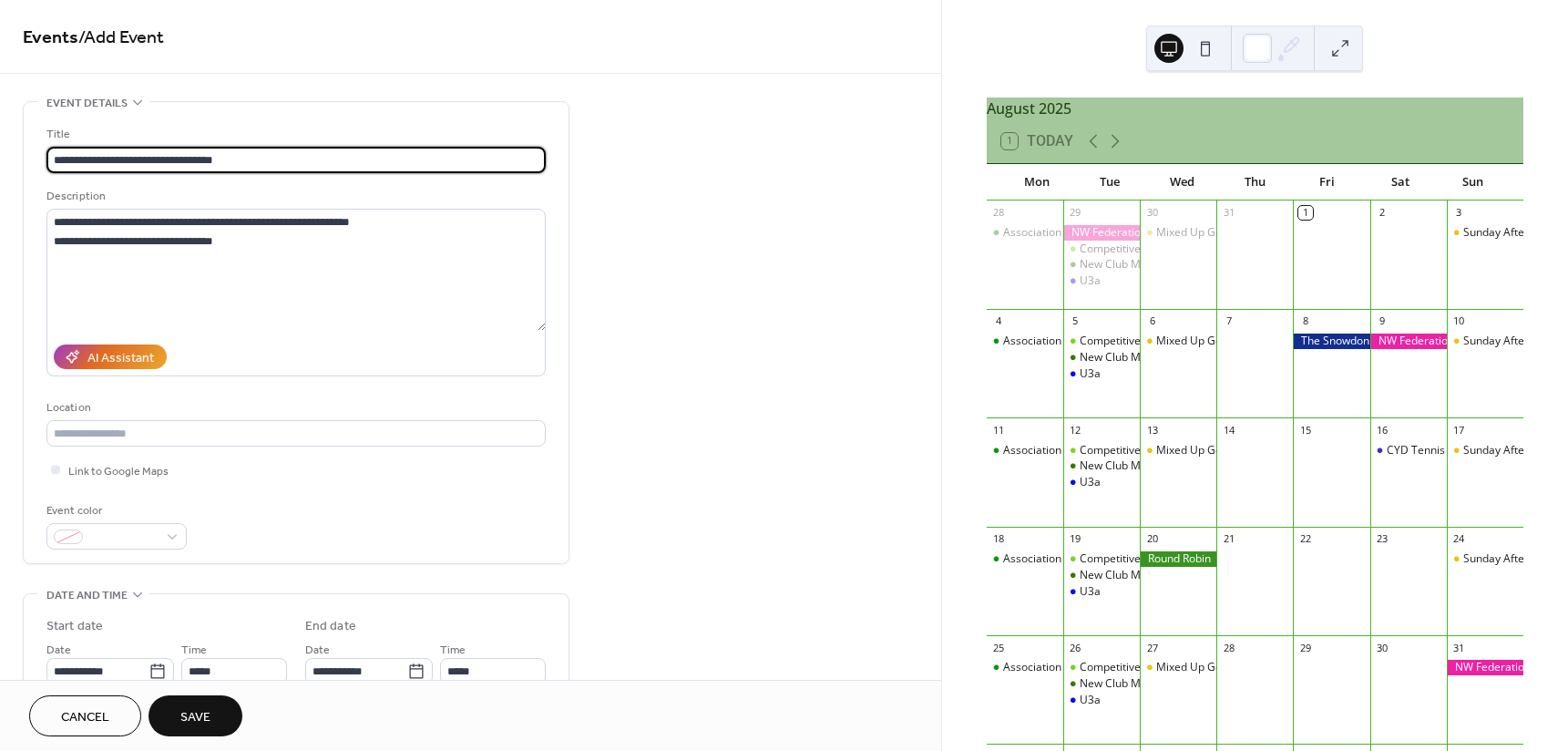 drag, startPoint x: 104, startPoint y: 159, endPoint x: 52, endPoint y: 159, distance: 52 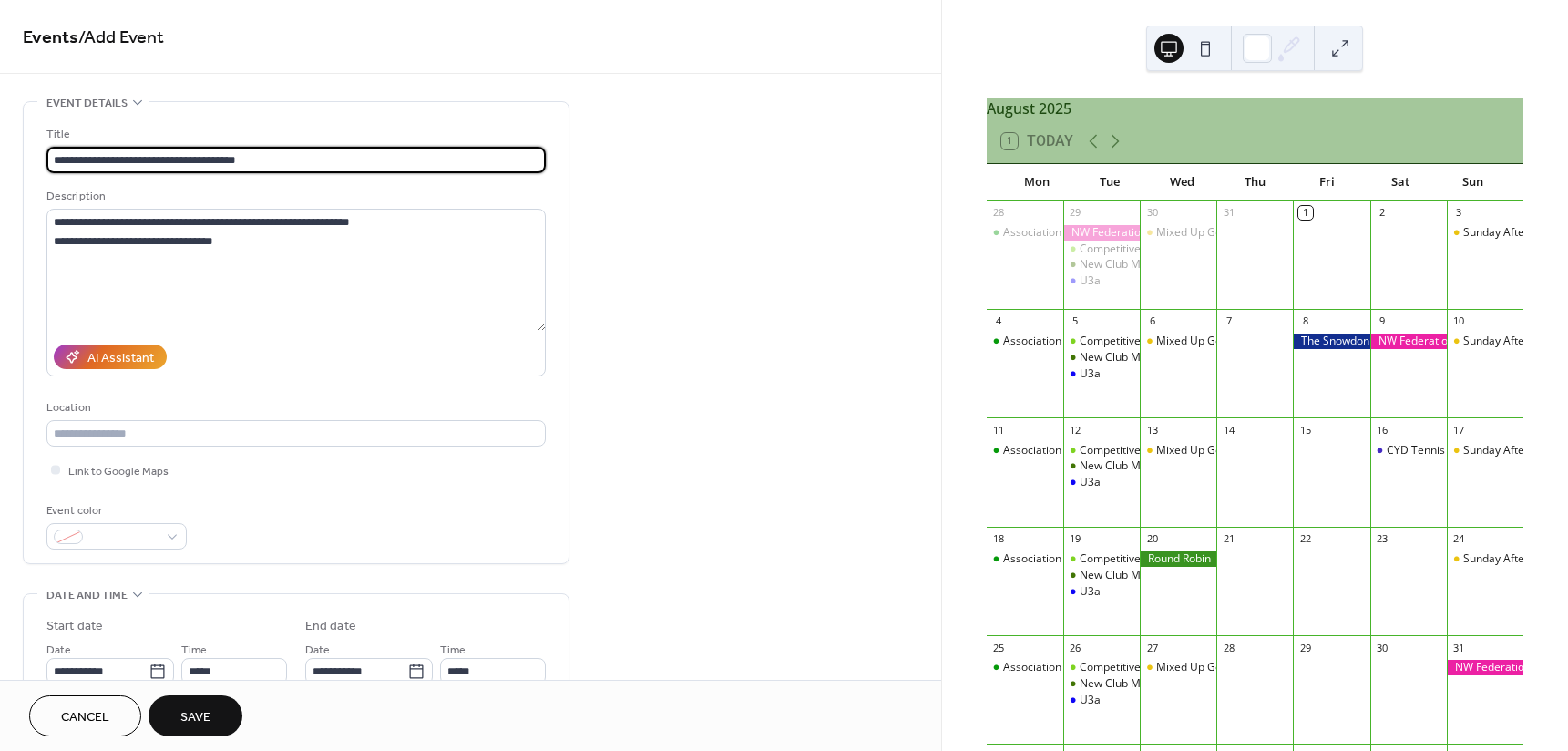 click on "**********" at bounding box center [296, 159] 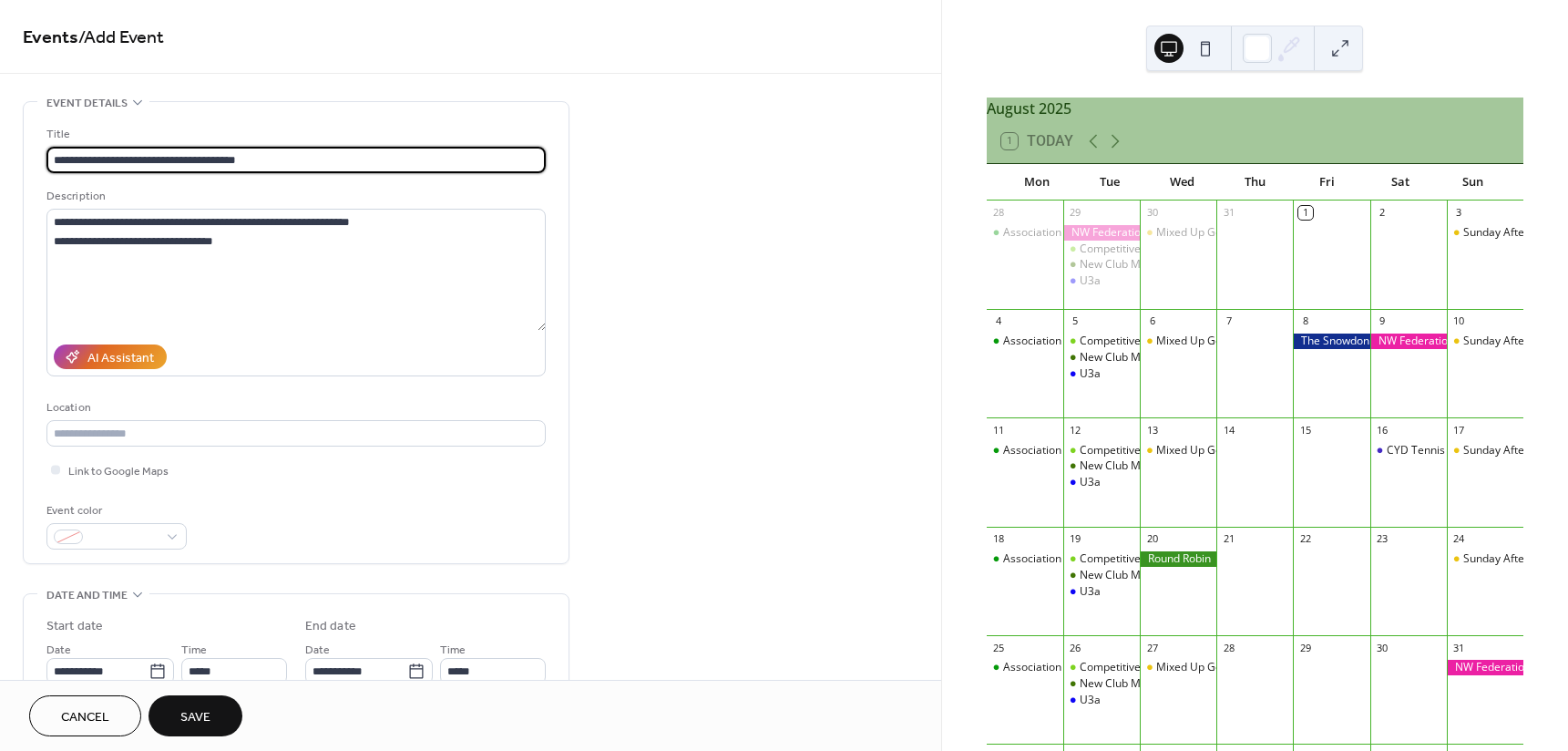 drag, startPoint x: 165, startPoint y: 159, endPoint x: 139, endPoint y: 170, distance: 28.231188 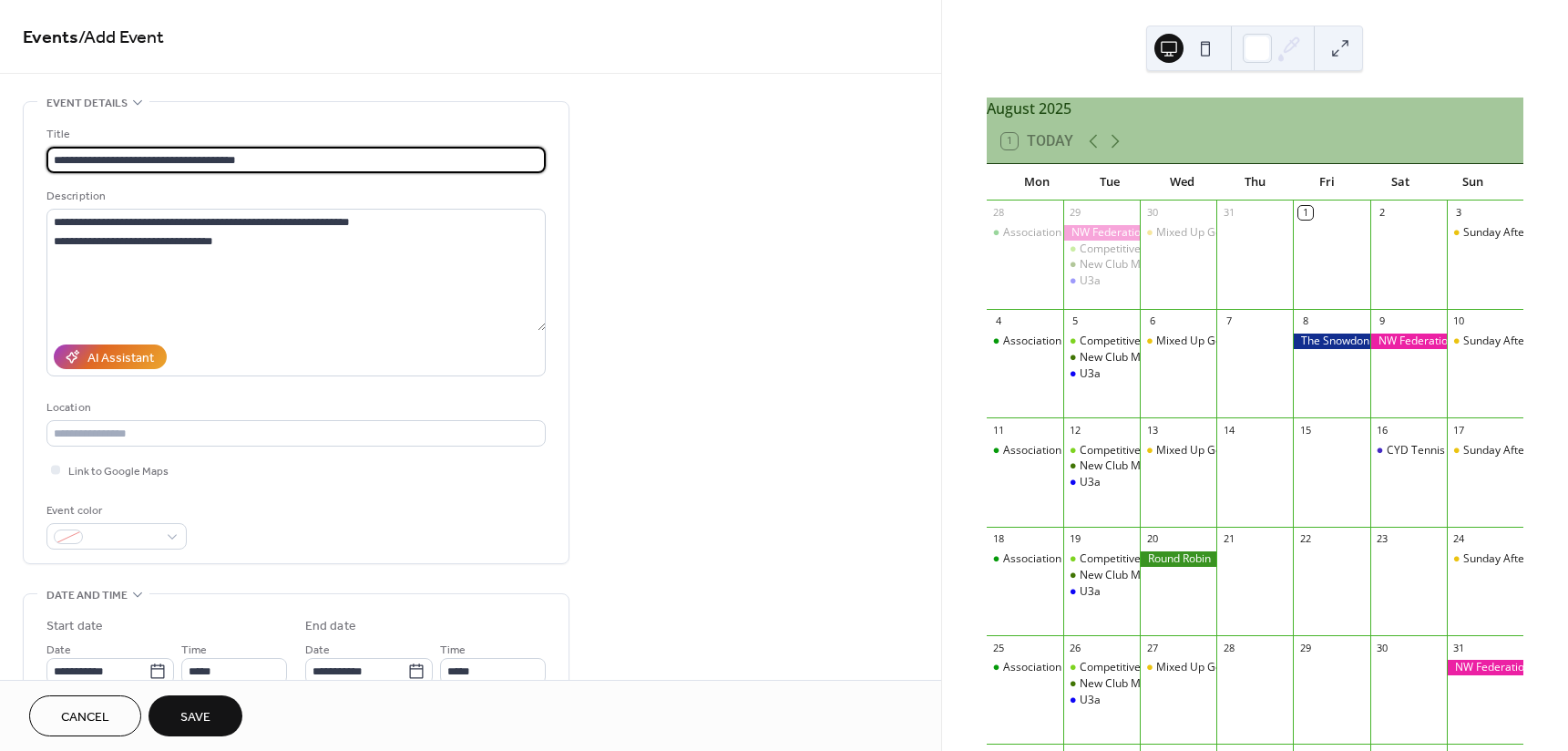 click on "**********" at bounding box center (296, 159) 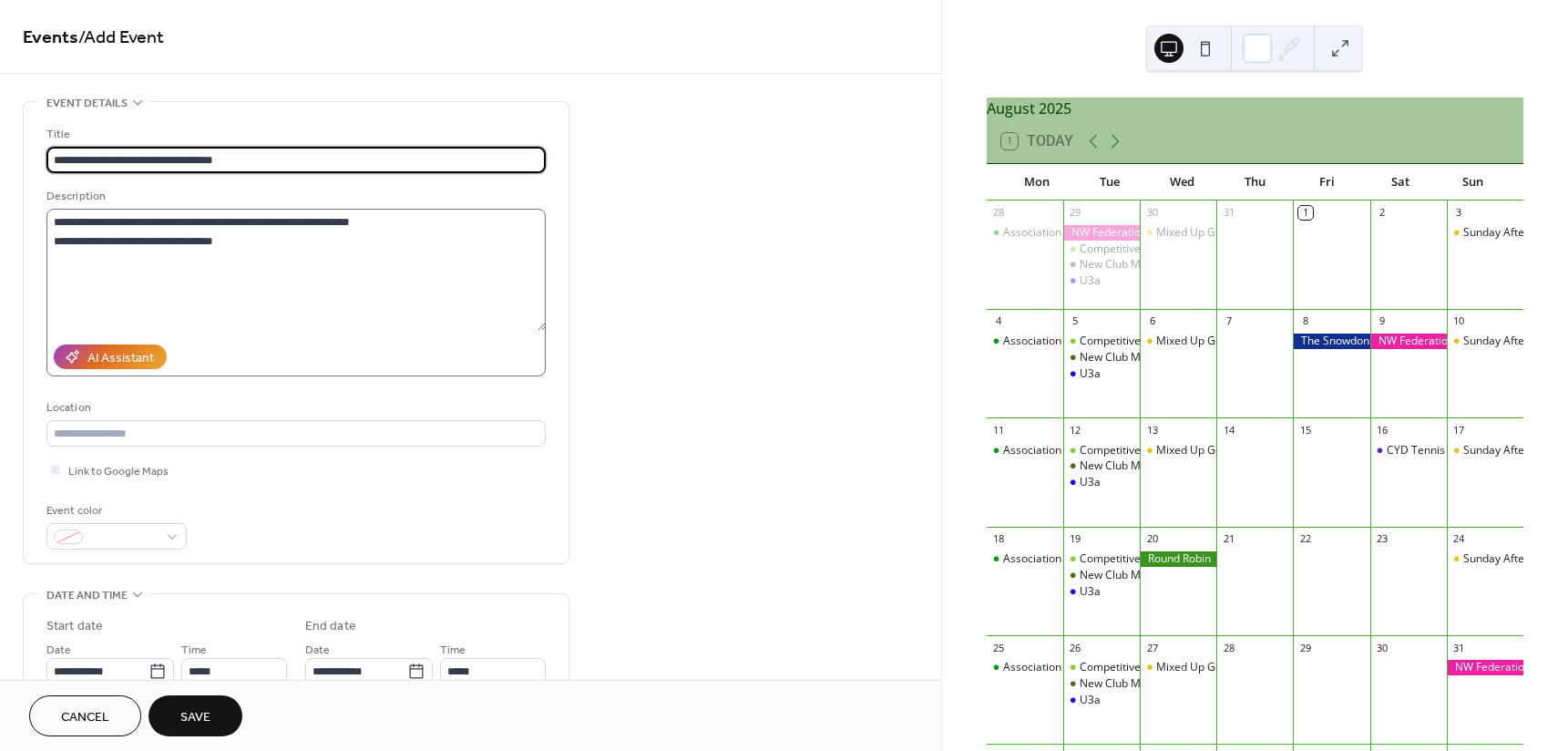 scroll, scrollTop: 303, scrollLeft: 0, axis: vertical 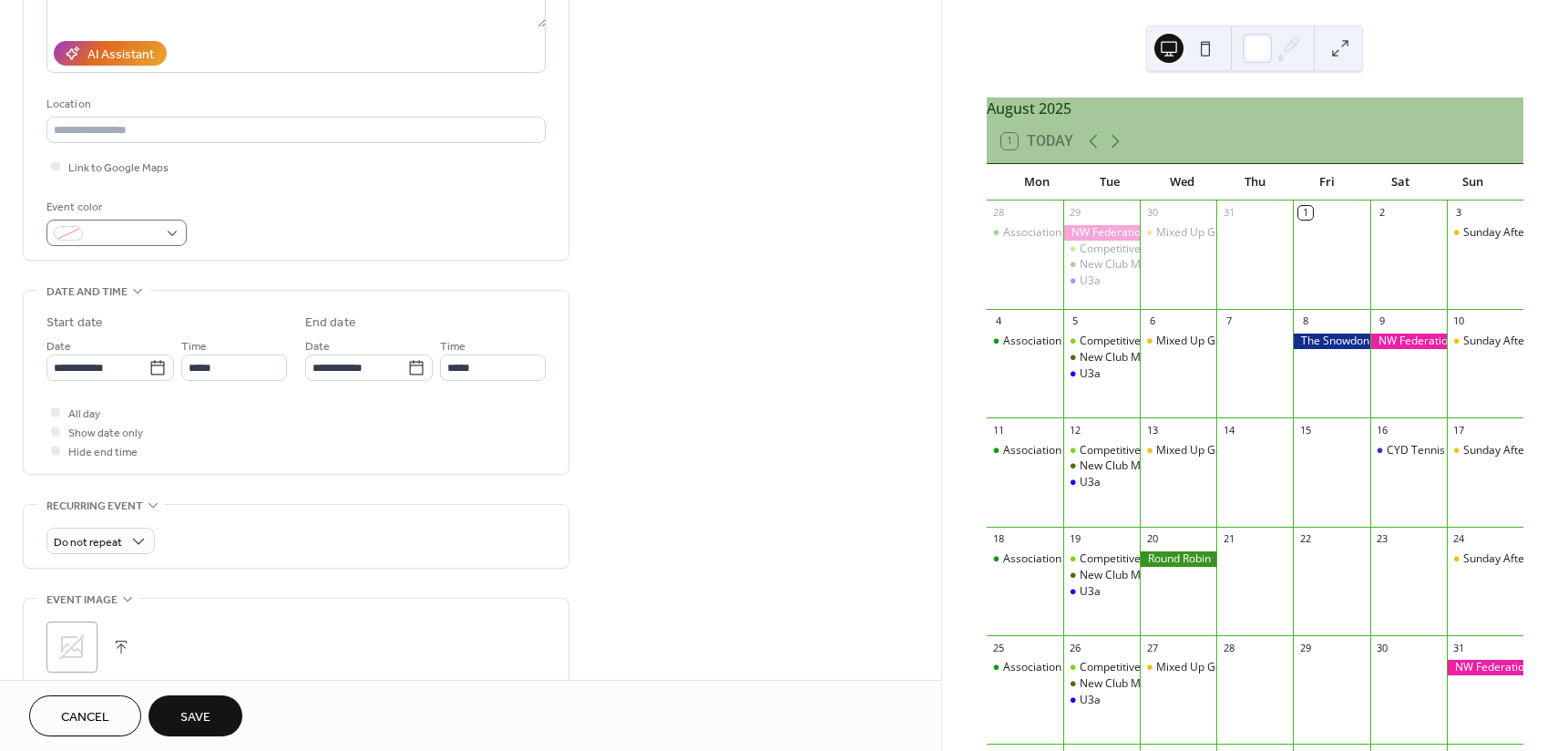type on "**********" 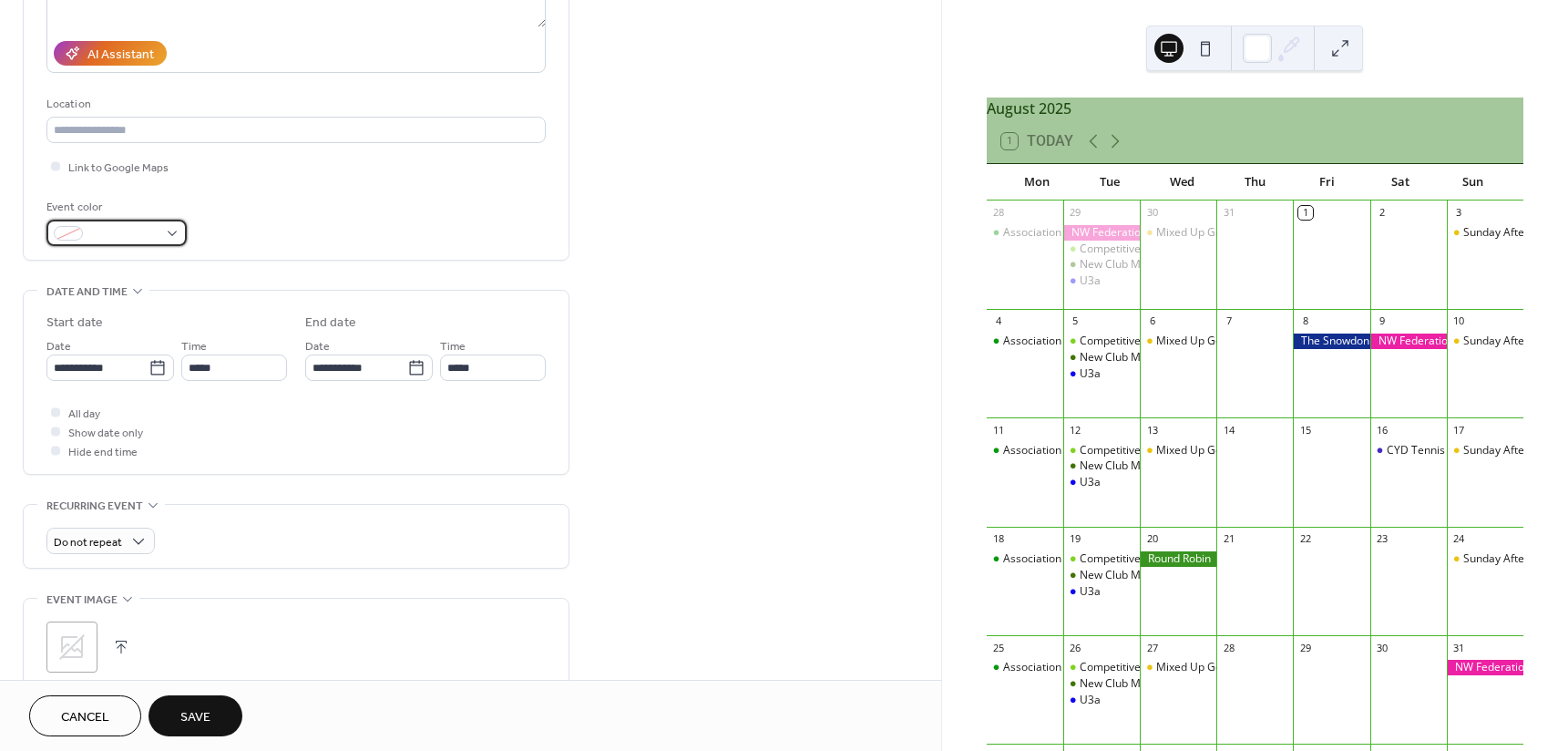 scroll, scrollTop: 0, scrollLeft: 0, axis: both 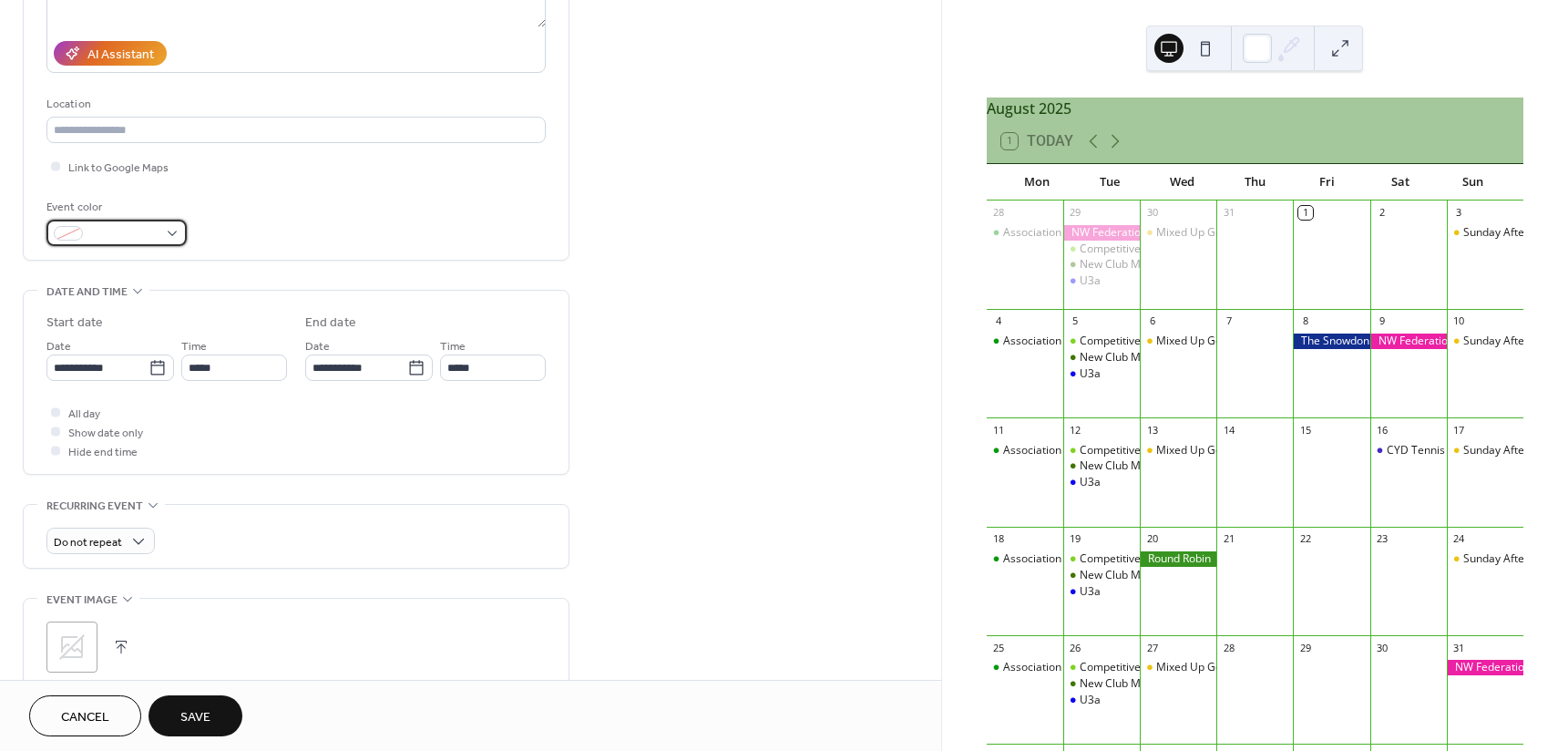 click at bounding box center [117, 232] 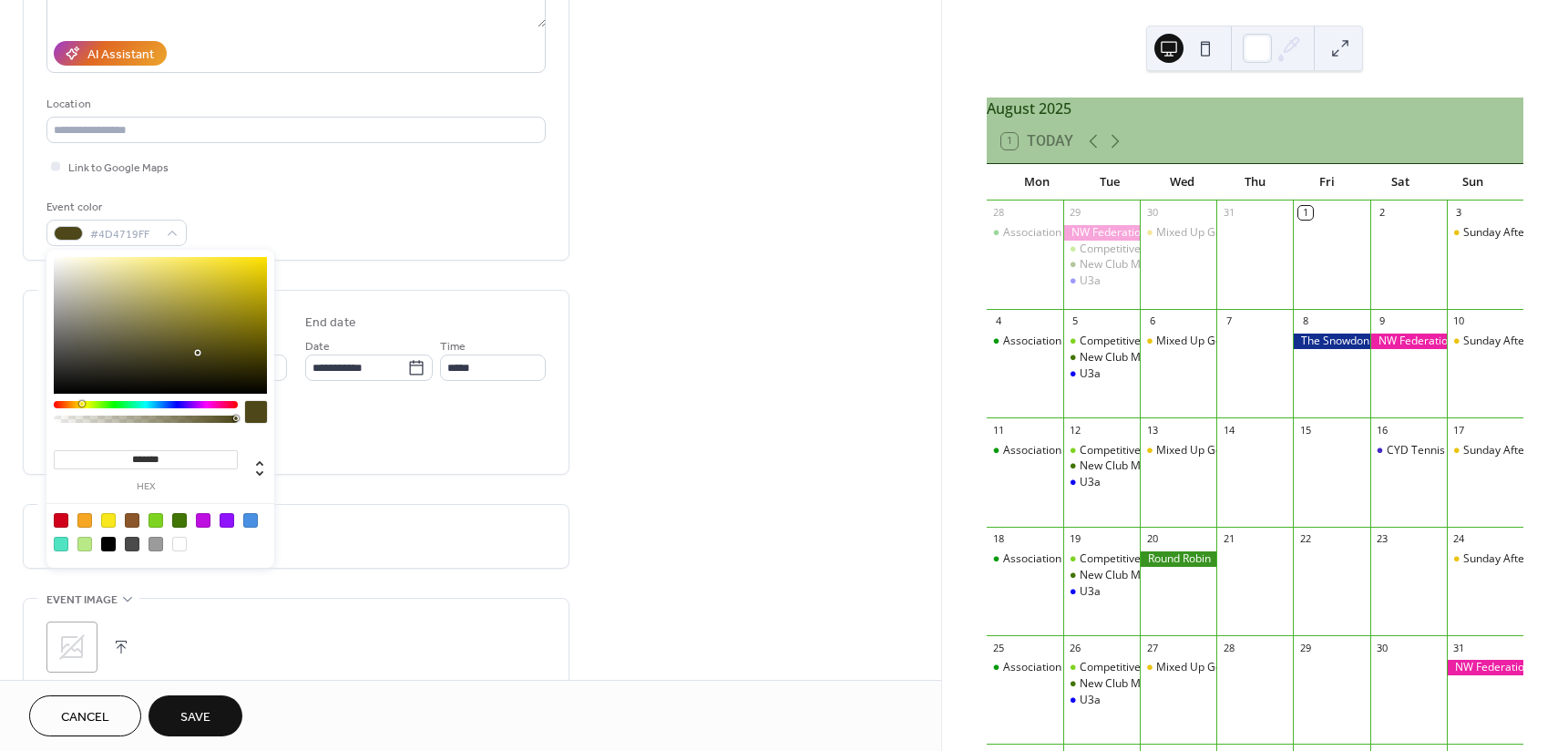 click at bounding box center (146, 405) 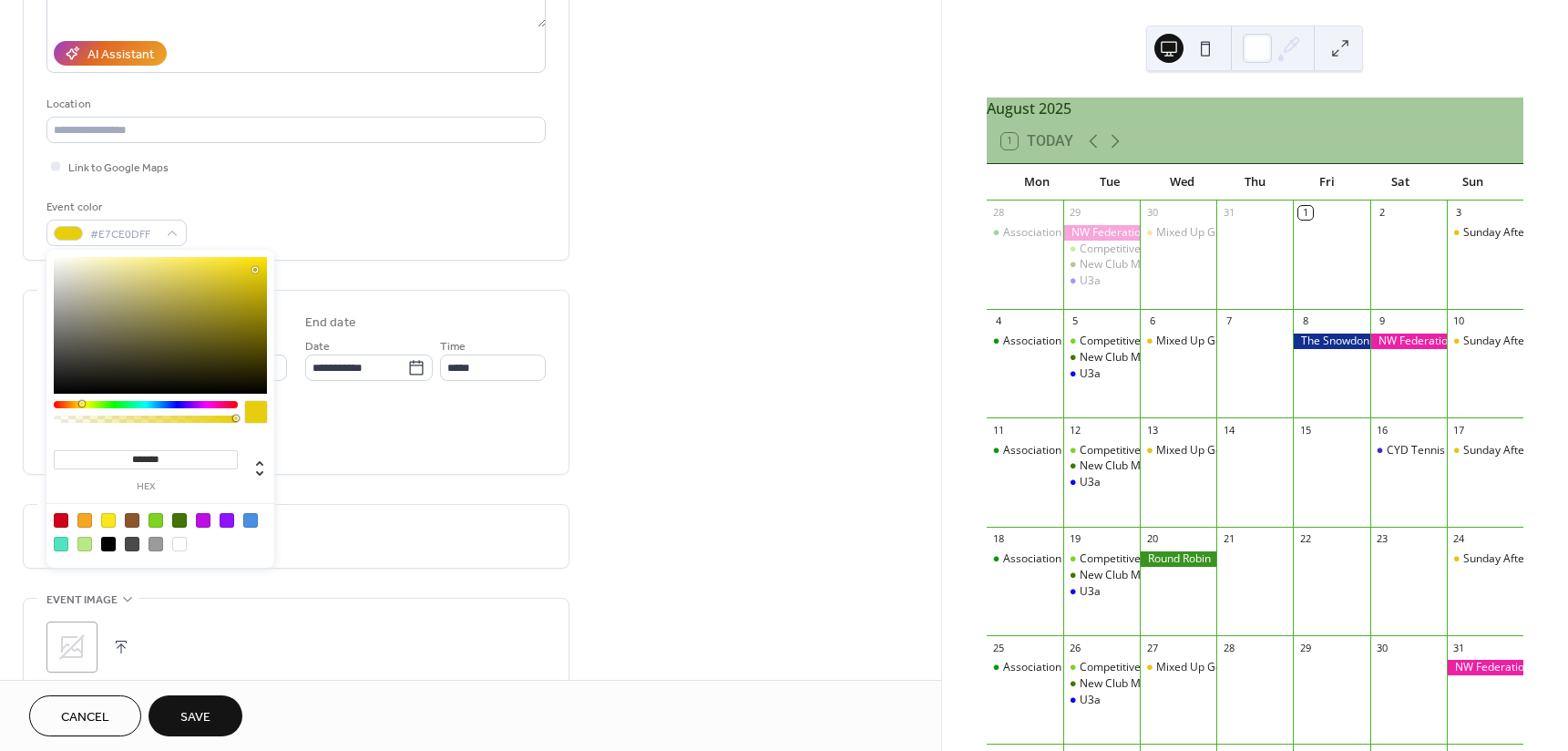 click at bounding box center [160, 325] 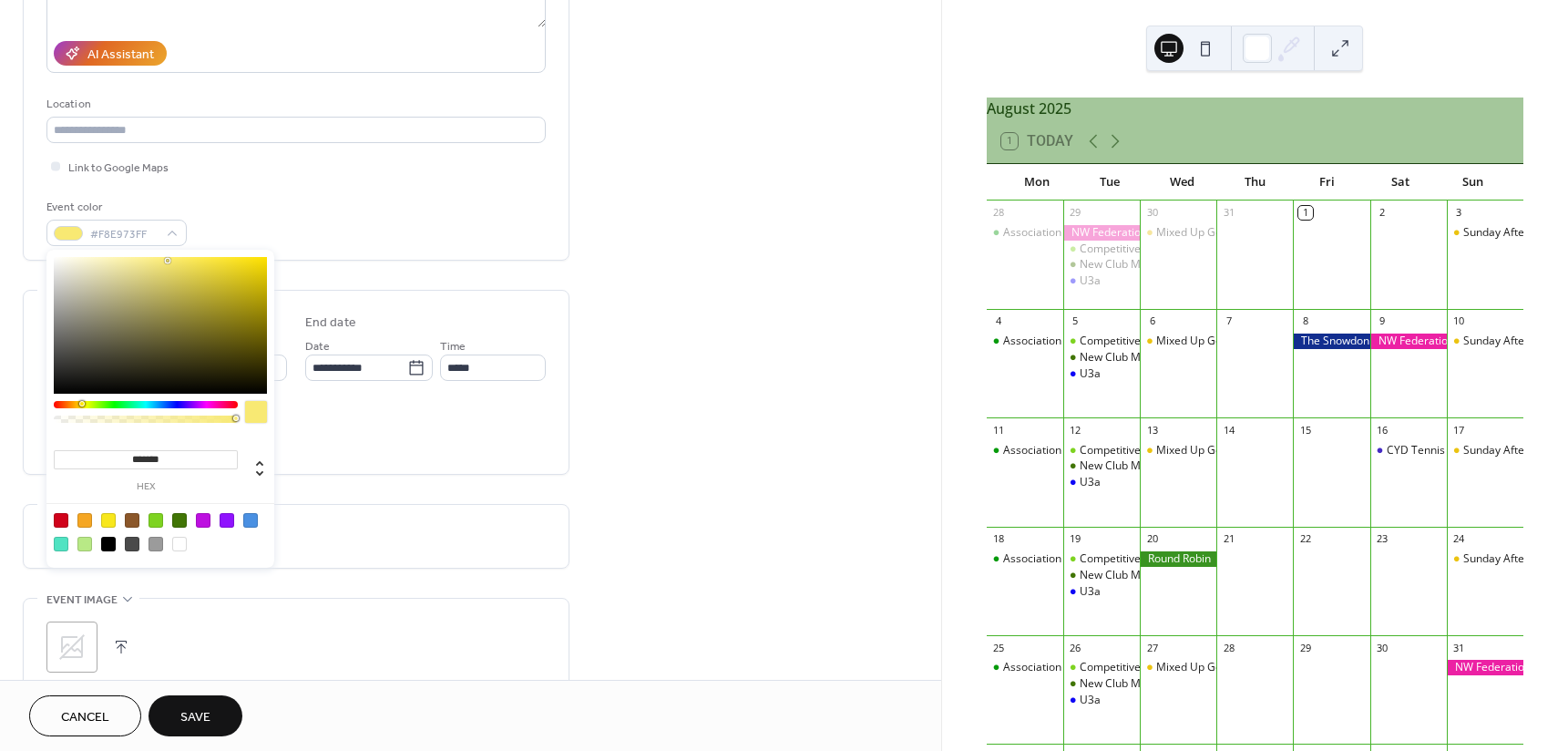 click at bounding box center [160, 325] 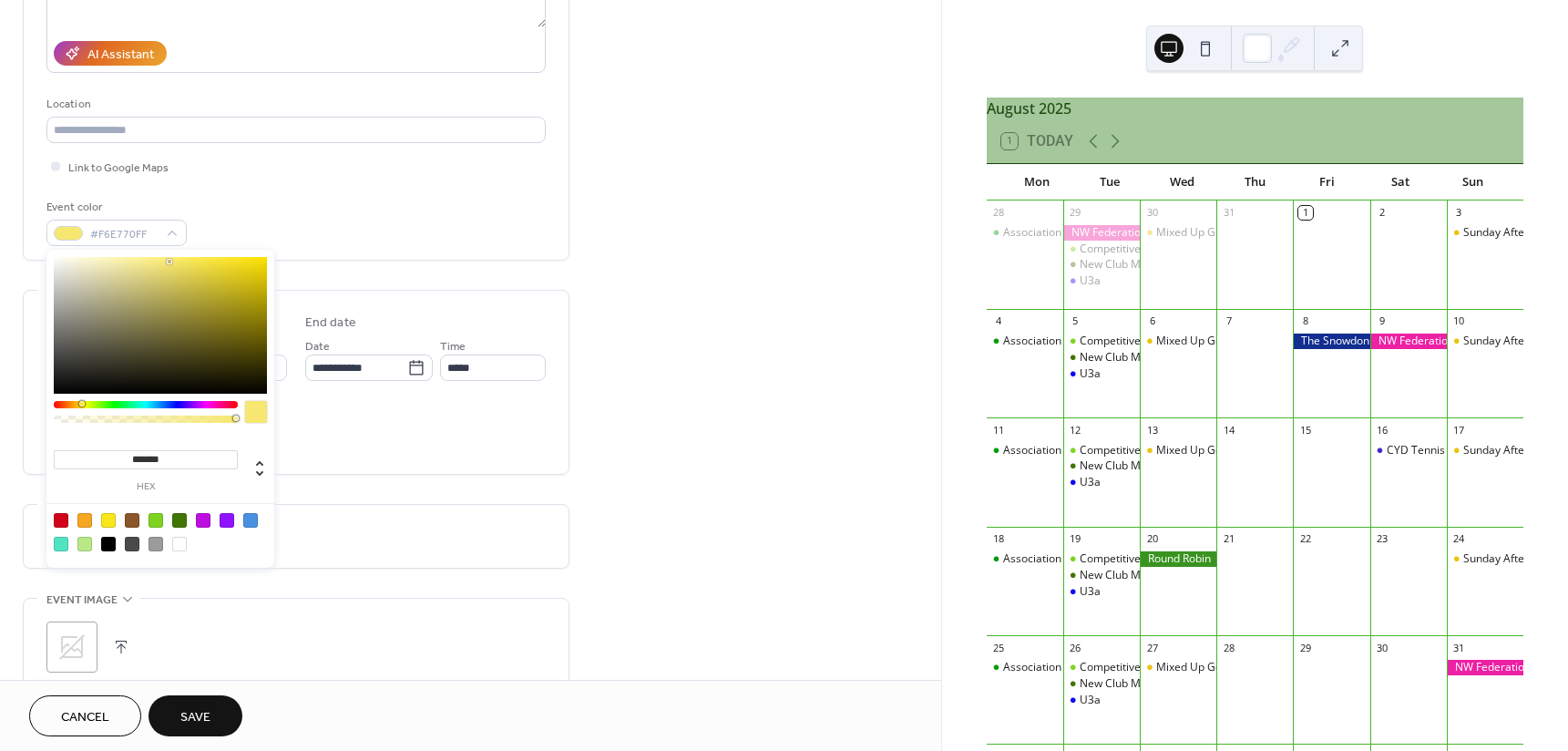 click at bounding box center [160, 325] 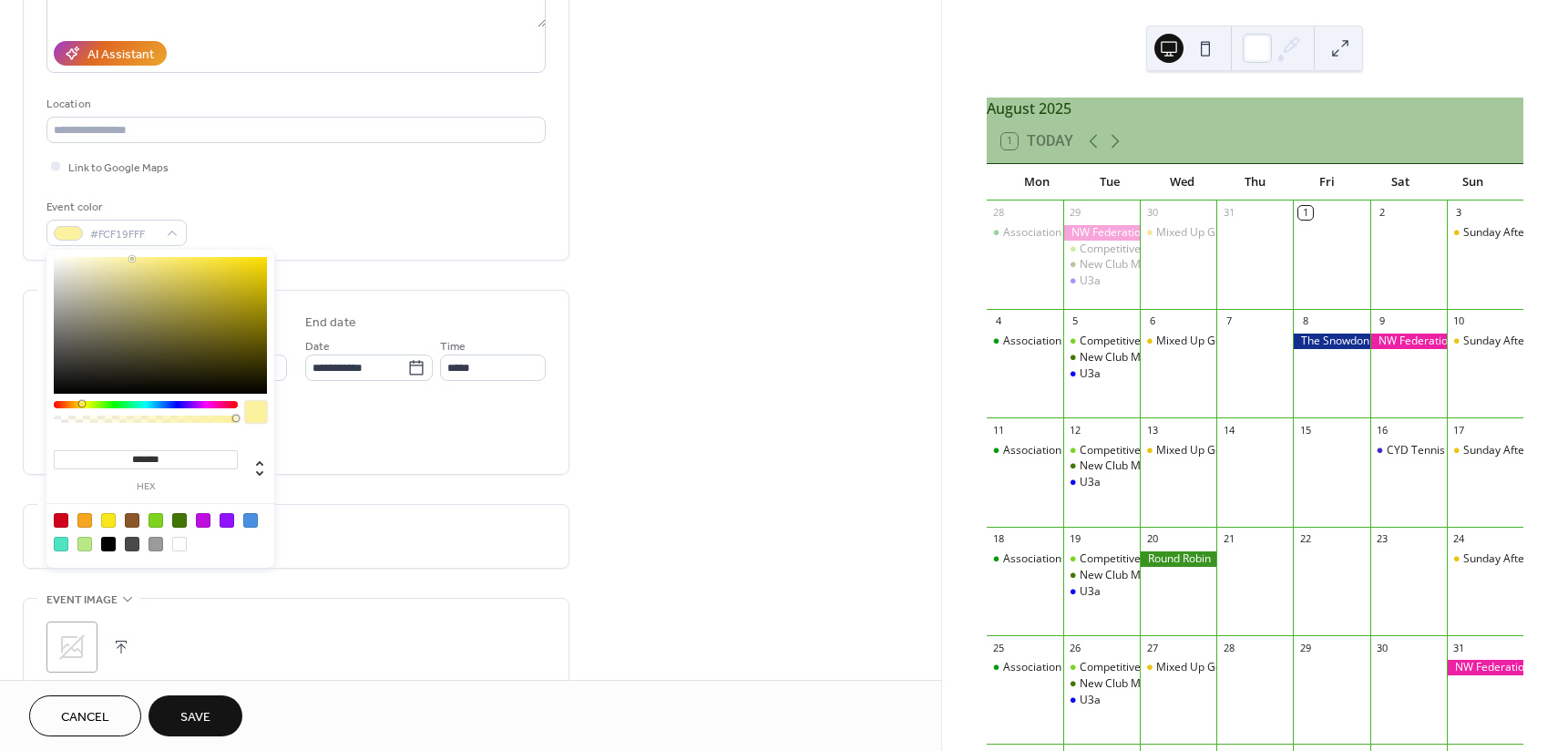 type on "*******" 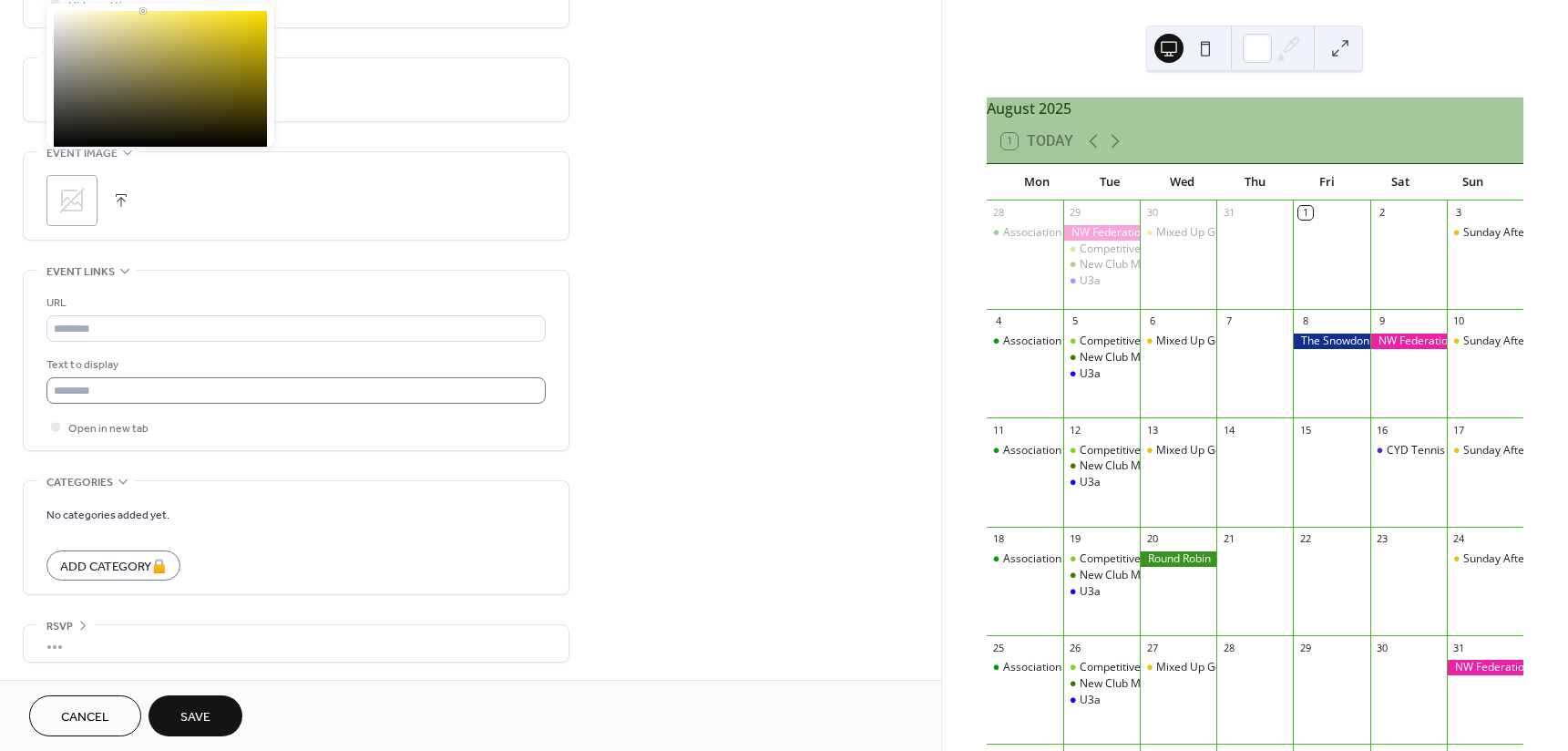 scroll, scrollTop: 751, scrollLeft: 0, axis: vertical 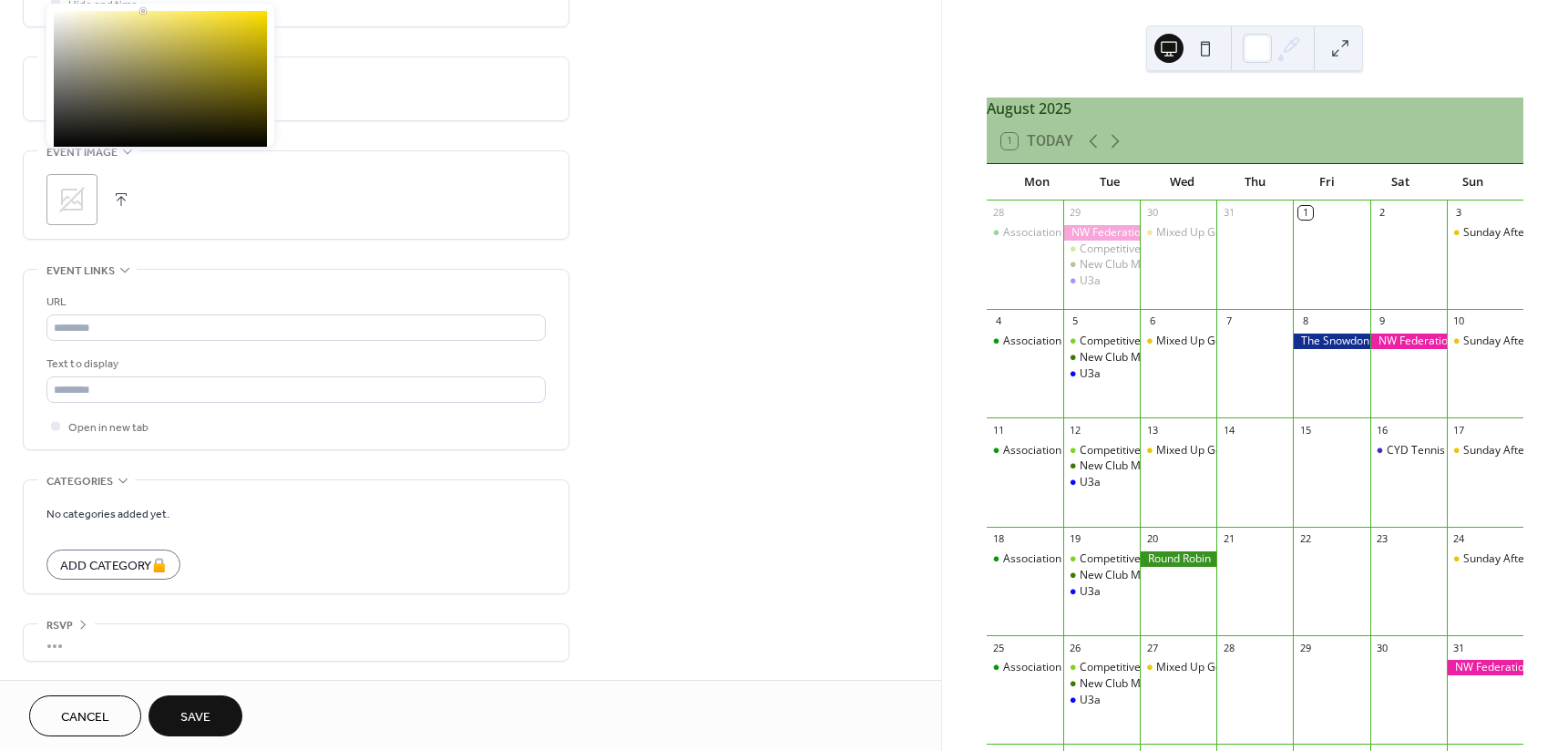 click on "Save" at bounding box center [195, 717] 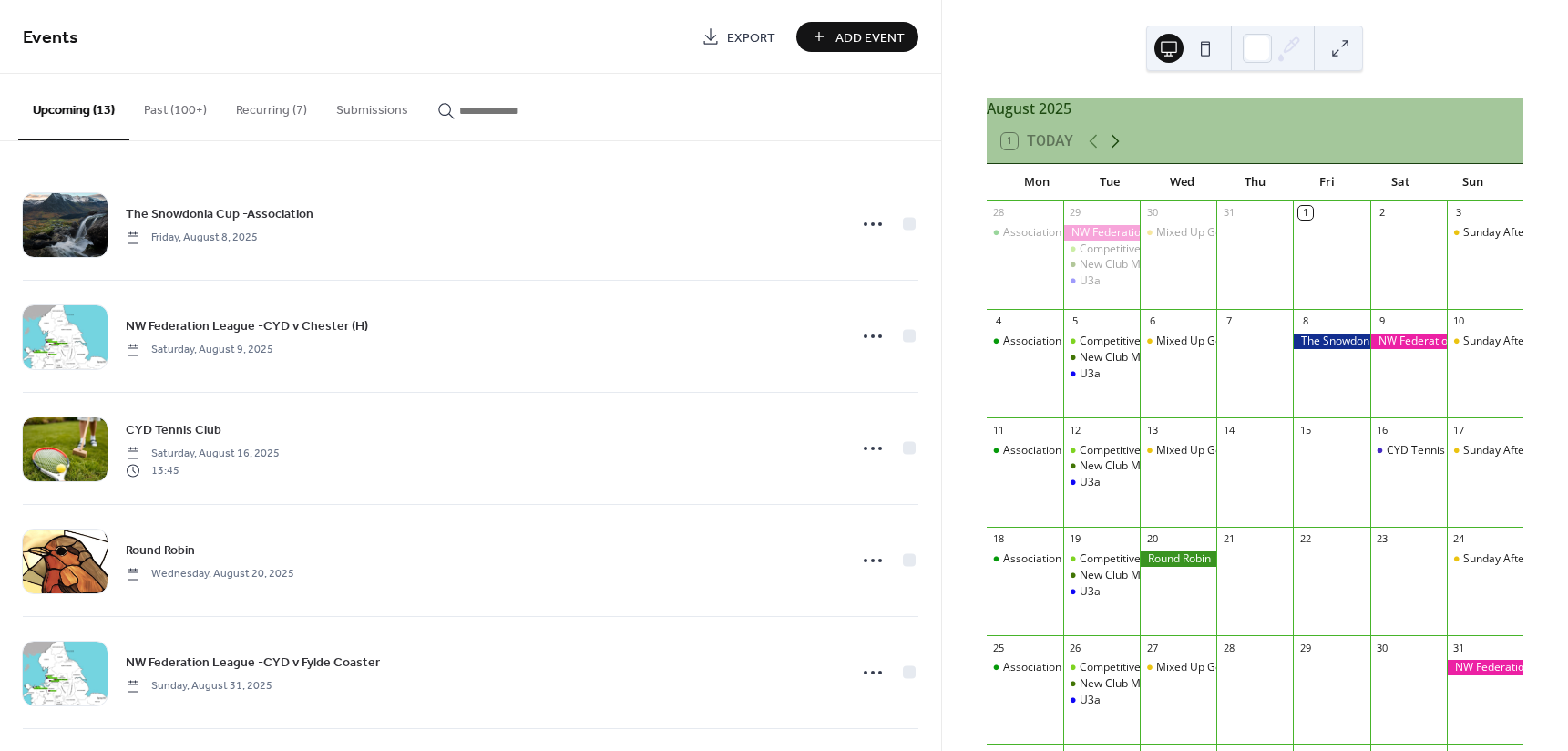 click 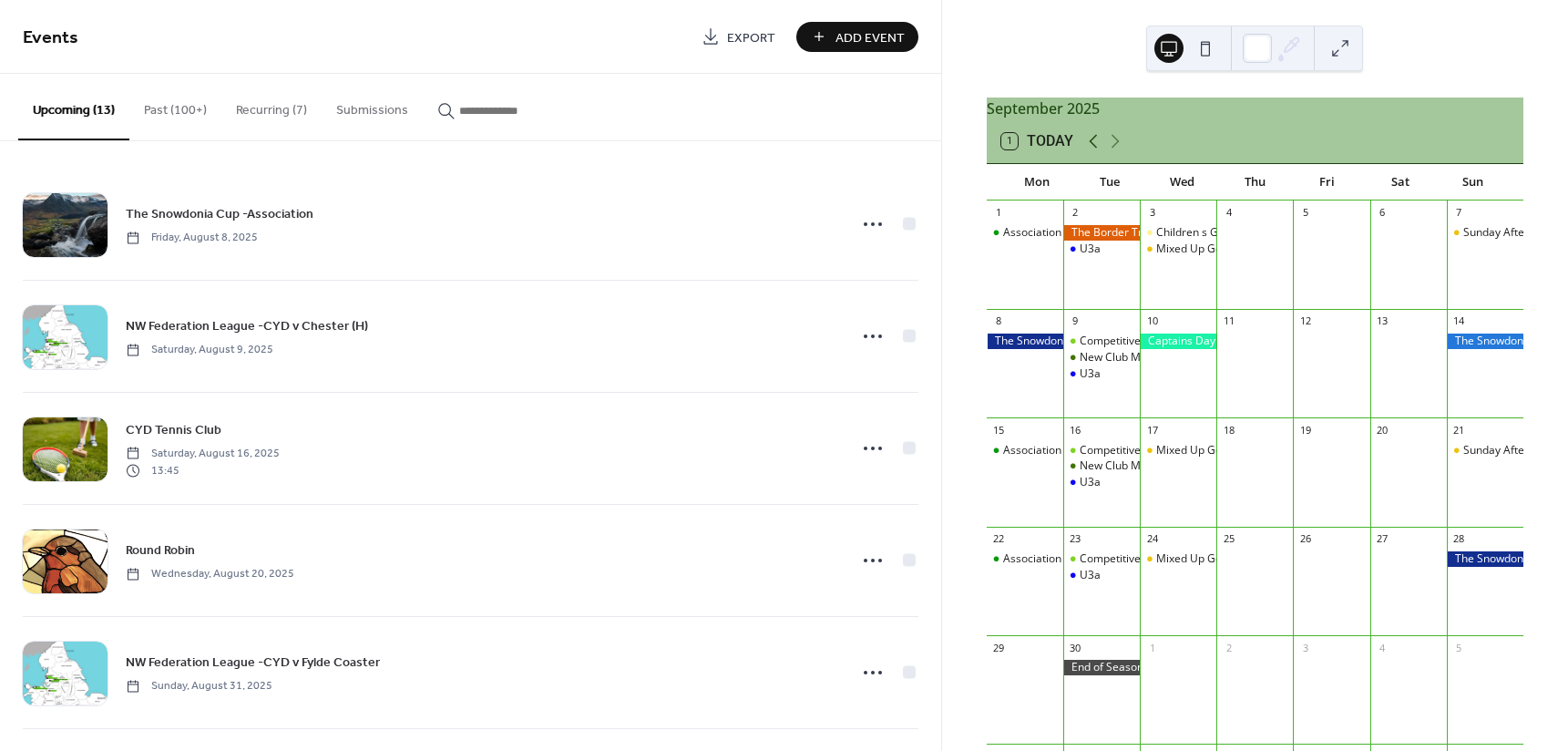 click 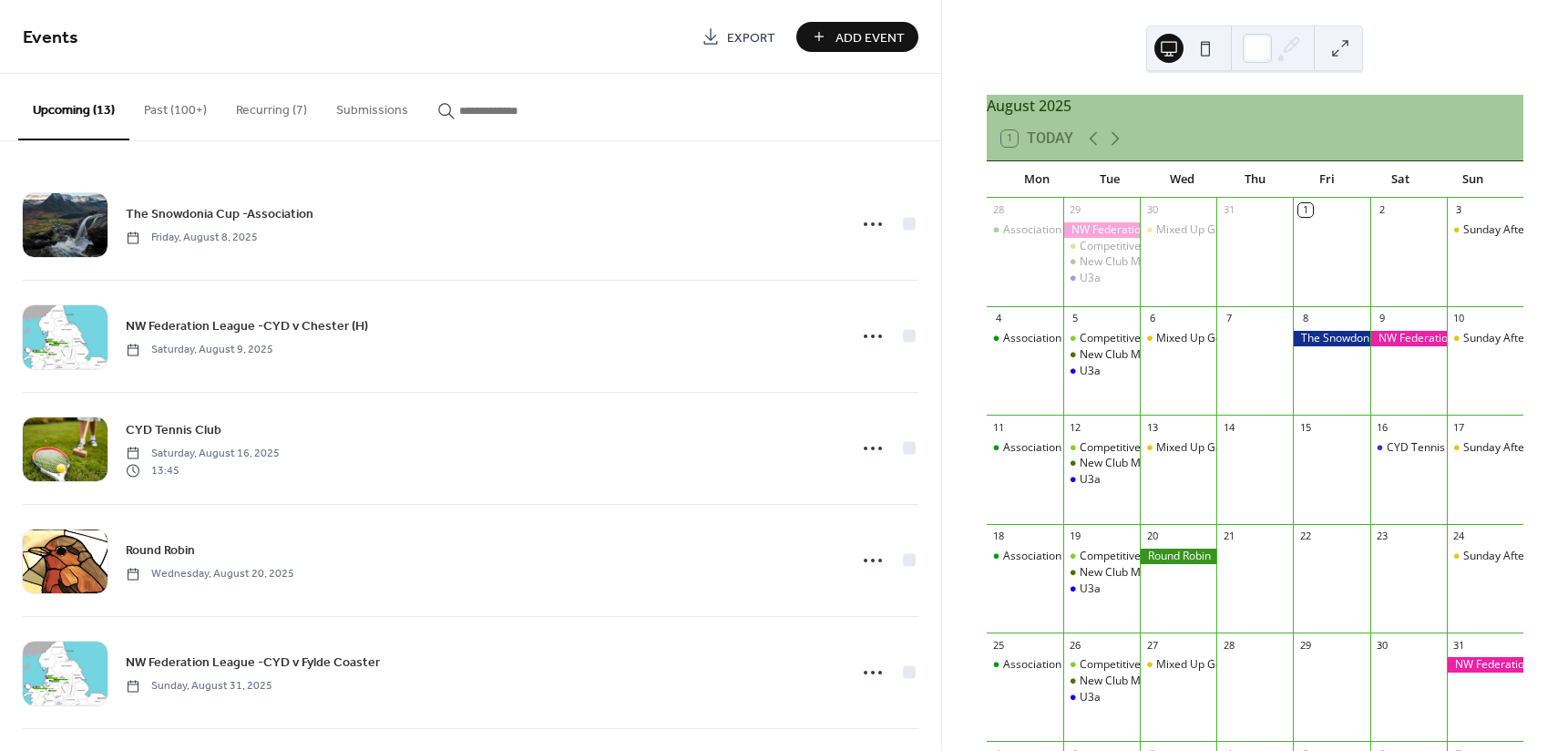 scroll, scrollTop: 0, scrollLeft: 0, axis: both 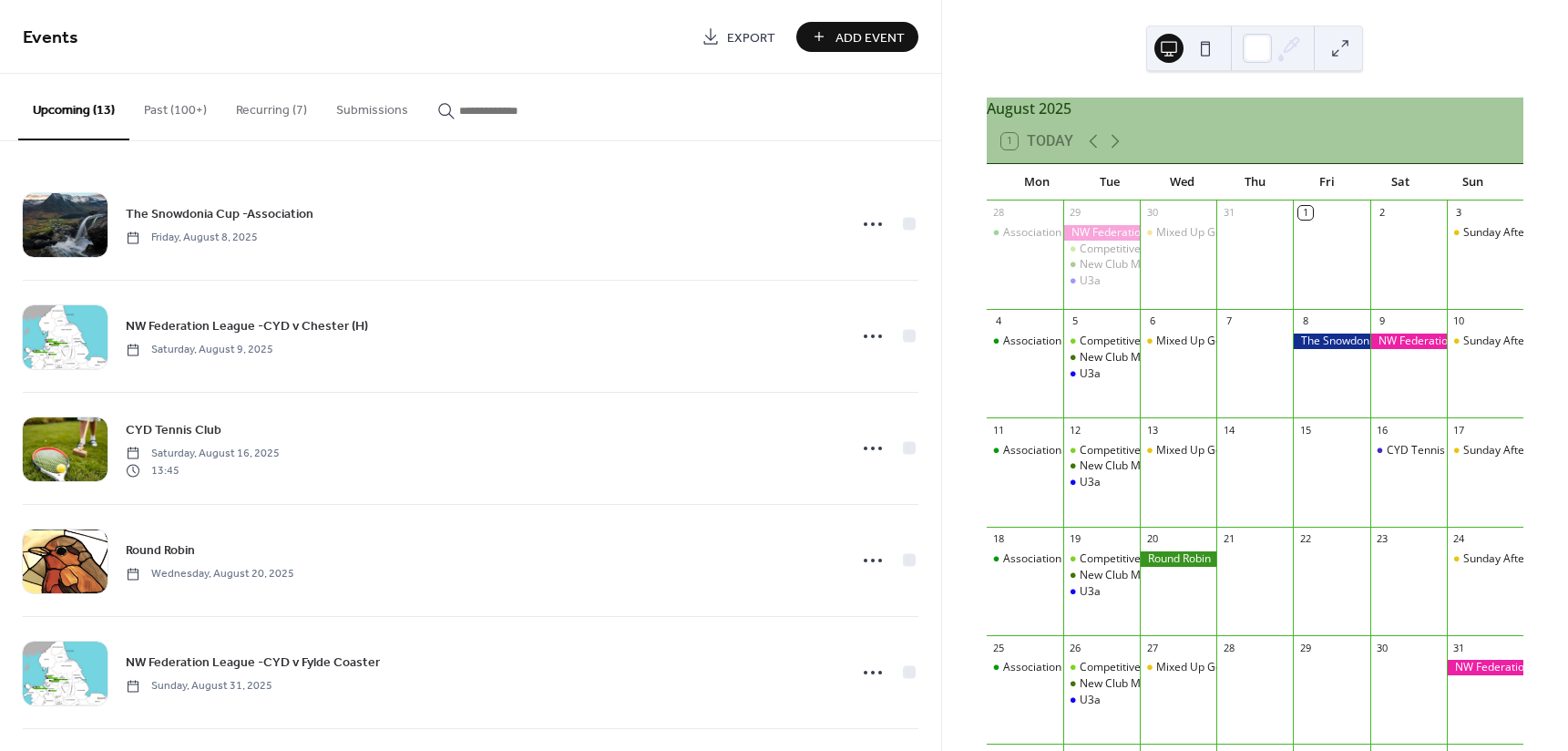 click on "Recurring (7)" at bounding box center [272, 106] 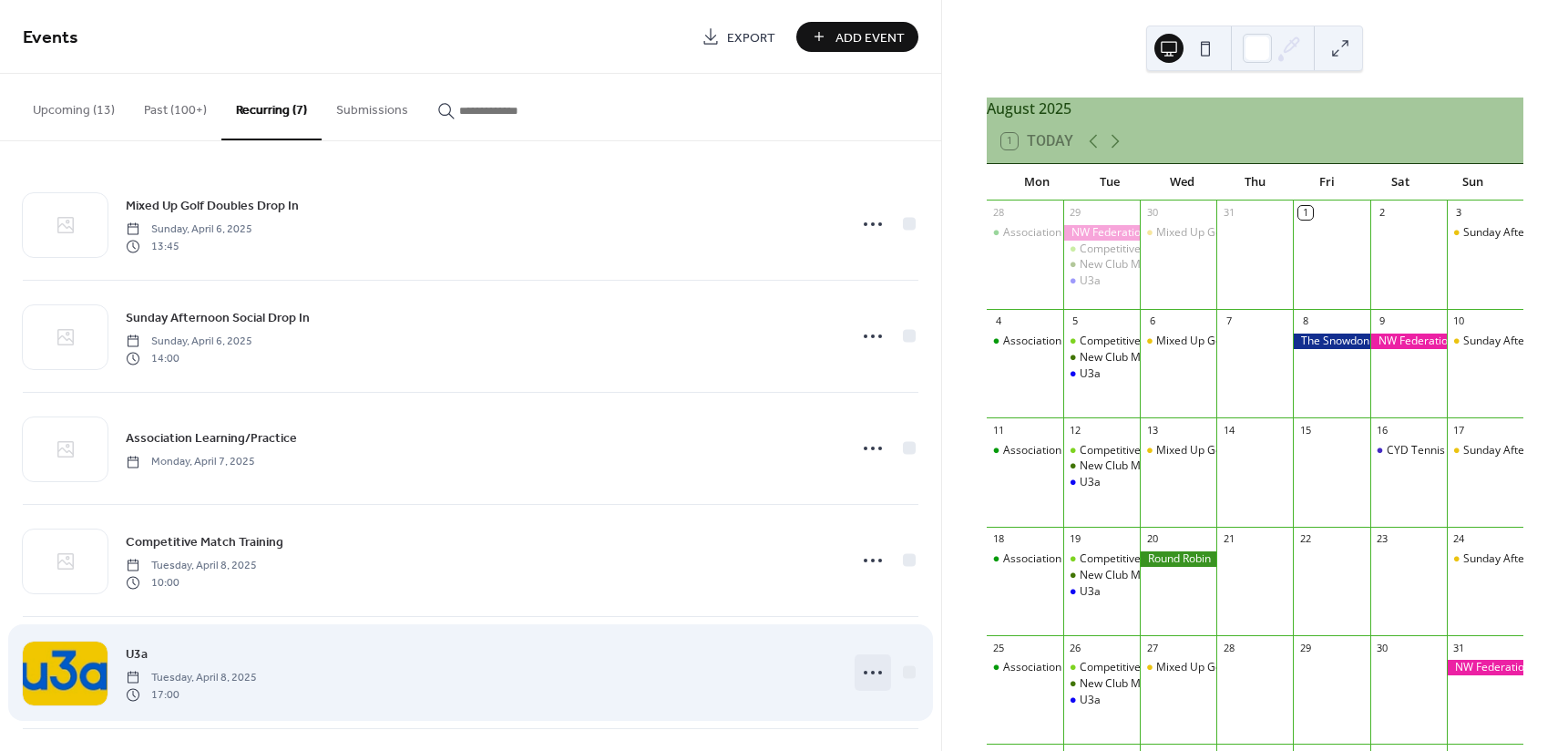 click 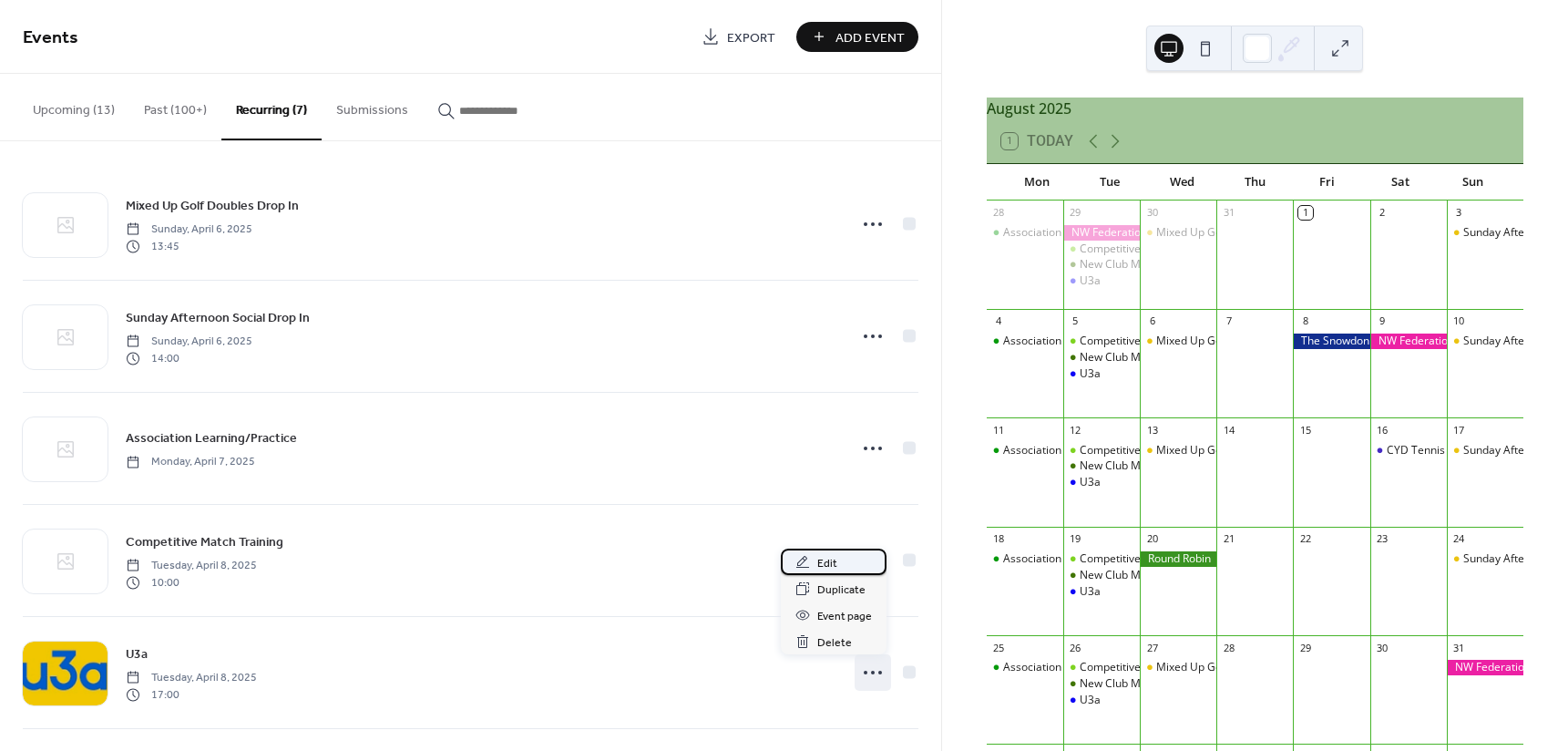 click on "Edit" at bounding box center [834, 561] 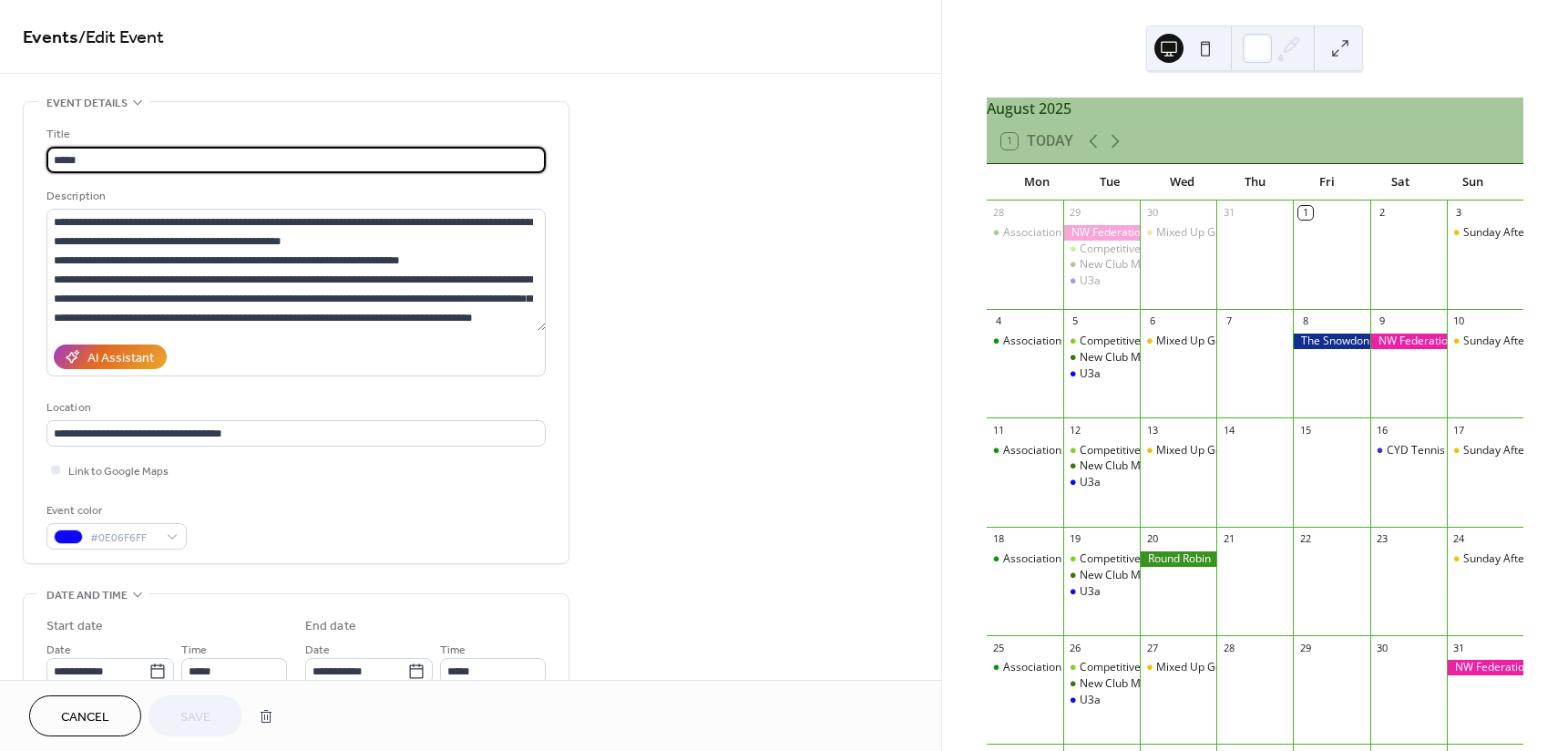 type on "**********" 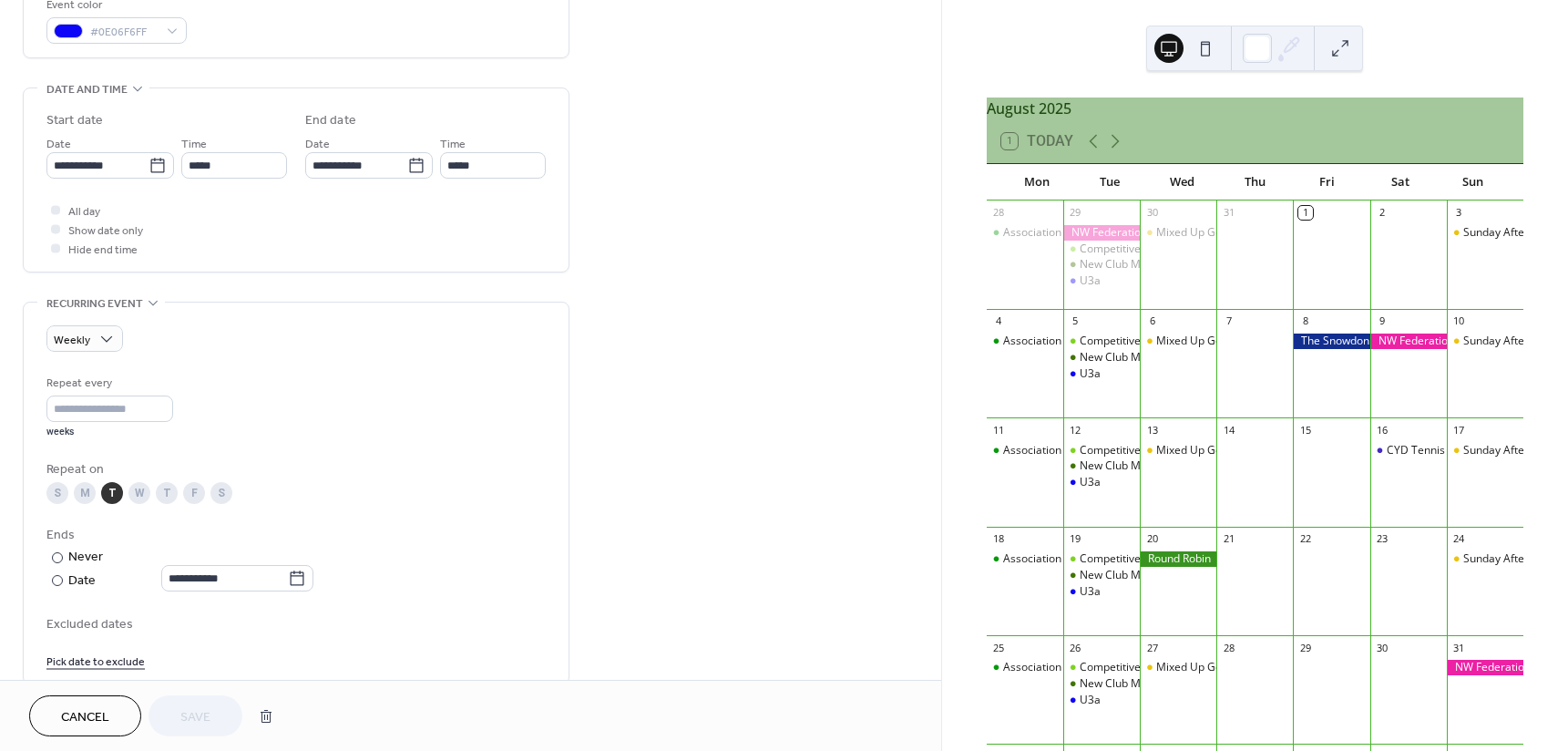scroll, scrollTop: 608, scrollLeft: 0, axis: vertical 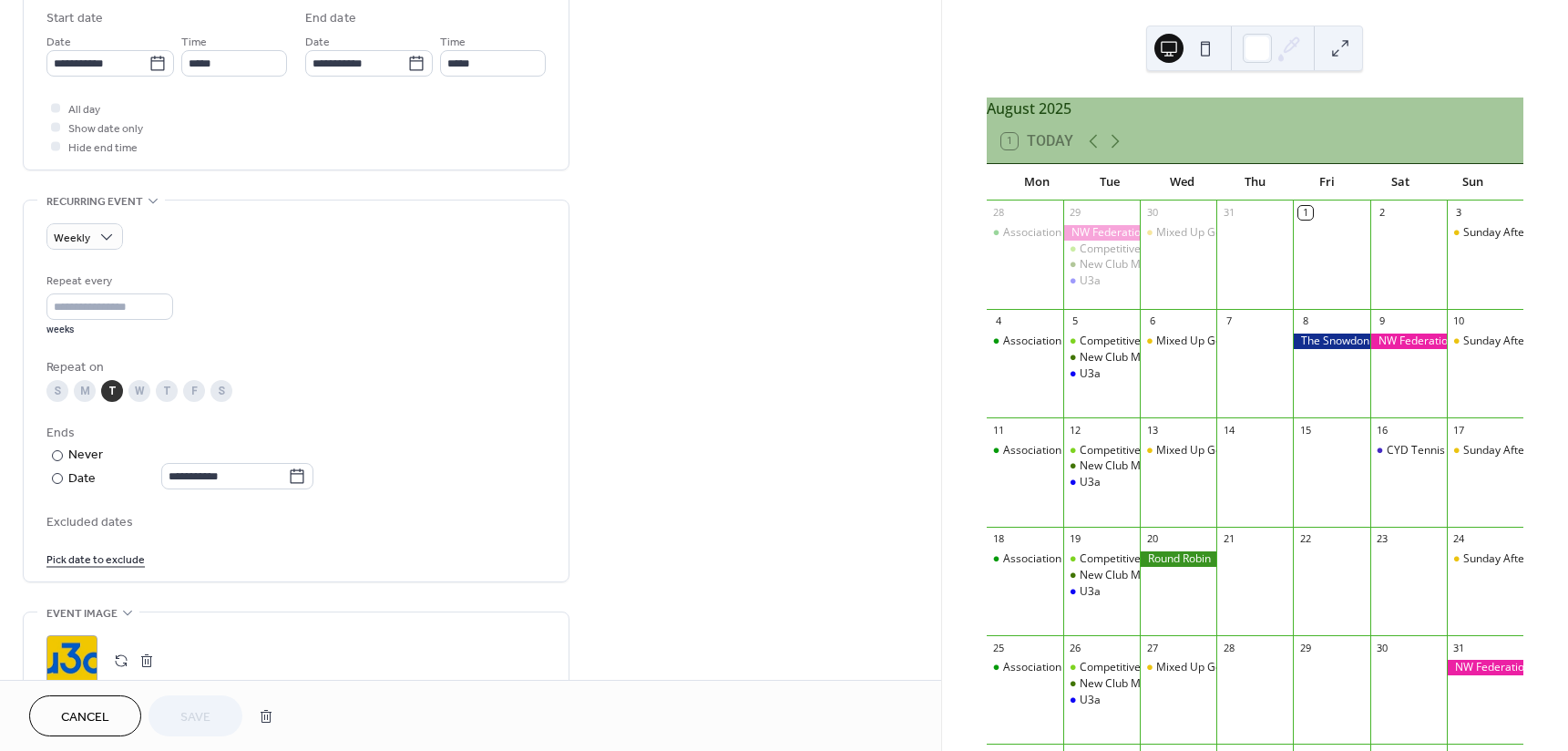 click on "Pick date to exclude" at bounding box center (96, 558) 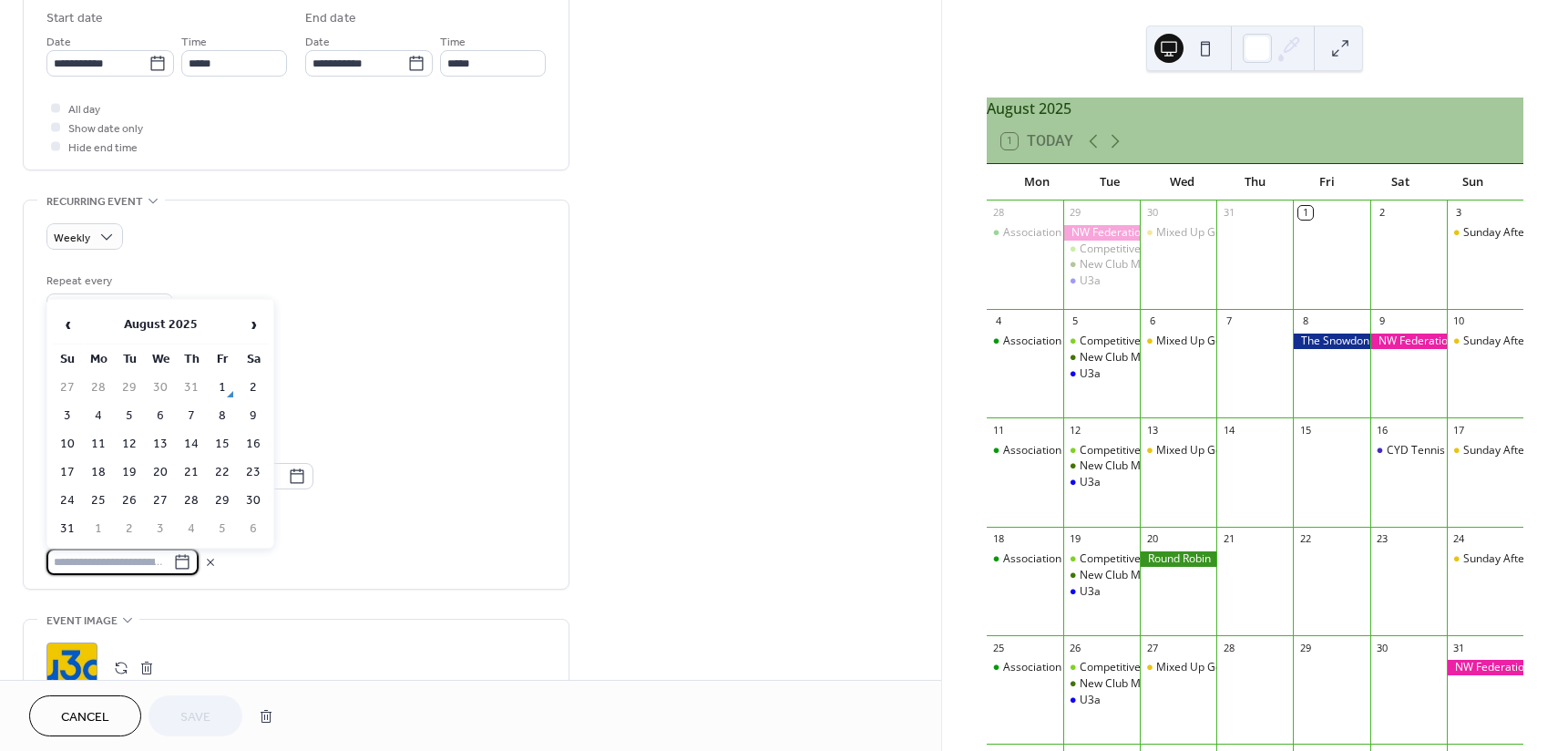 click 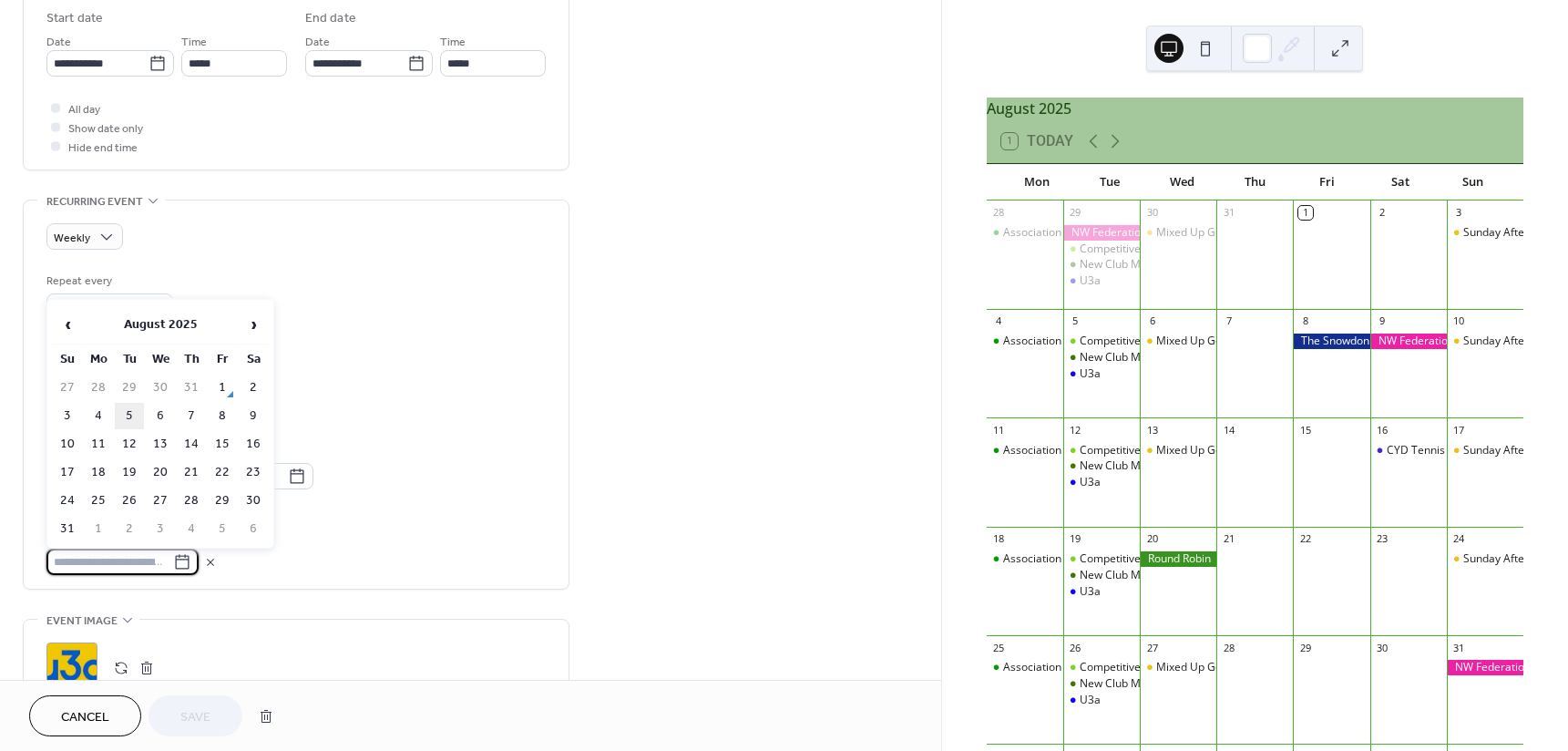 click on "5" at bounding box center (129, 416) 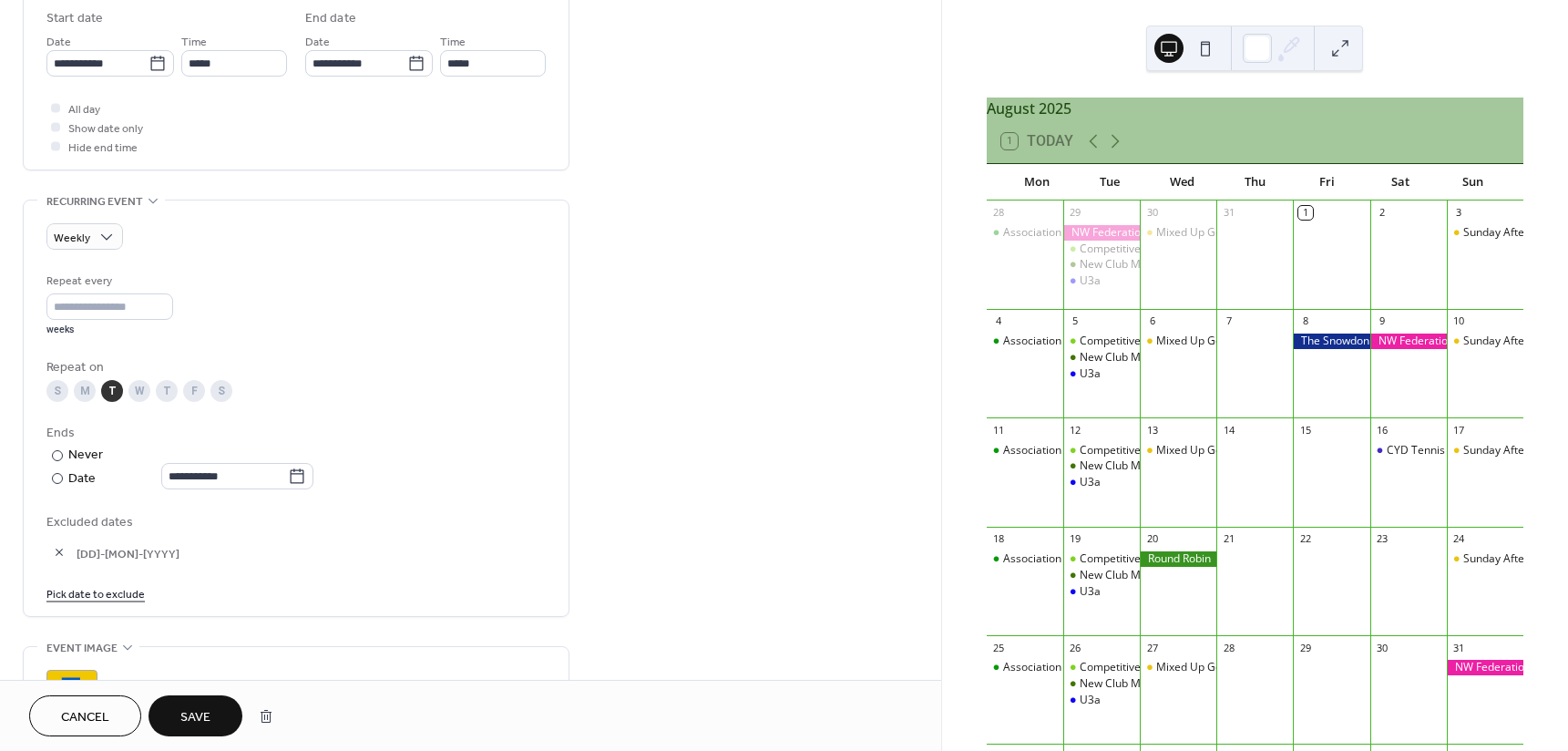 click on "Save" at bounding box center (195, 717) 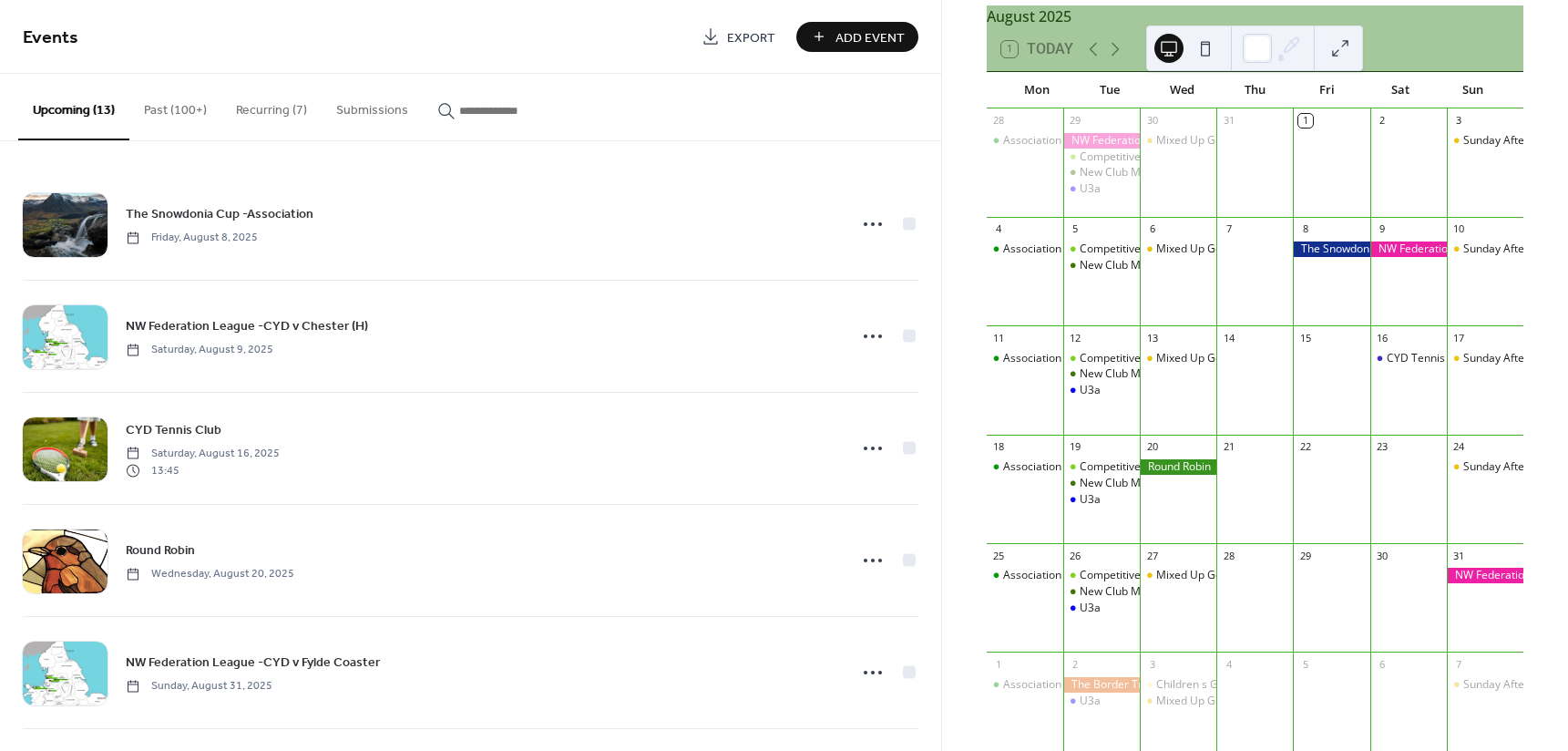 scroll, scrollTop: 0, scrollLeft: 0, axis: both 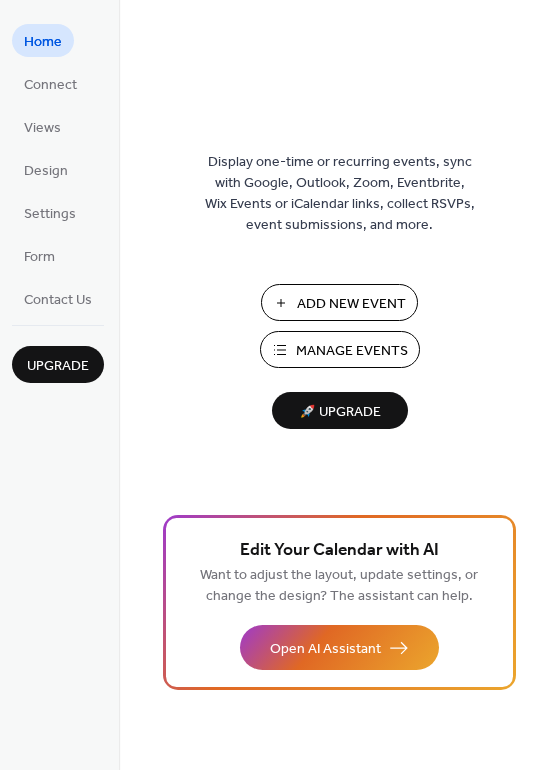 click on "Manage Events" at bounding box center [352, 351] 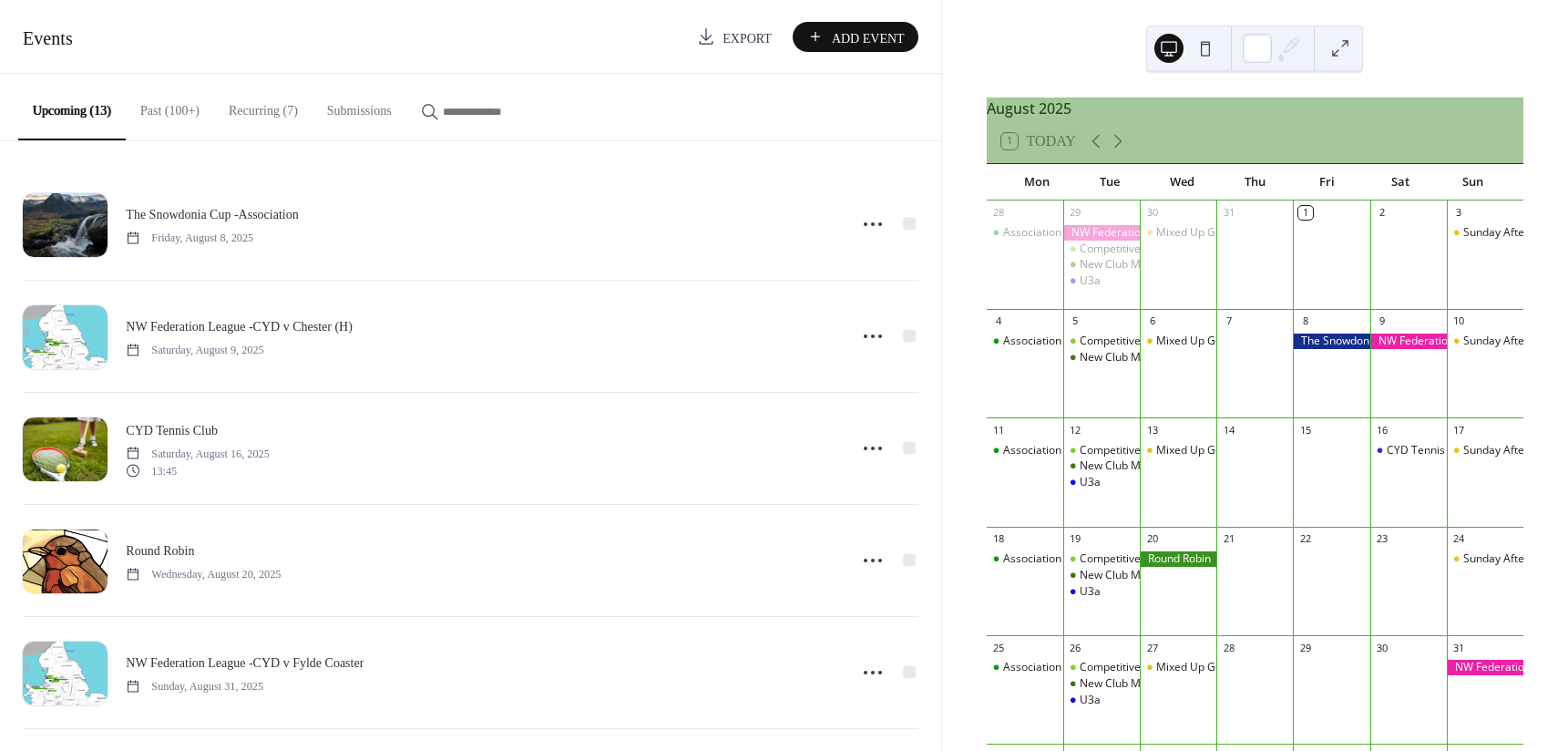 scroll, scrollTop: 0, scrollLeft: 0, axis: both 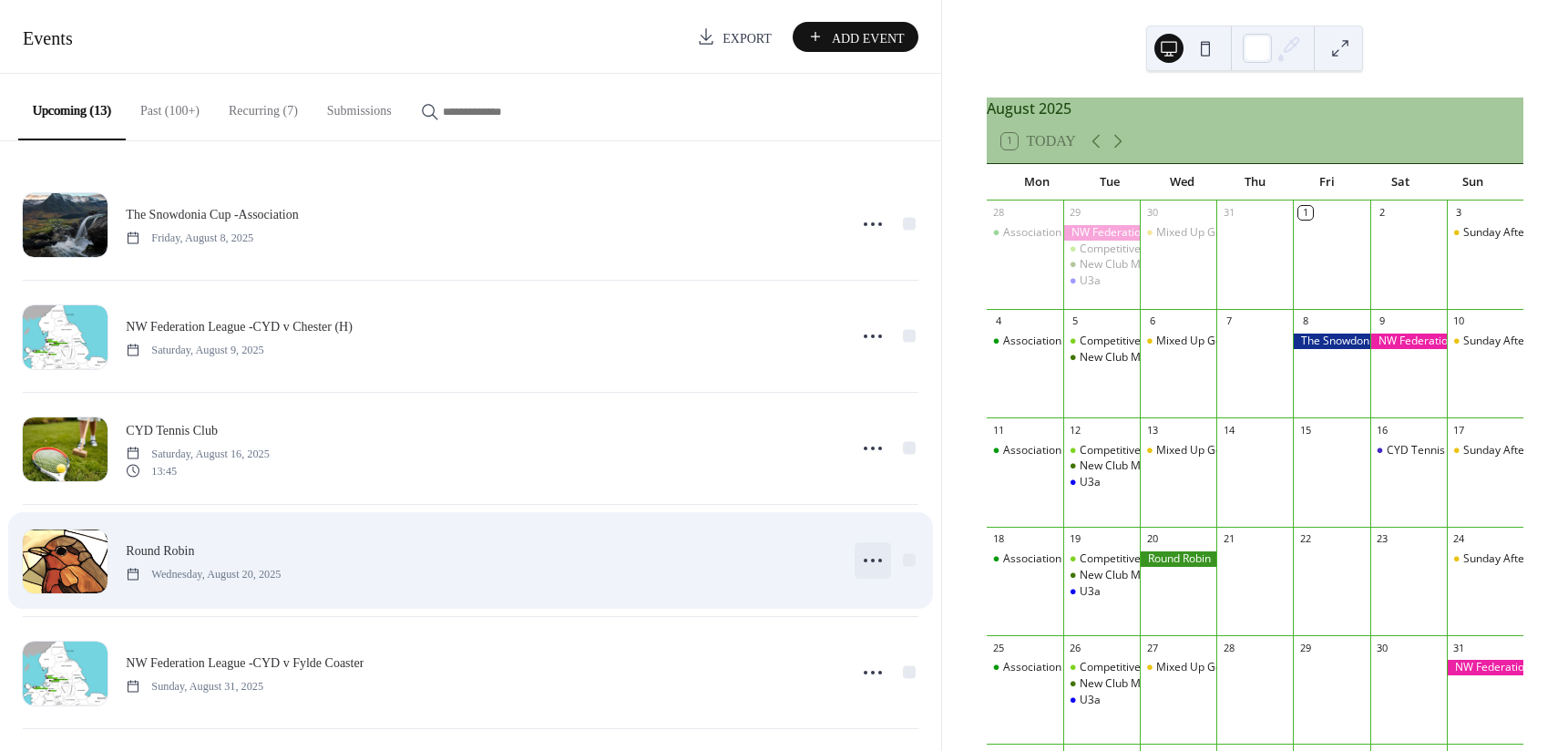click 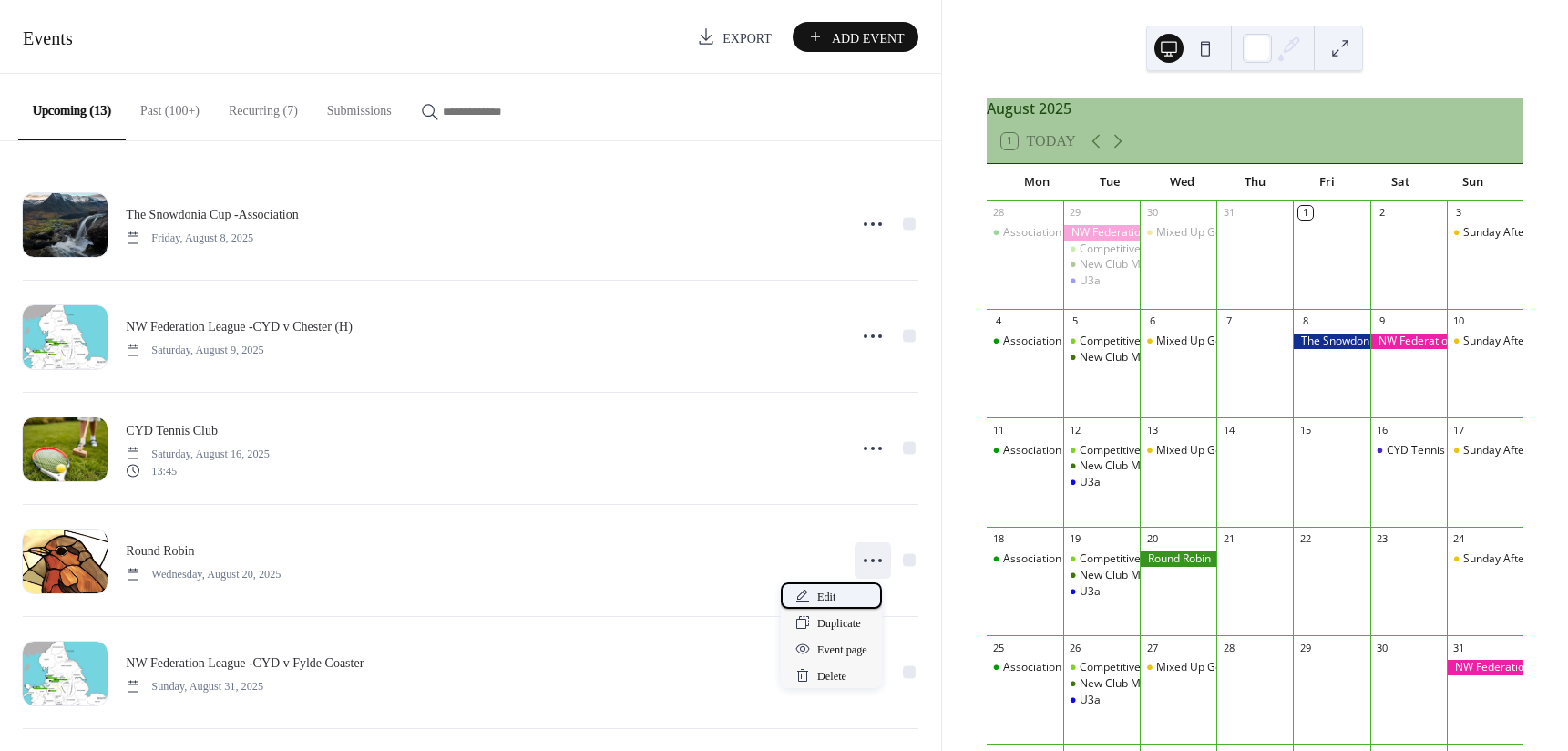 click on "Edit" at bounding box center [826, 597] 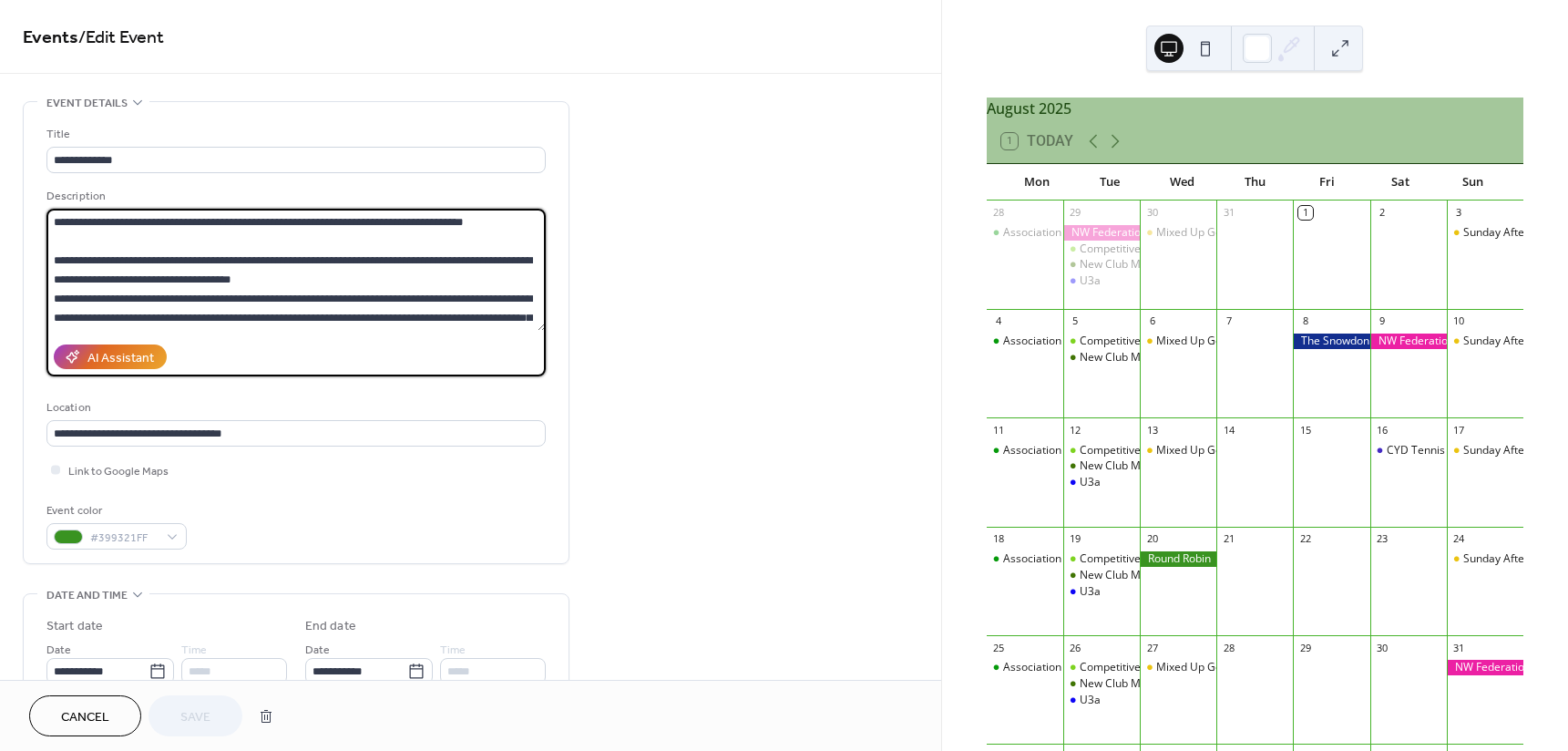 click at bounding box center [296, 270] 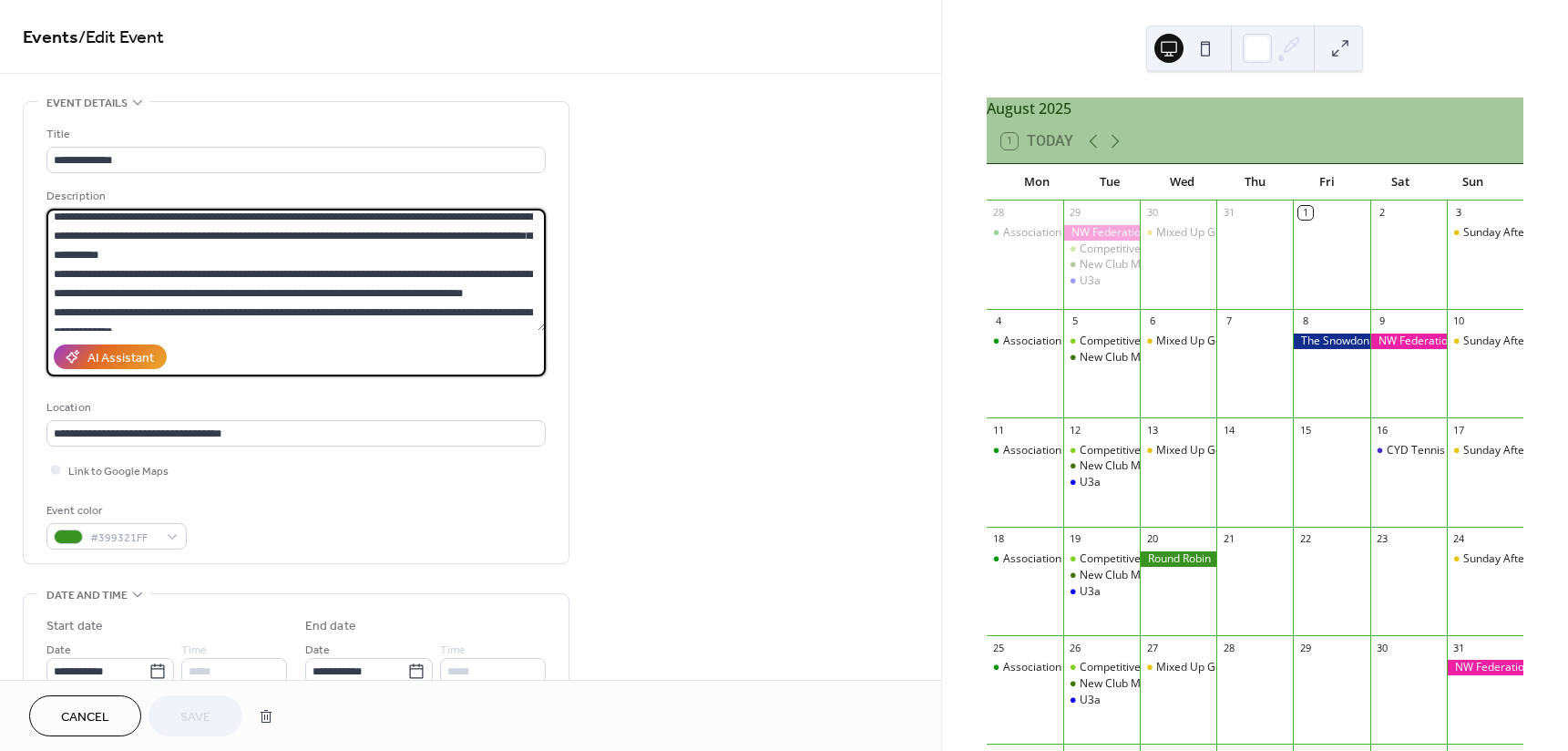 scroll, scrollTop: 0, scrollLeft: 0, axis: both 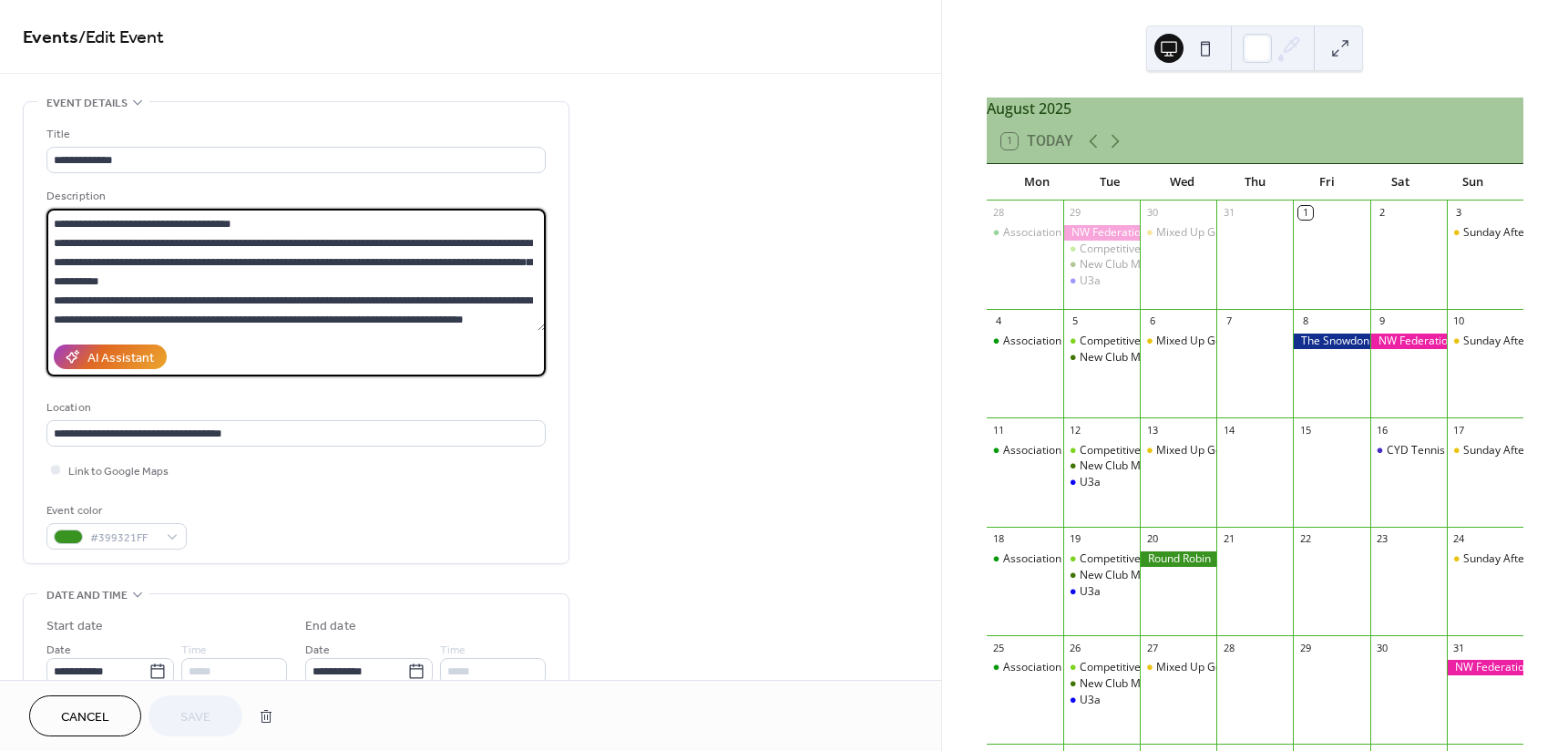 drag, startPoint x: 210, startPoint y: 276, endPoint x: 49, endPoint y: 249, distance: 163.24828 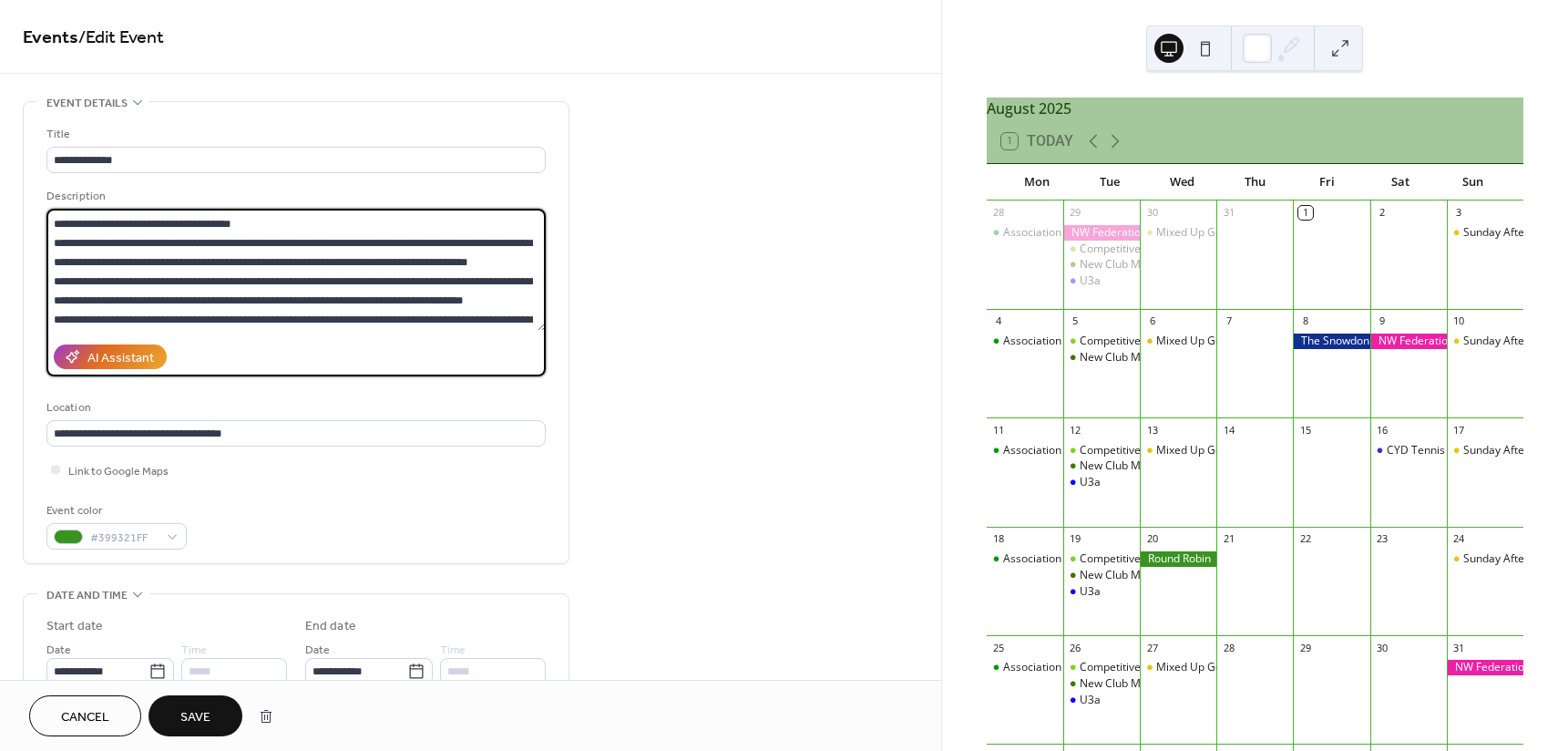 click at bounding box center [296, 270] 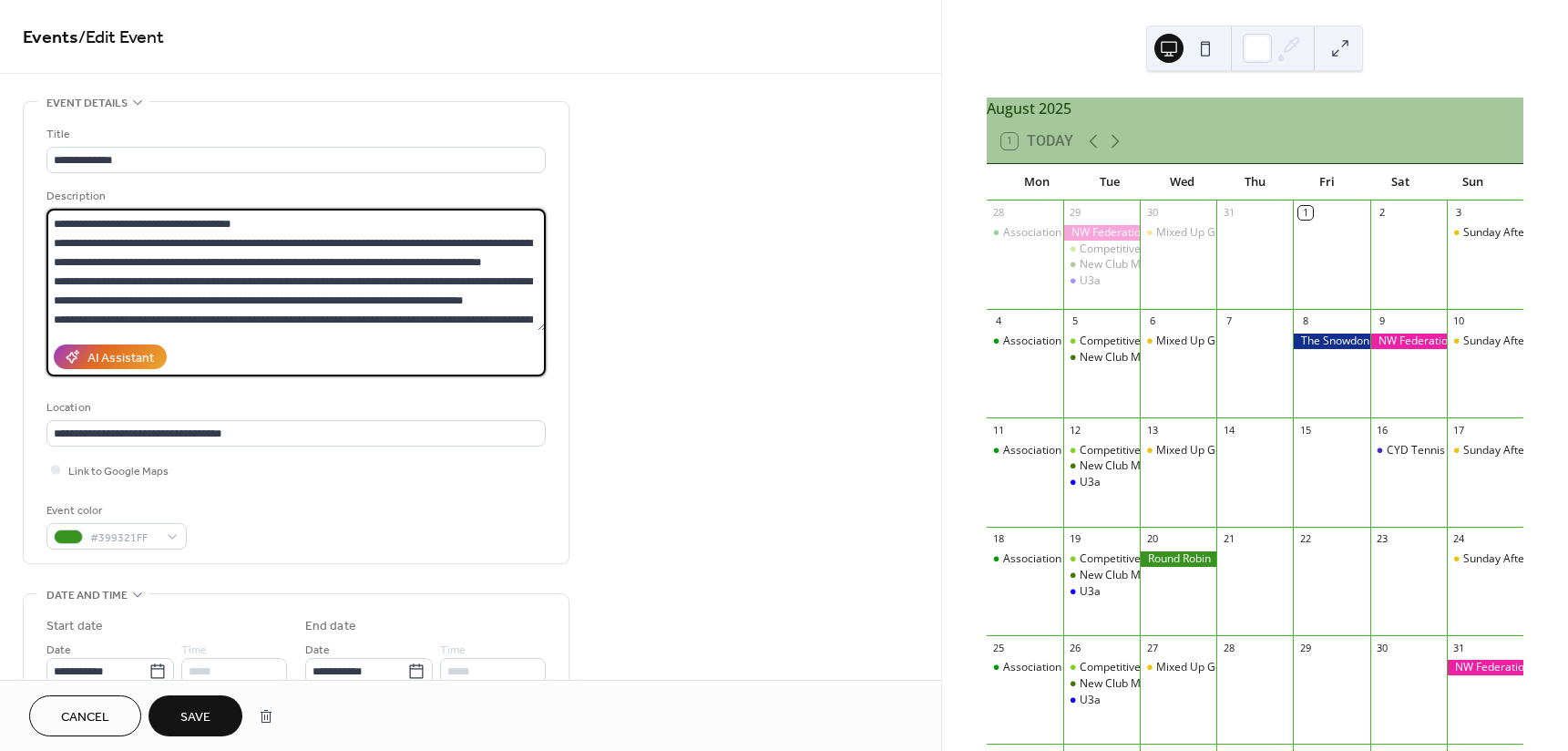 click at bounding box center (296, 270) 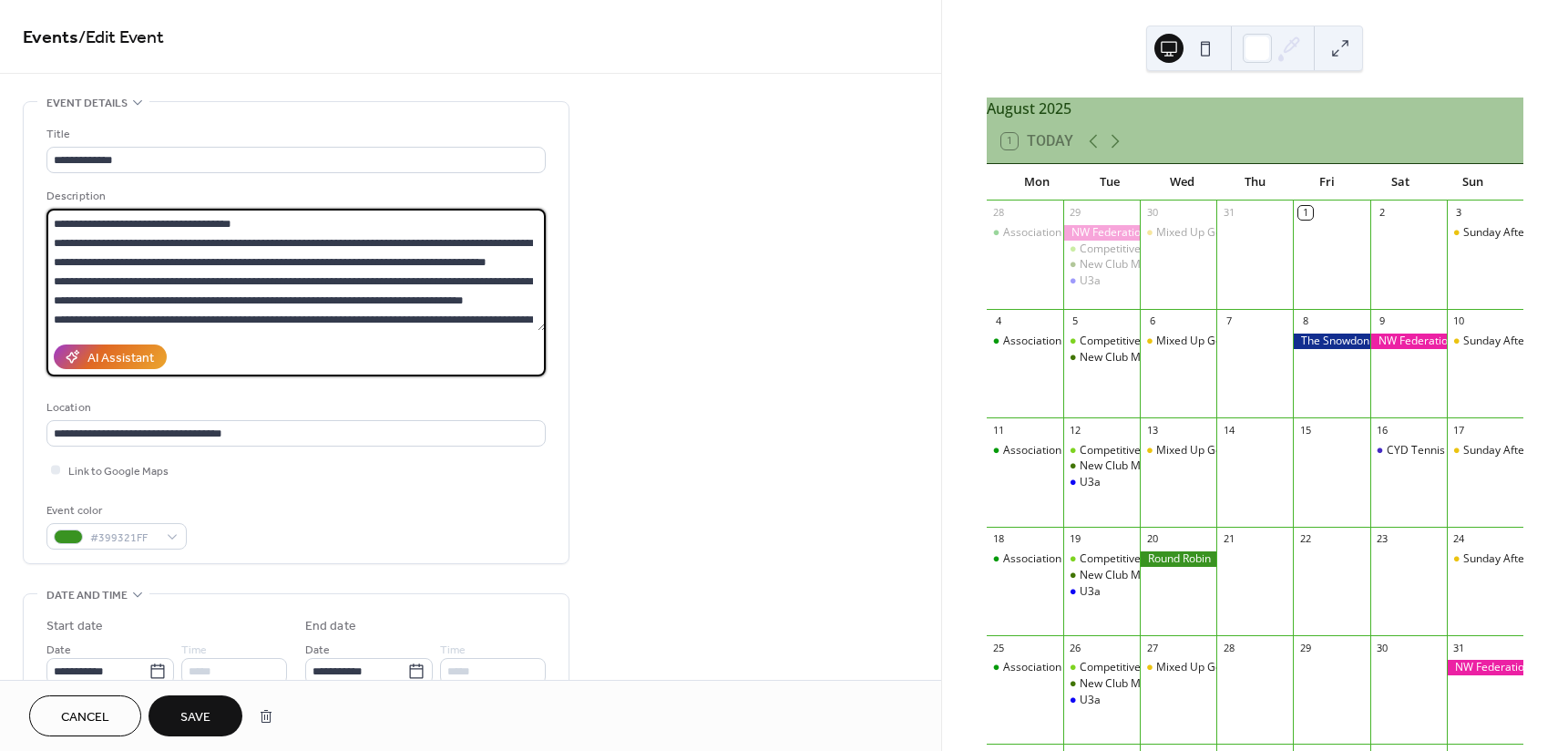 click at bounding box center (296, 270) 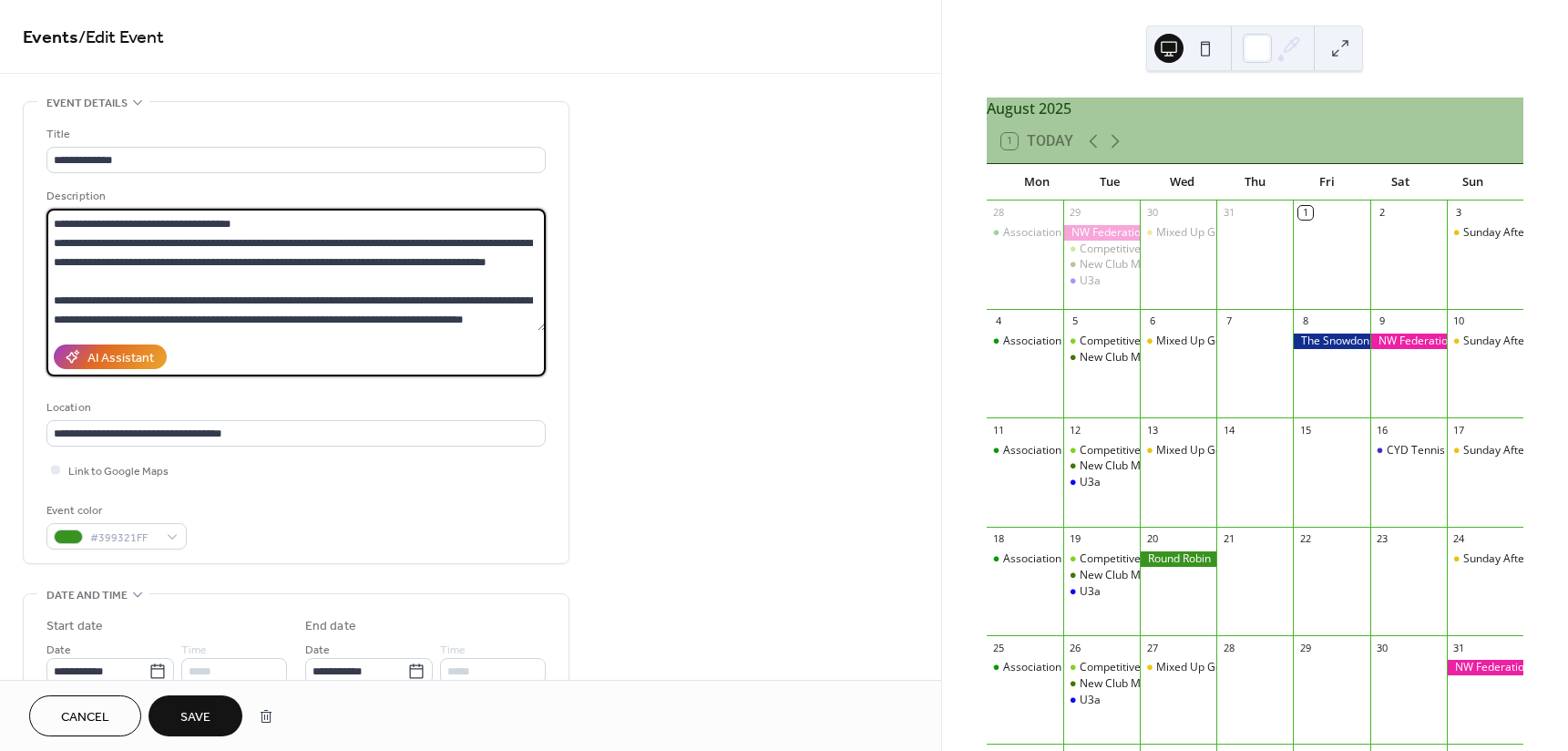 click at bounding box center [296, 270] 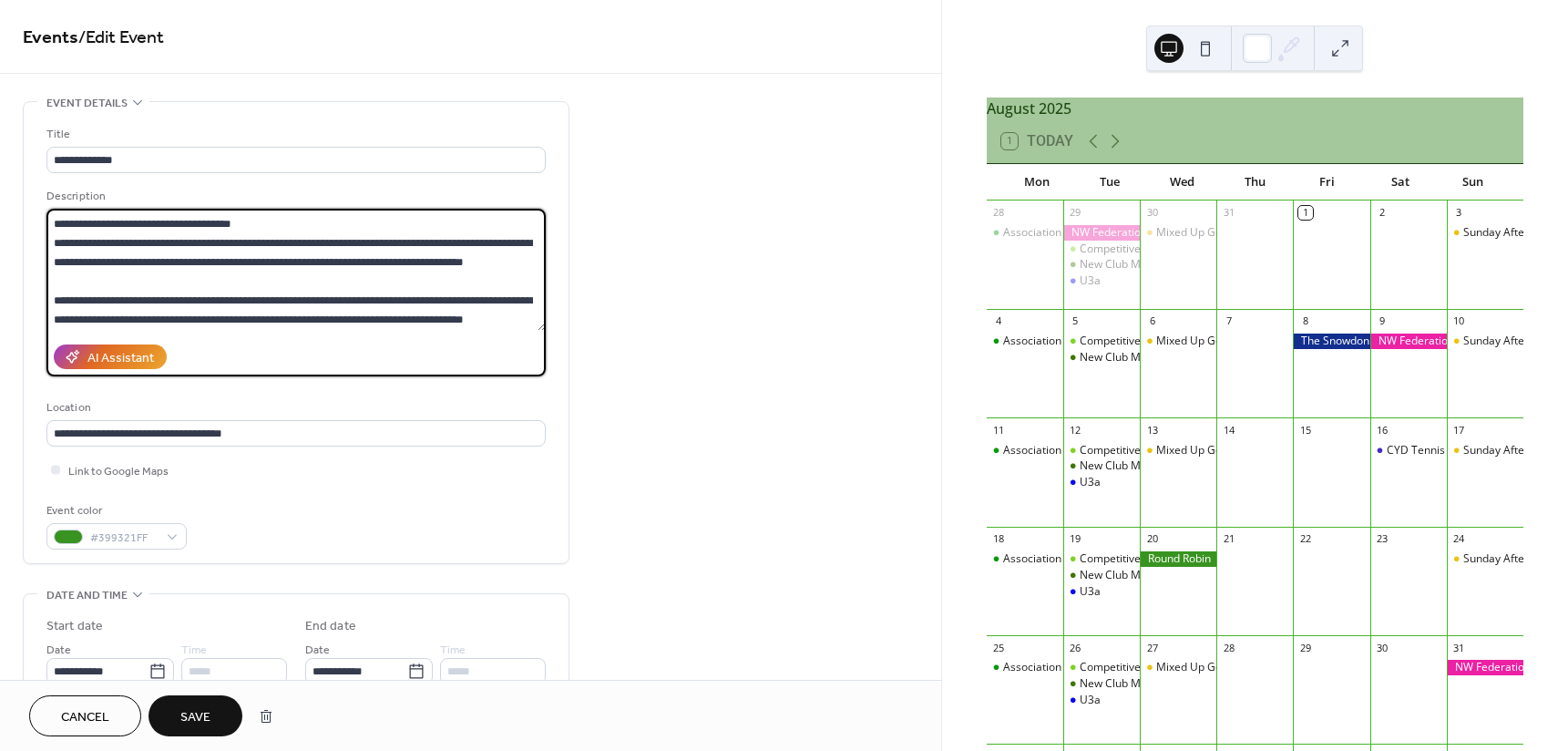 click at bounding box center (296, 270) 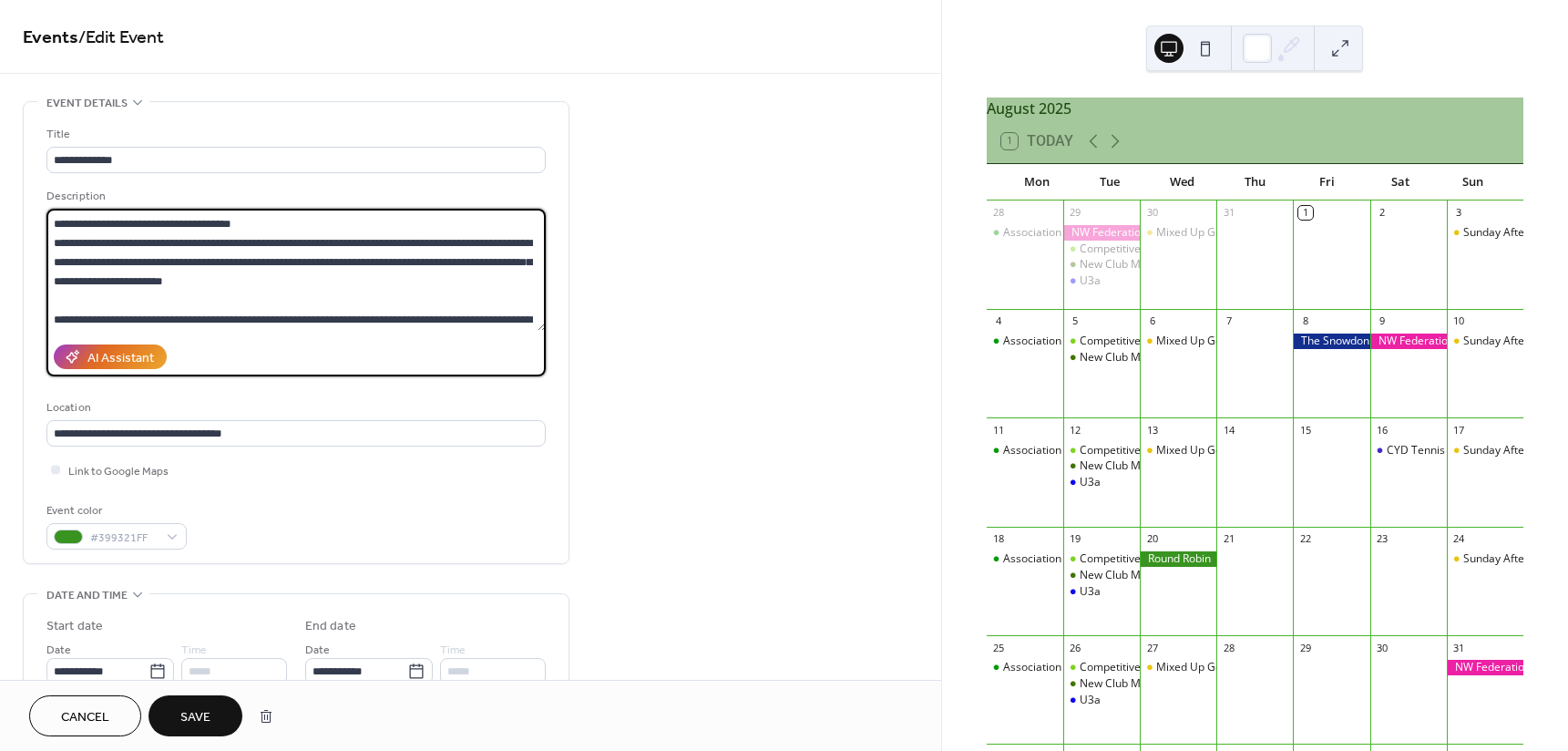 click at bounding box center (296, 270) 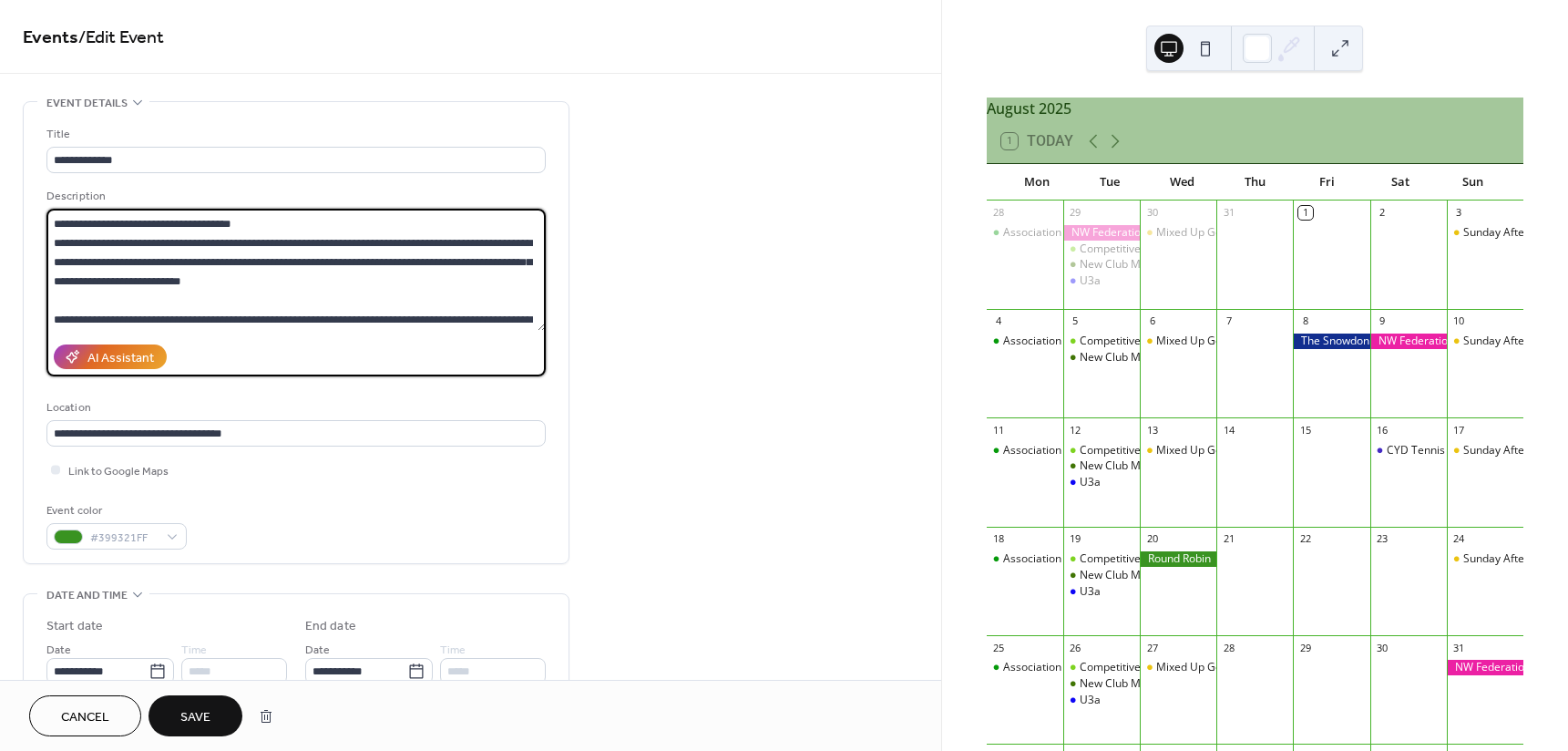 click at bounding box center (296, 270) 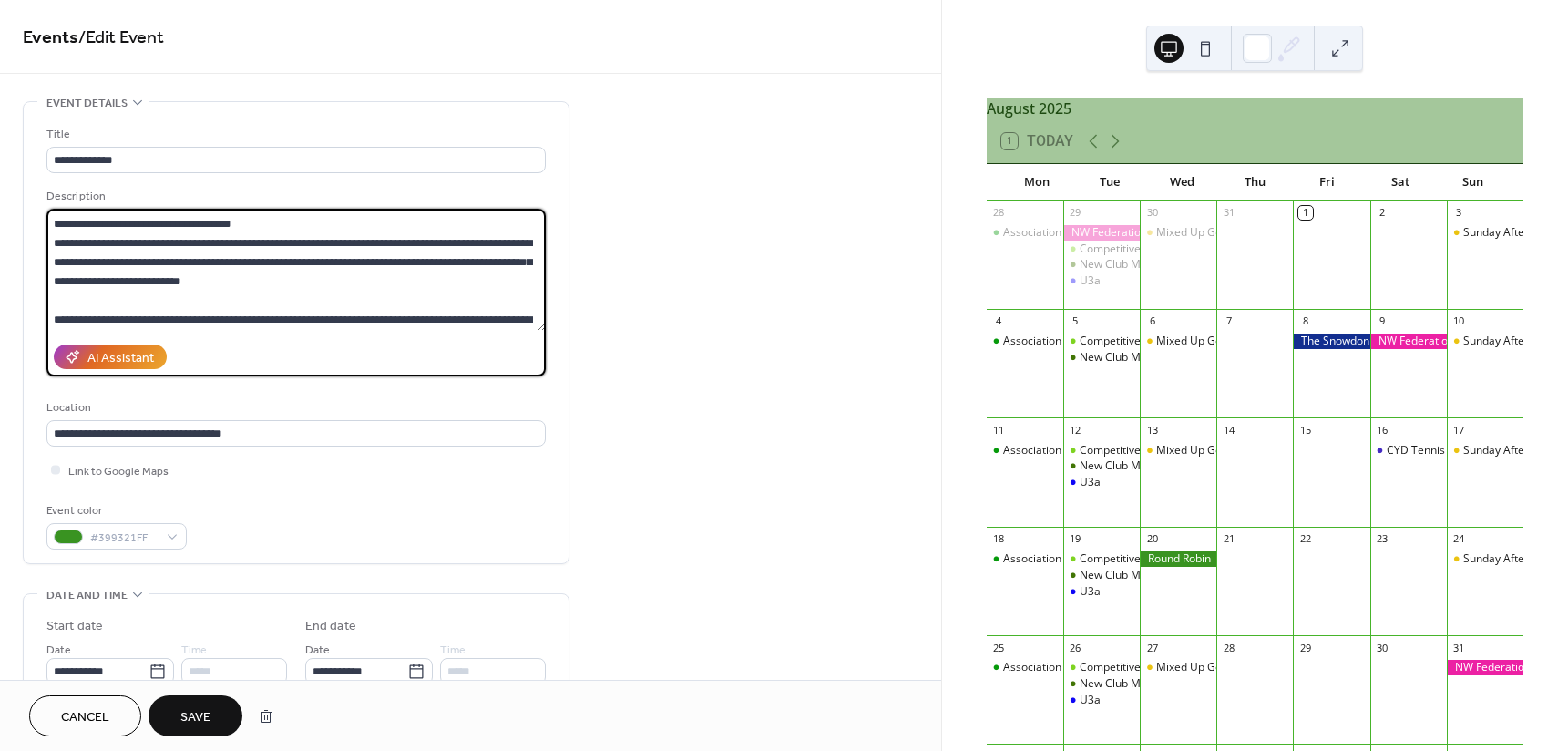 scroll, scrollTop: 359, scrollLeft: 0, axis: vertical 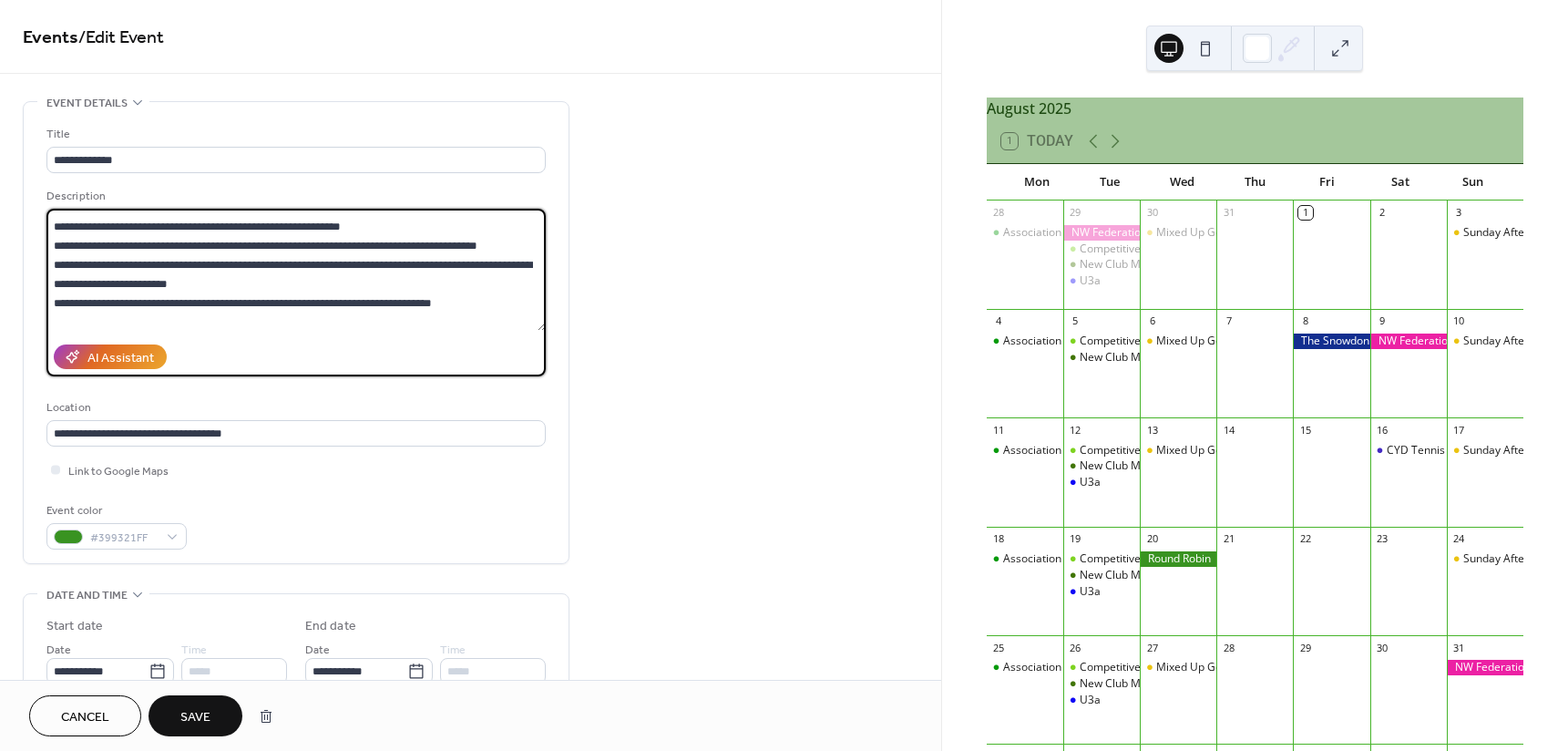 click at bounding box center [296, 270] 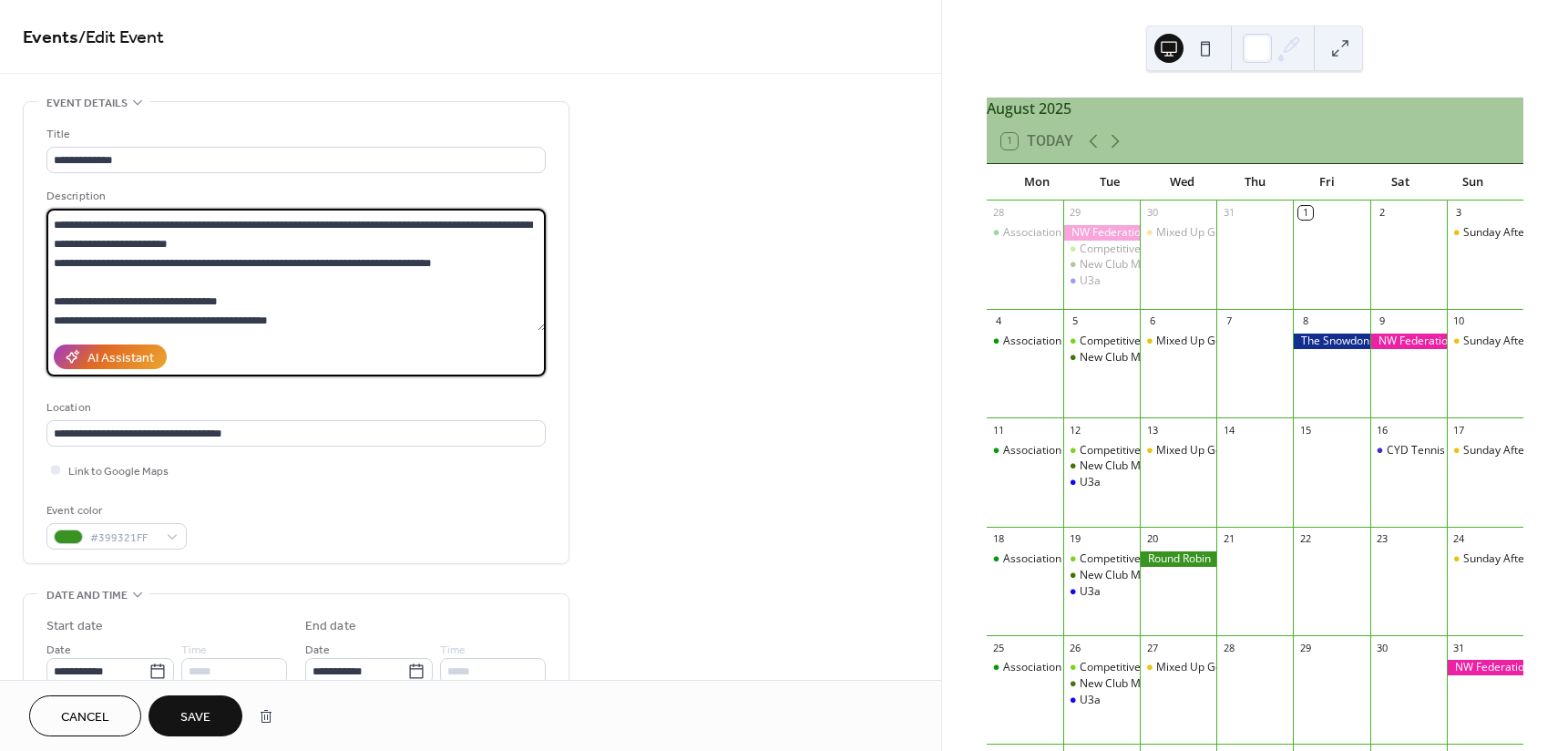scroll, scrollTop: 402, scrollLeft: 0, axis: vertical 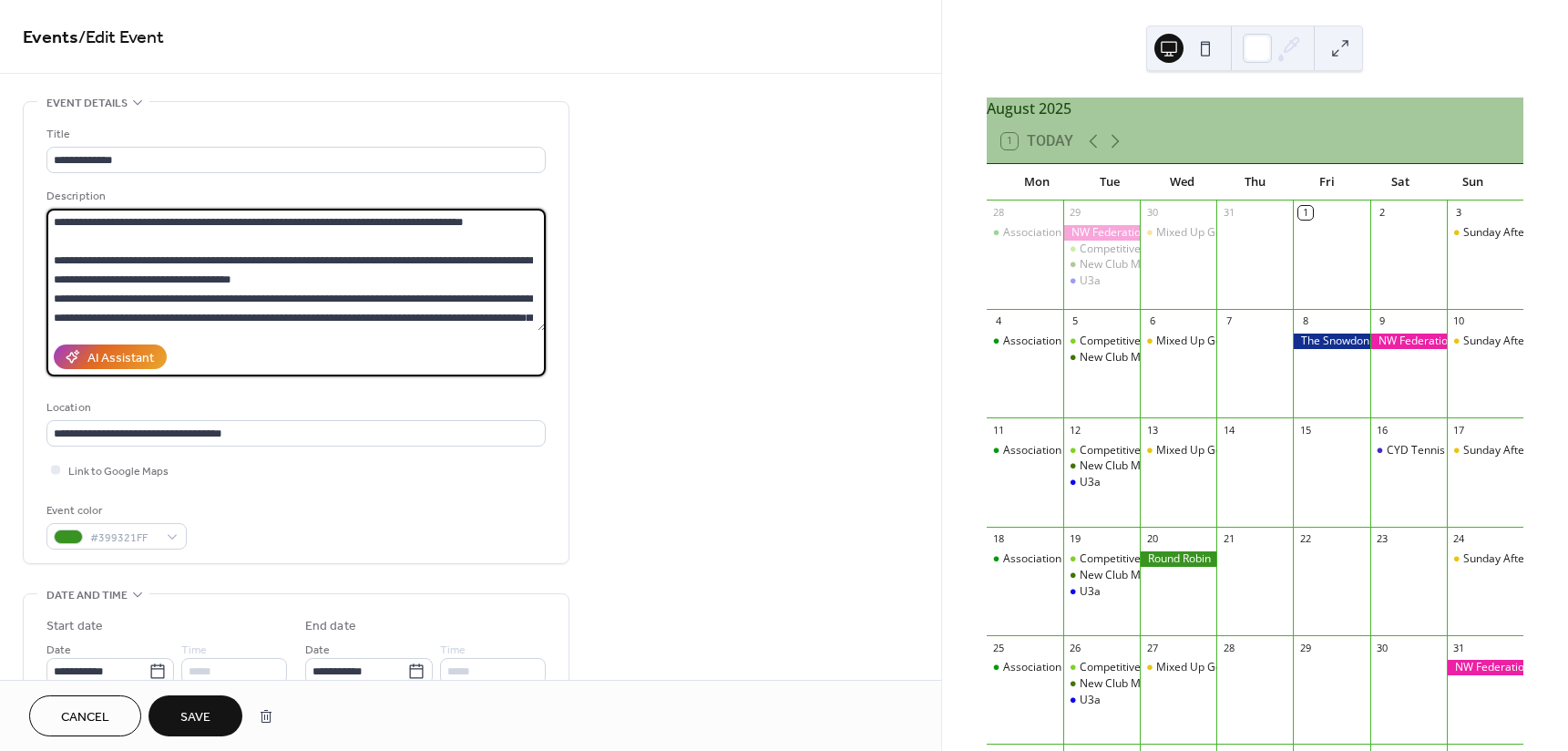 type on "**********" 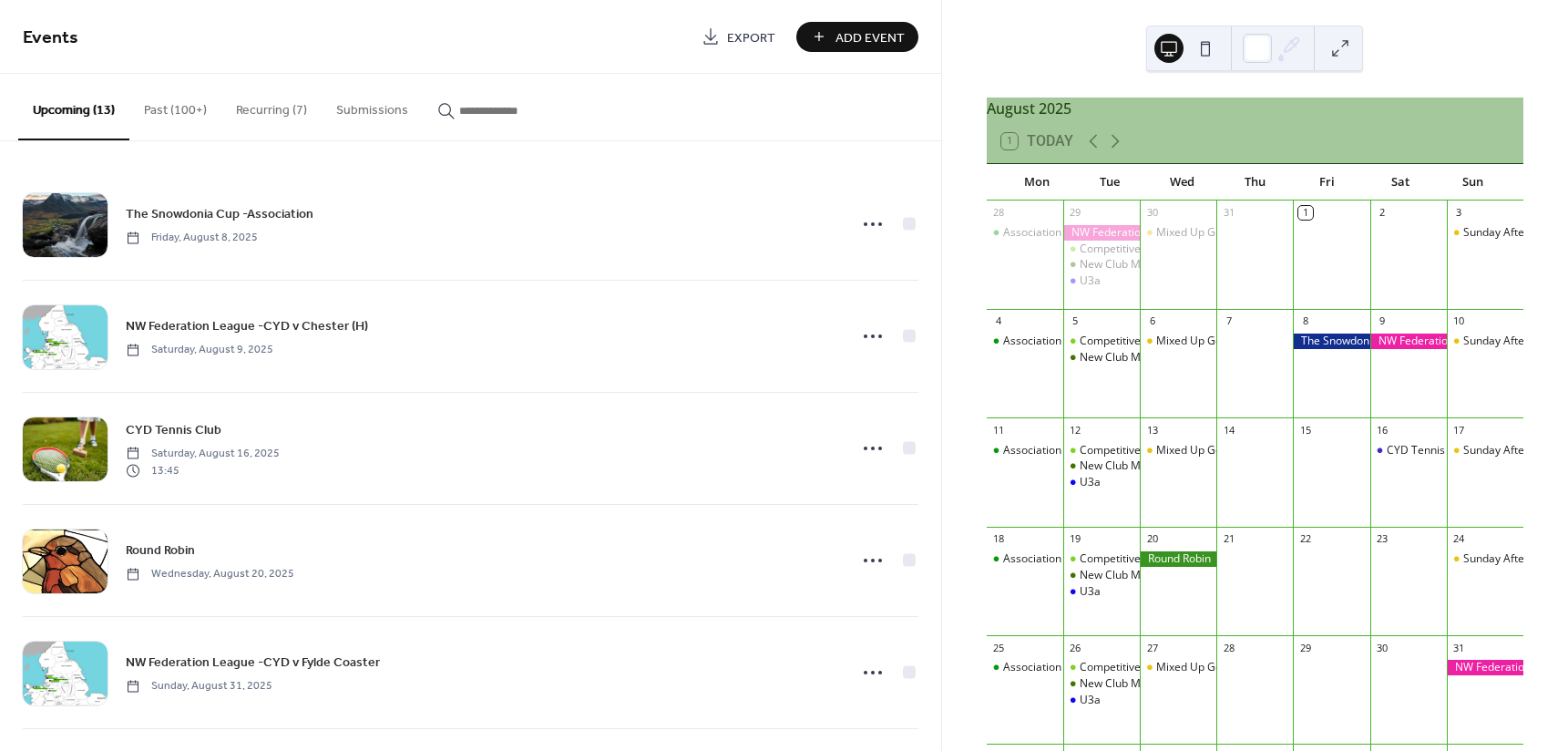 click at bounding box center [1178, 559] 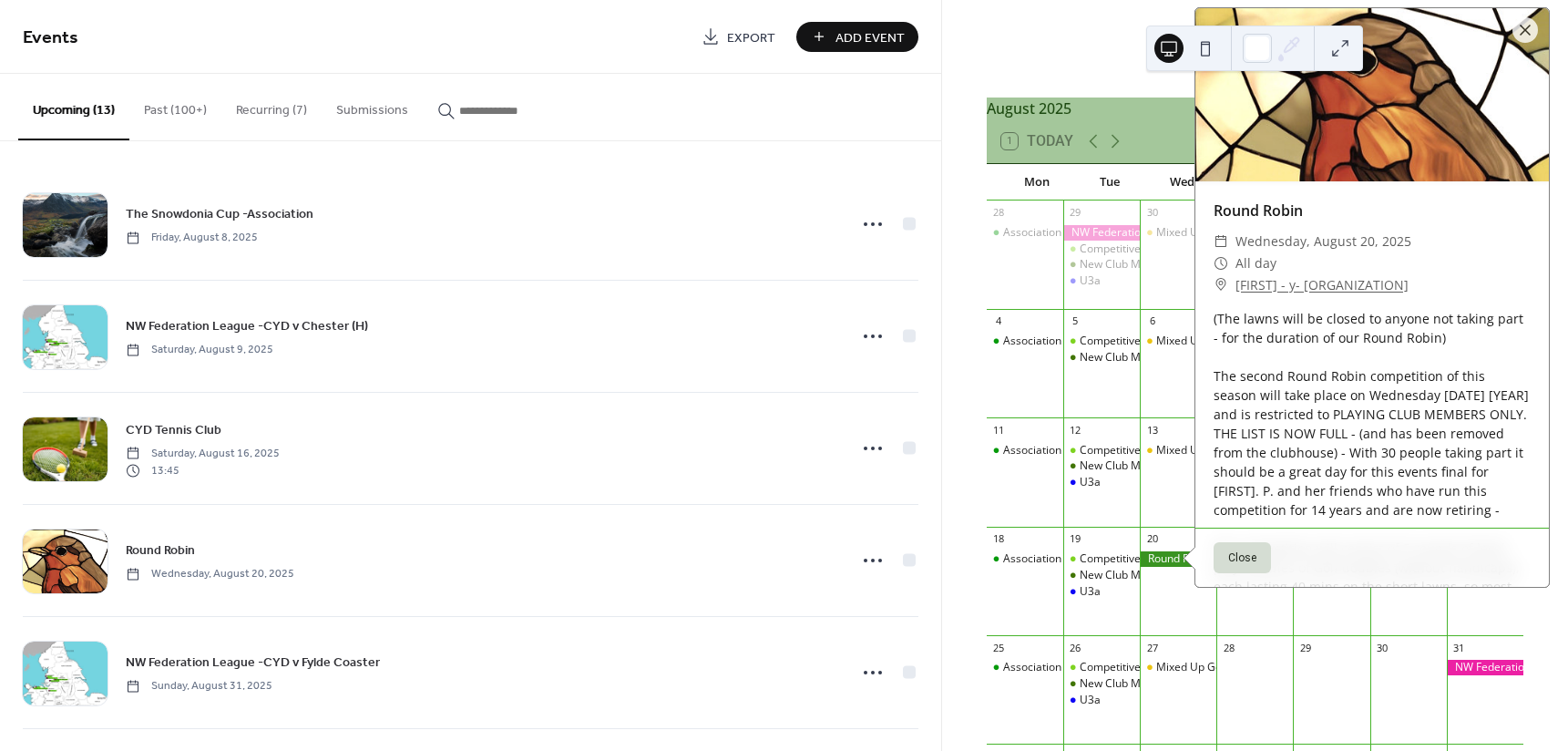 scroll, scrollTop: 0, scrollLeft: 0, axis: both 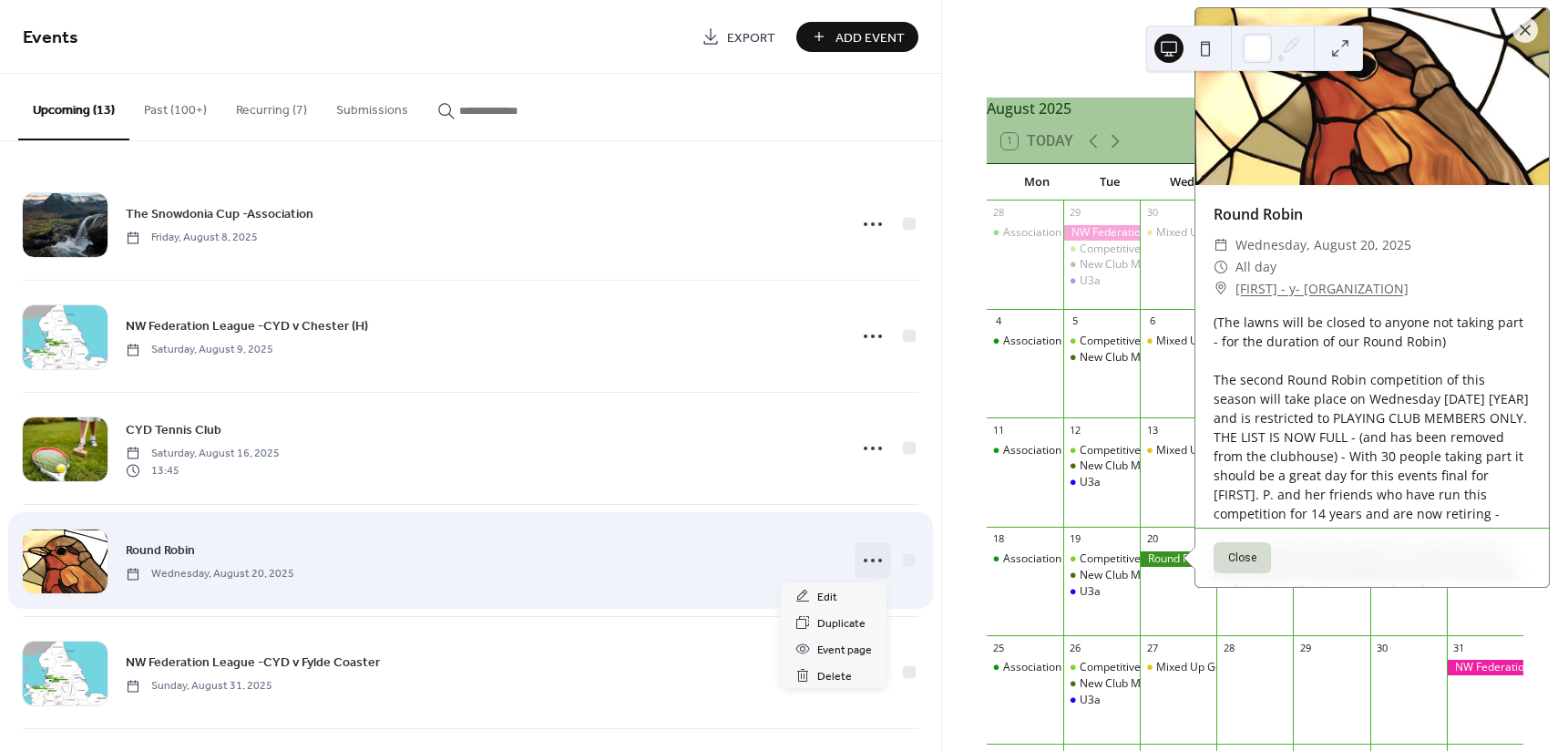 click 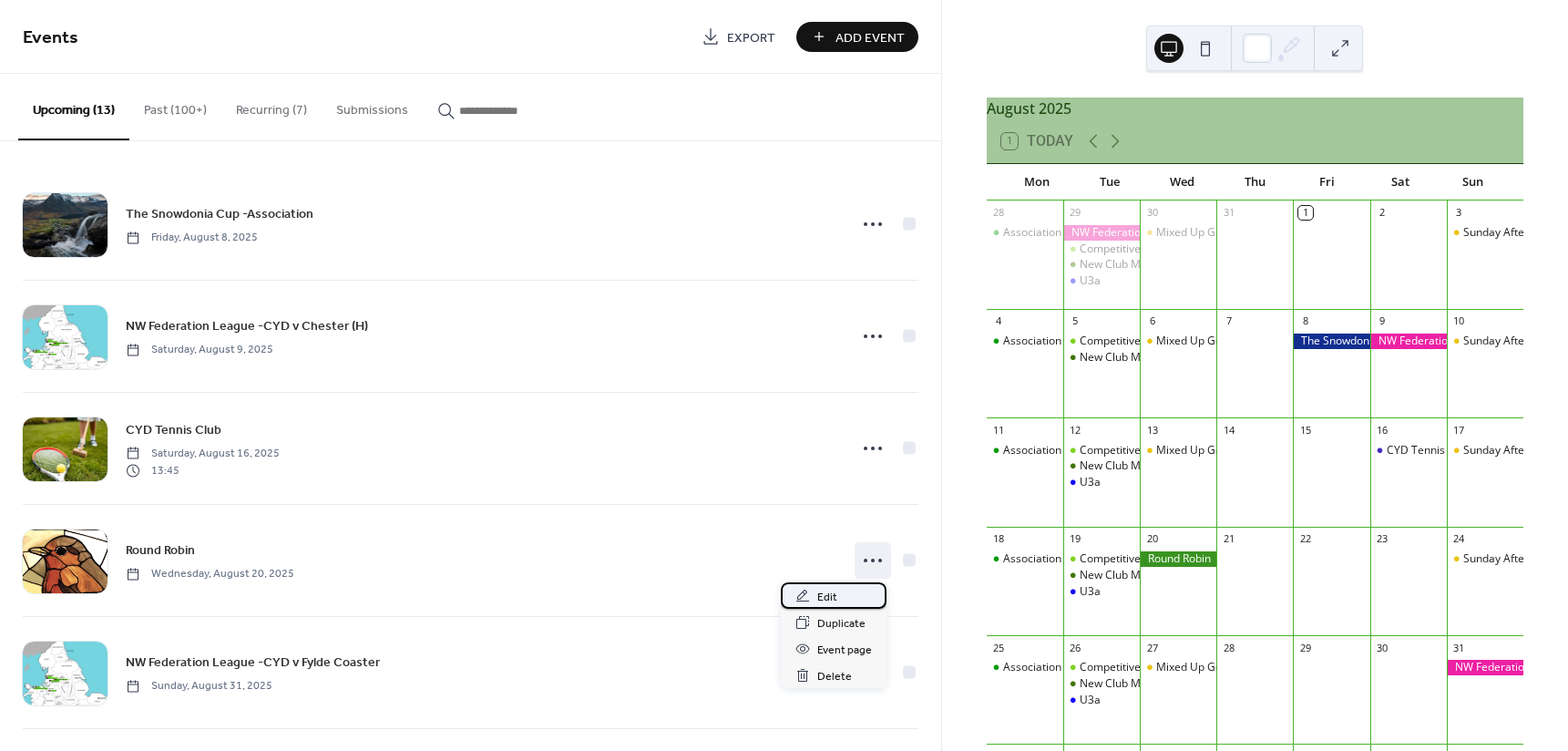 click on "Edit" at bounding box center [827, 597] 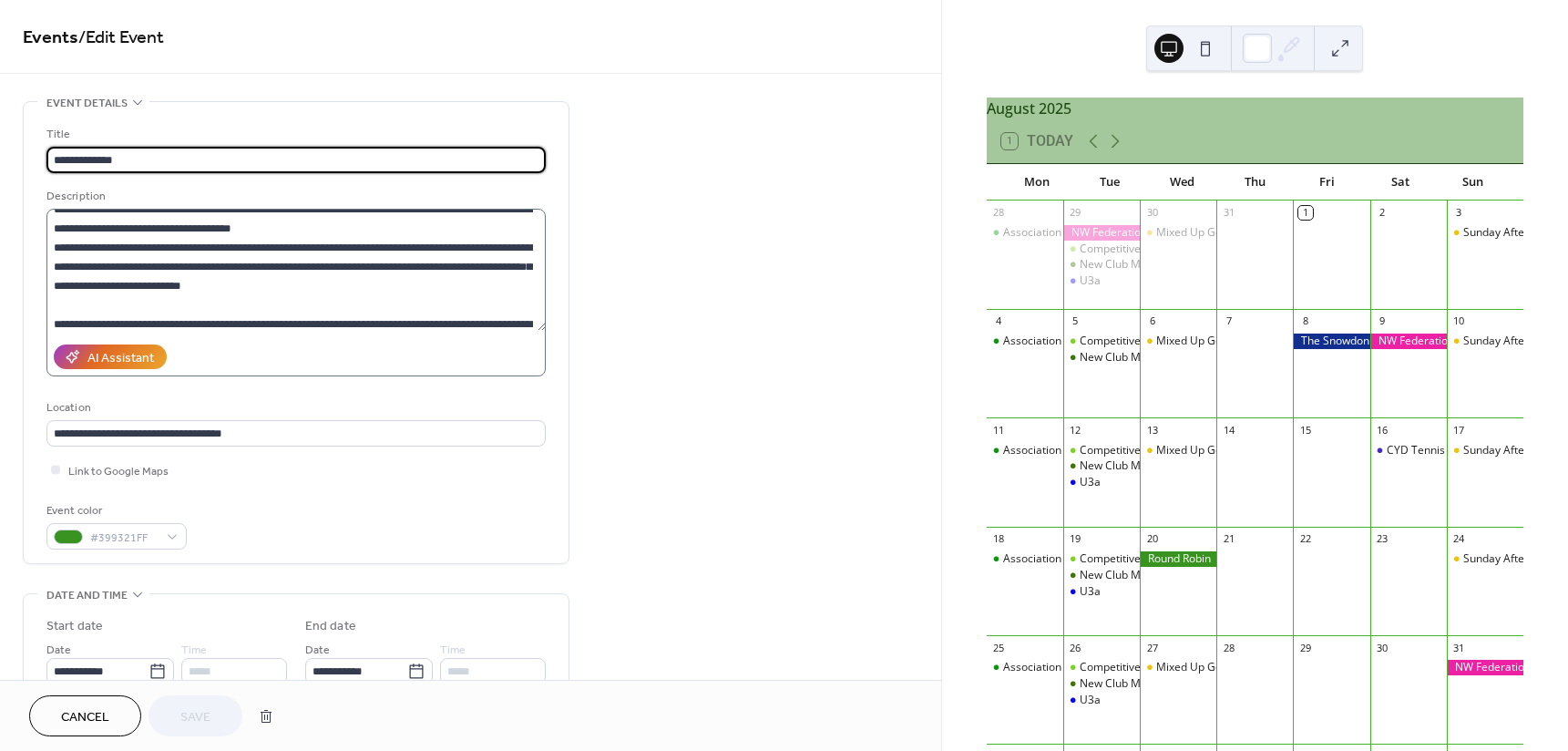 scroll, scrollTop: 0, scrollLeft: 0, axis: both 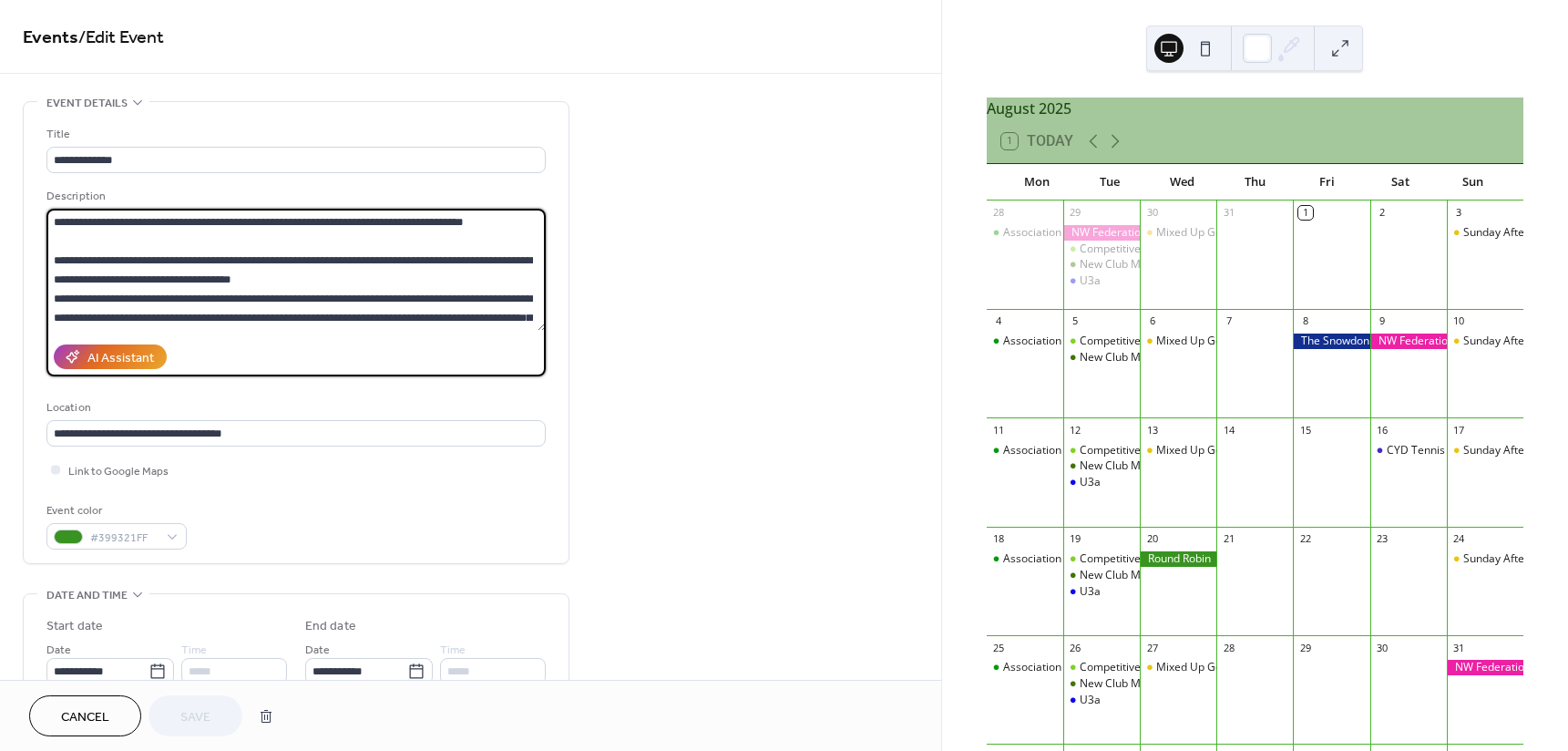 drag, startPoint x: 323, startPoint y: 277, endPoint x: 46, endPoint y: 280, distance: 277.01625 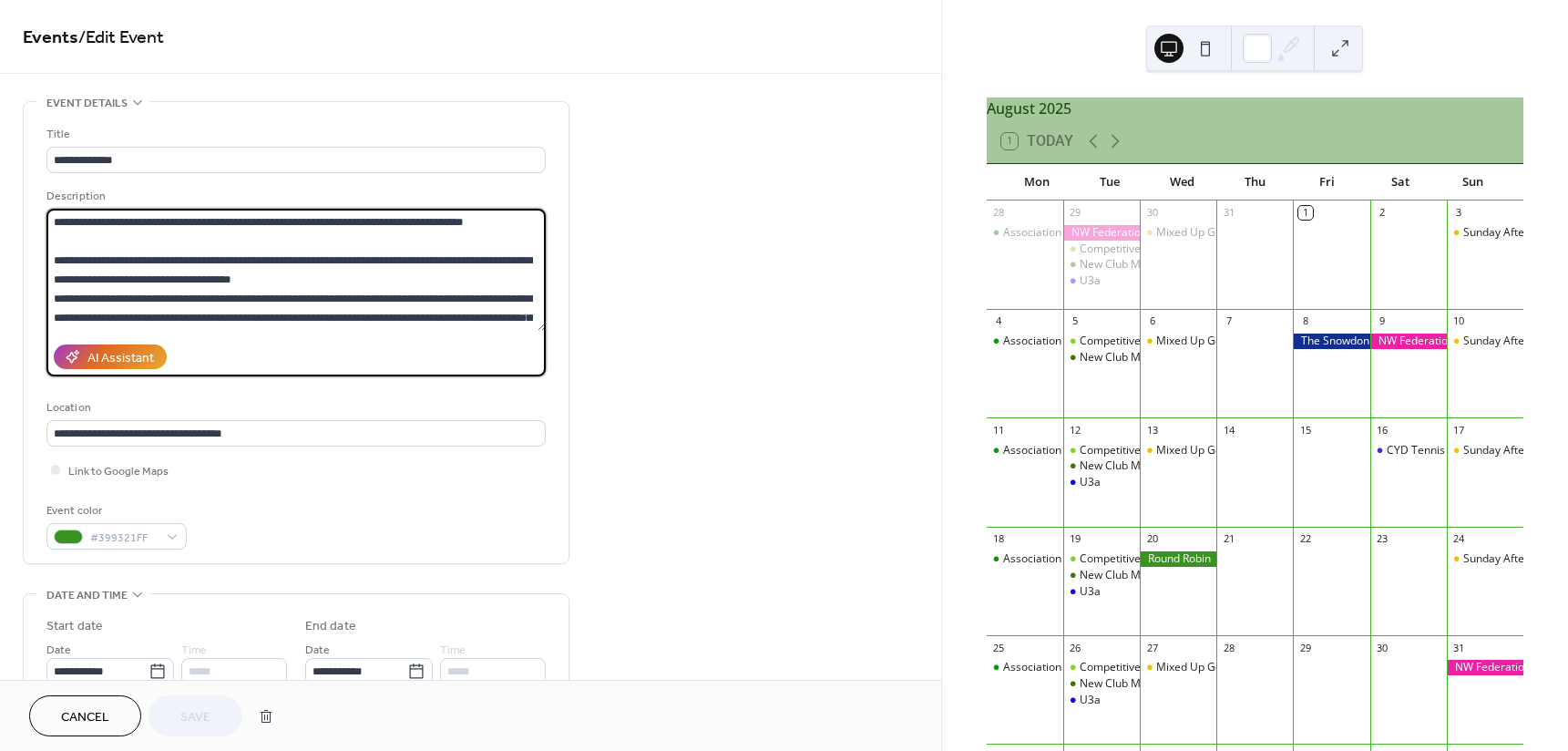 click at bounding box center (296, 270) 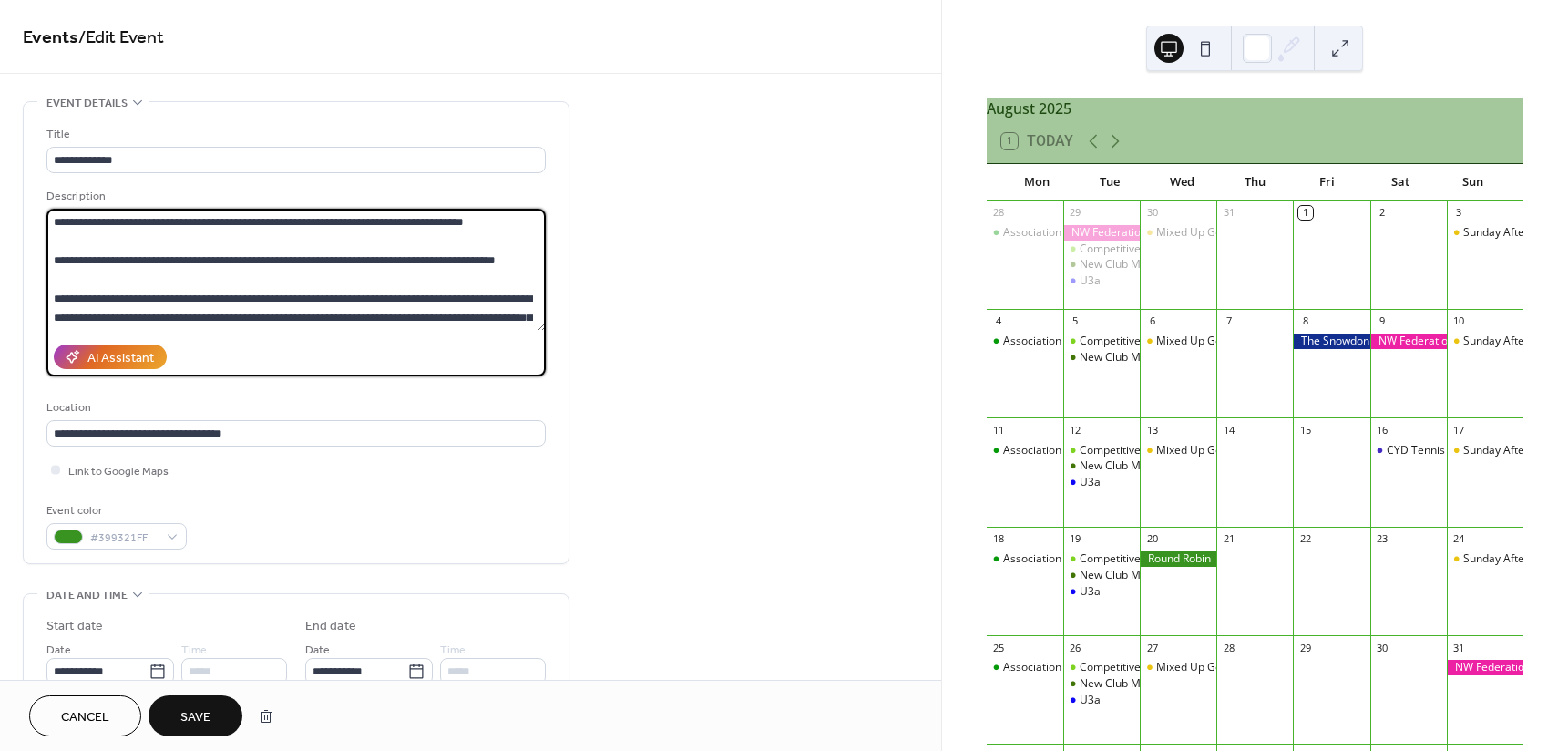 scroll, scrollTop: 303, scrollLeft: 0, axis: vertical 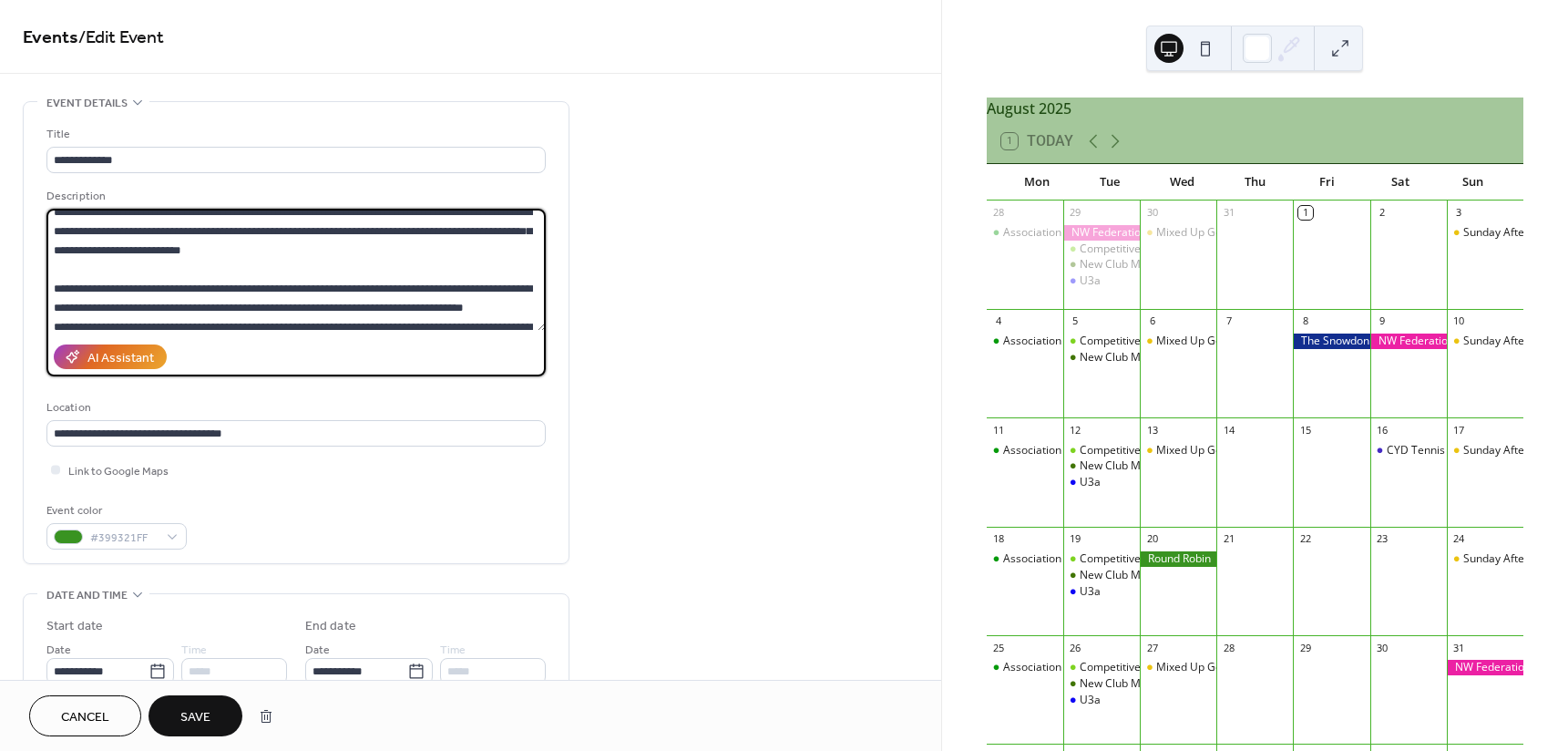 click at bounding box center (296, 270) 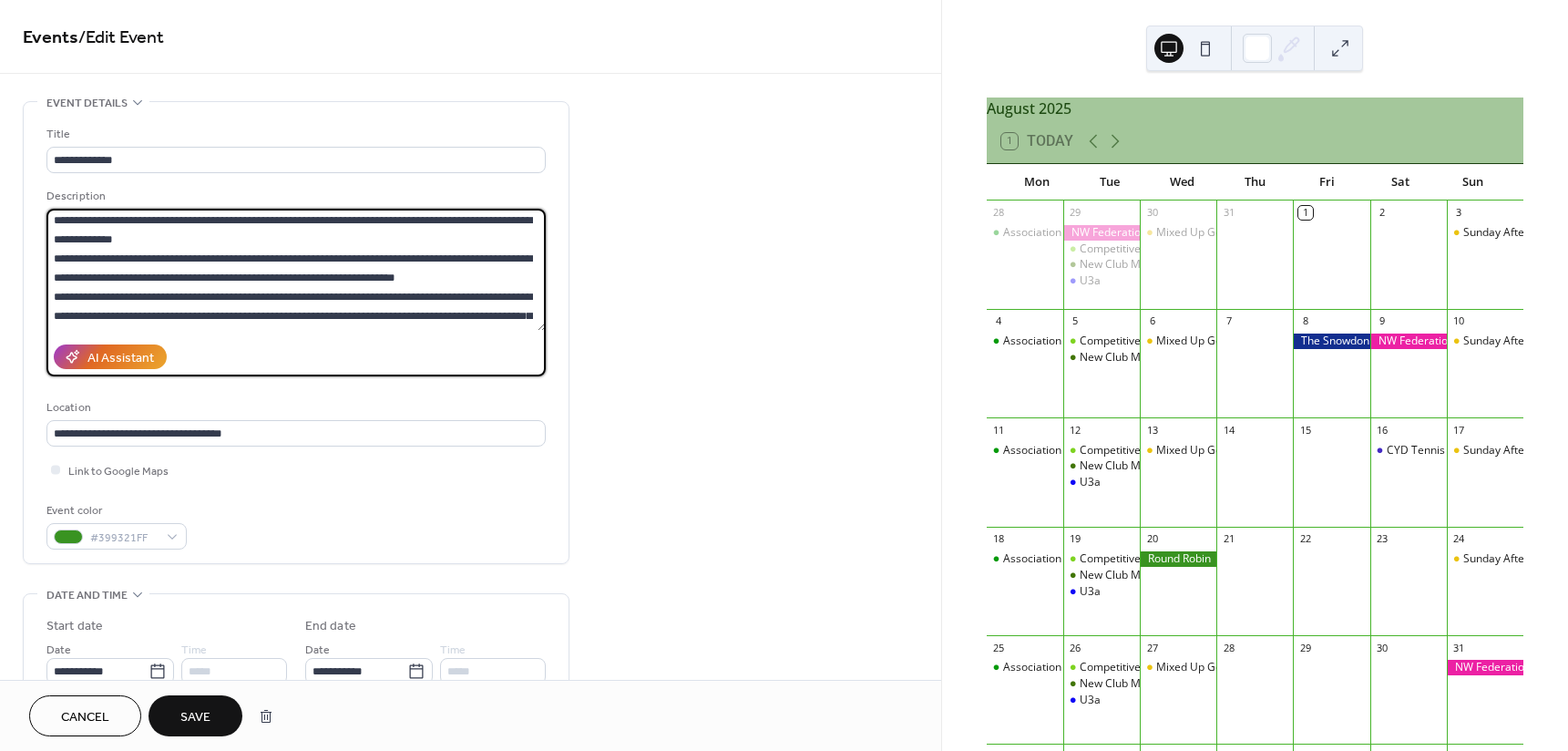 scroll, scrollTop: 225, scrollLeft: 0, axis: vertical 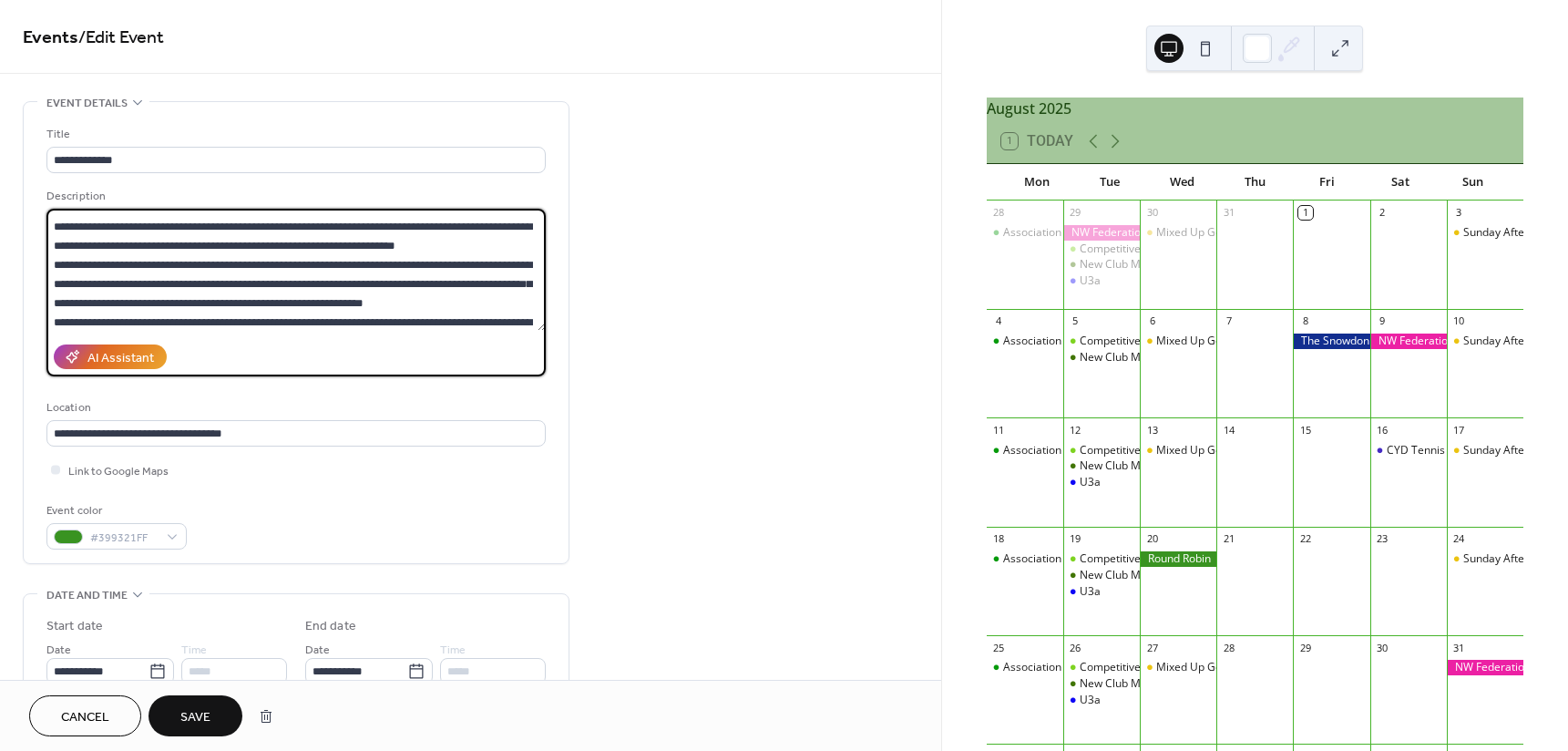drag, startPoint x: 52, startPoint y: 264, endPoint x: 492, endPoint y: 303, distance: 441.72503 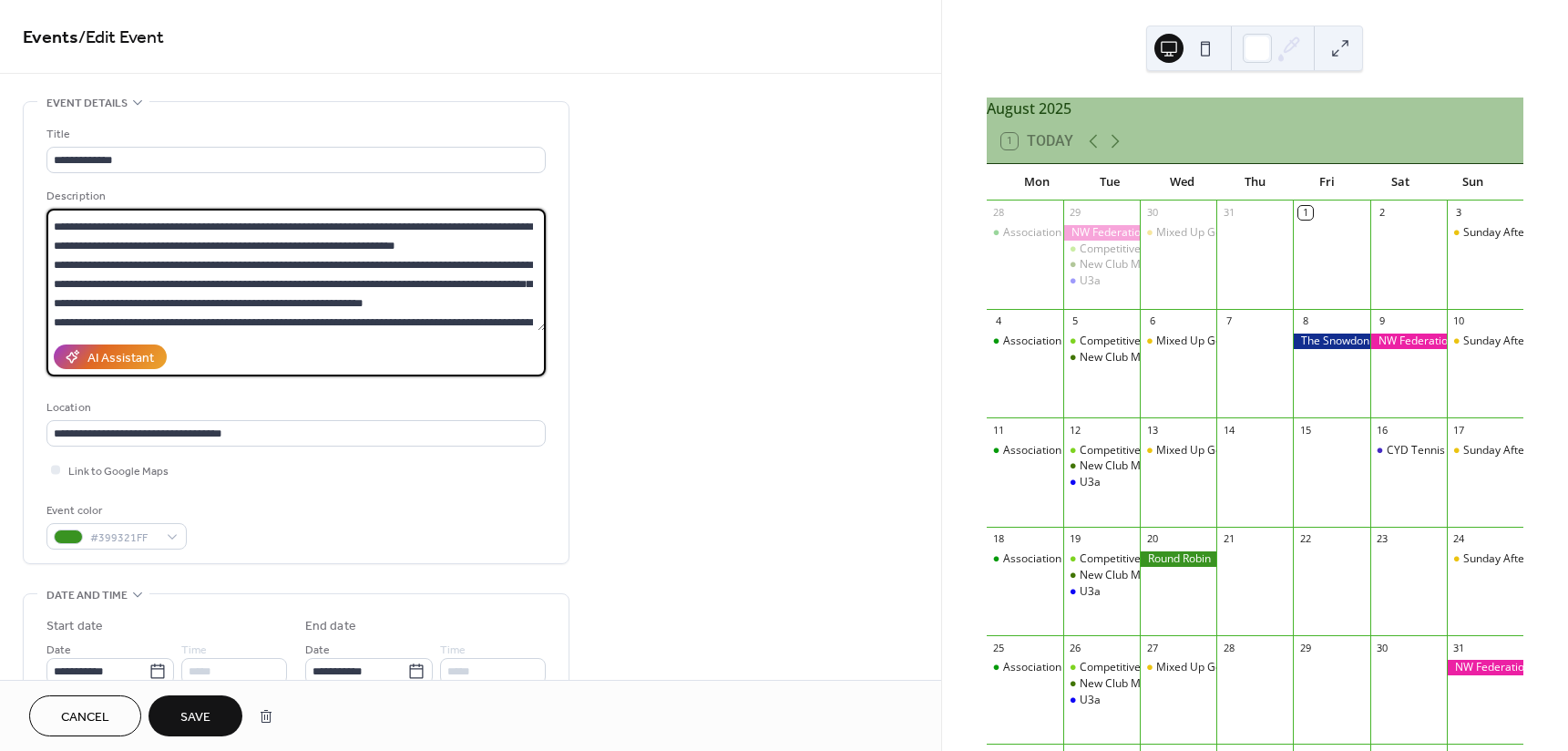 click at bounding box center (296, 270) 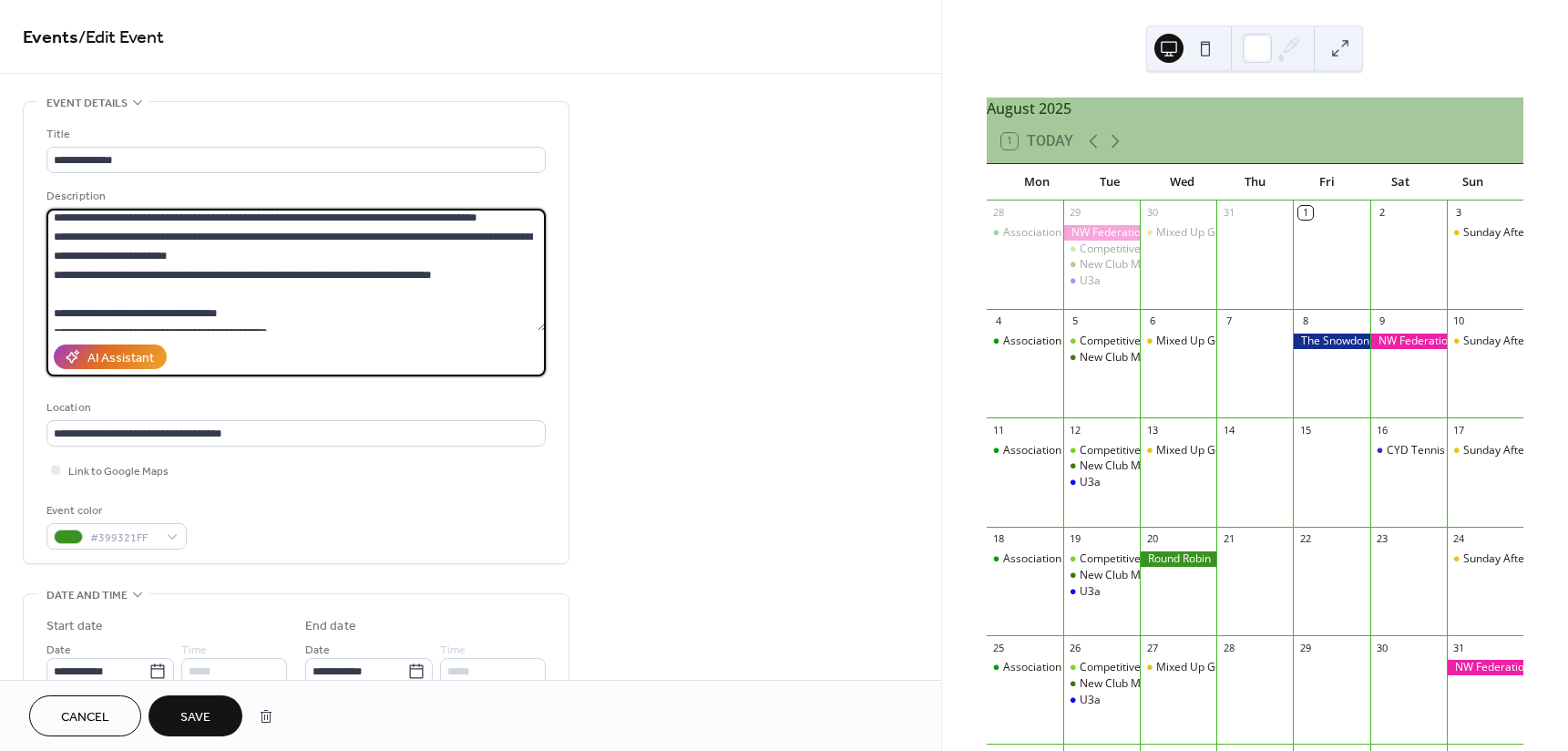 scroll, scrollTop: 364, scrollLeft: 0, axis: vertical 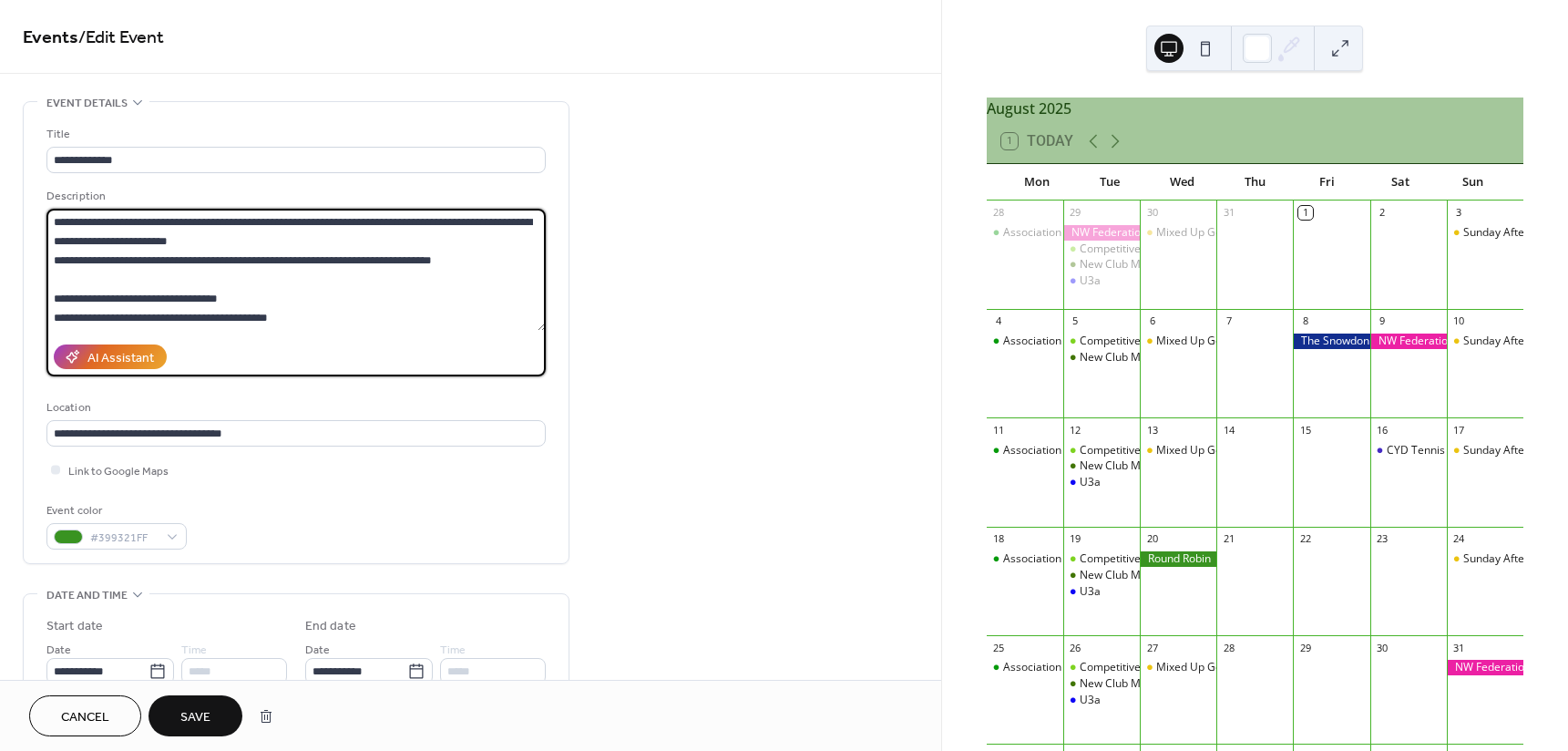 type on "**********" 